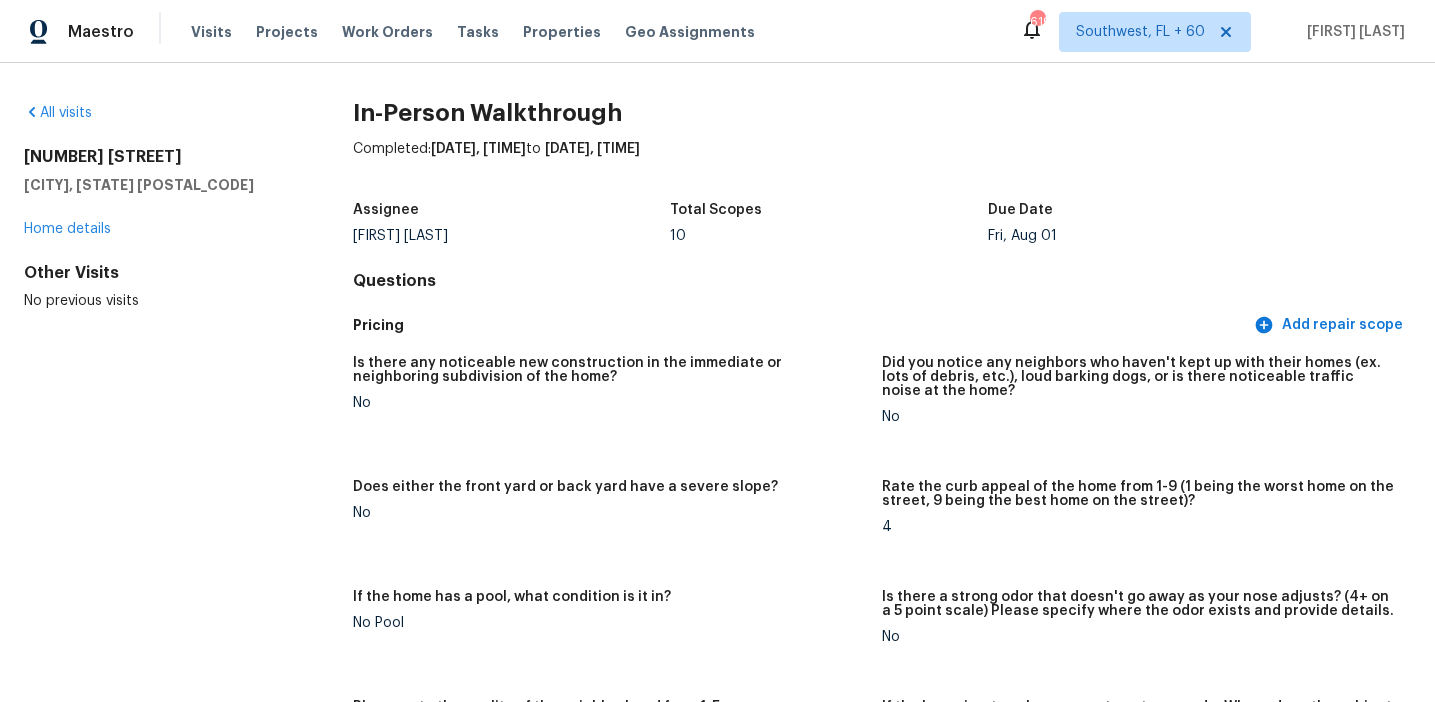 scroll, scrollTop: 0, scrollLeft: 0, axis: both 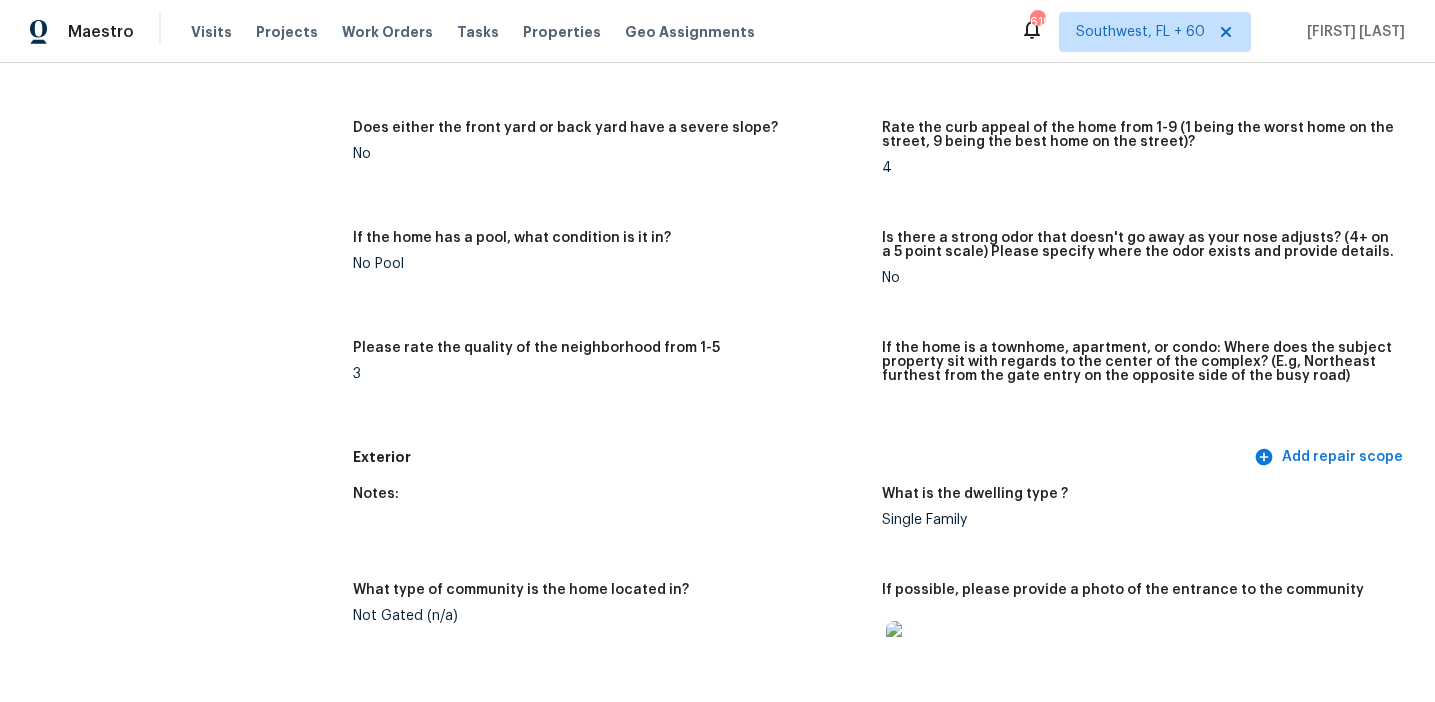 click on "Please rate the quality of the neighborhood from 1-5" at bounding box center (609, 354) 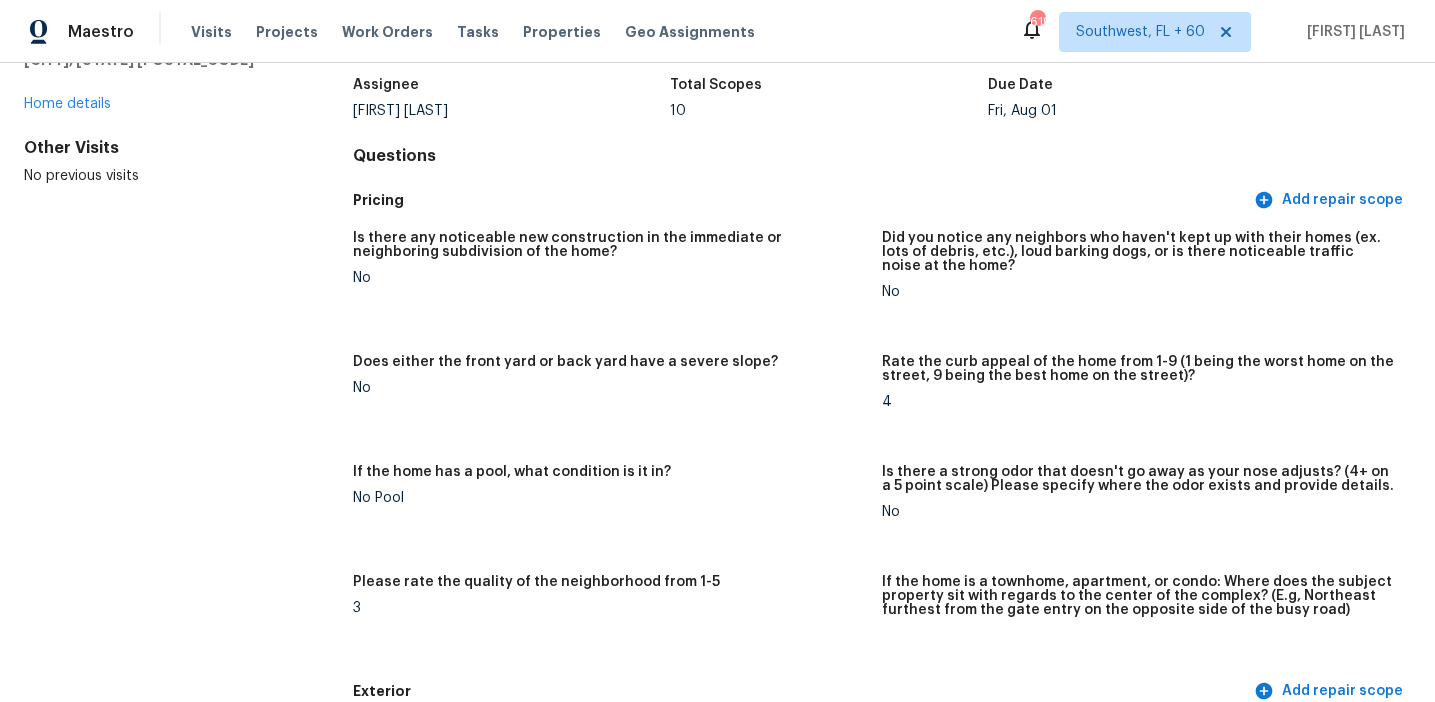 scroll, scrollTop: 65, scrollLeft: 0, axis: vertical 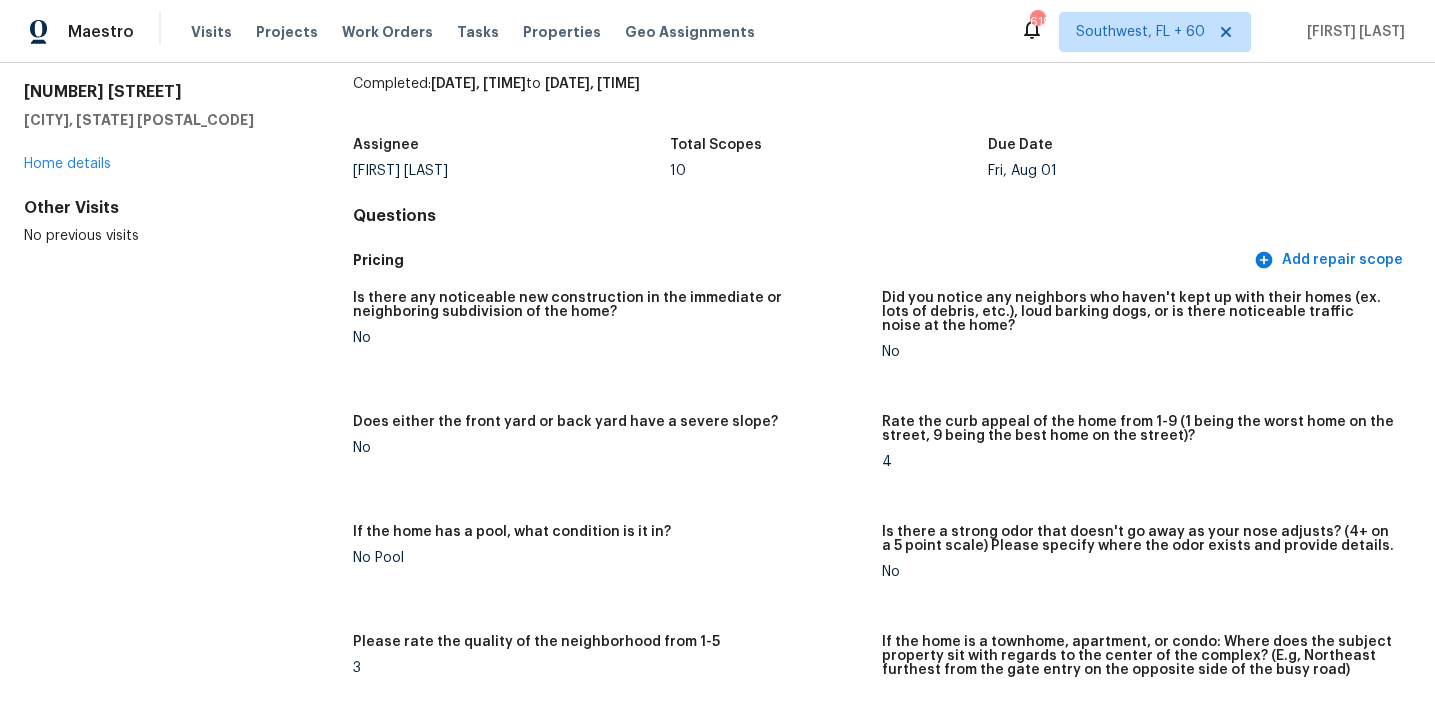 click on "No" at bounding box center (609, 338) 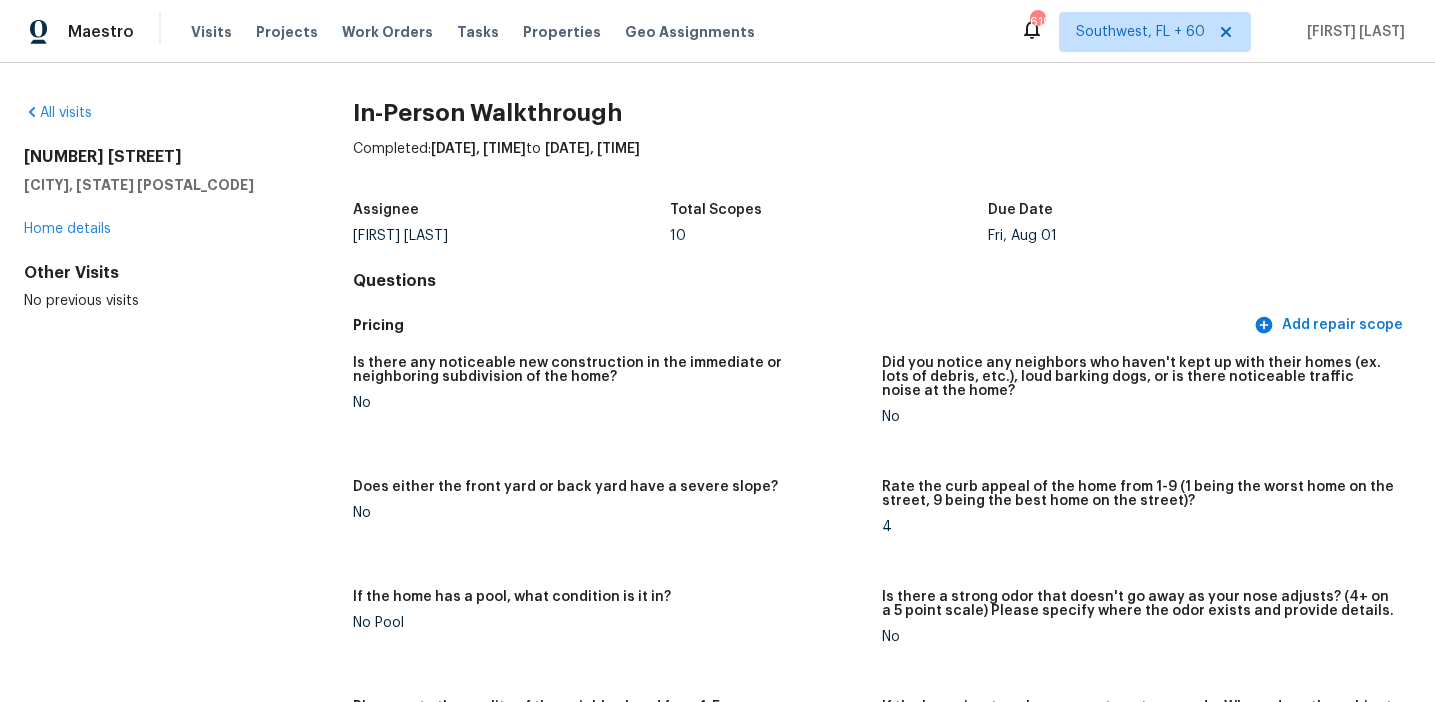click on "Pricing Add repair scope" at bounding box center [882, 325] 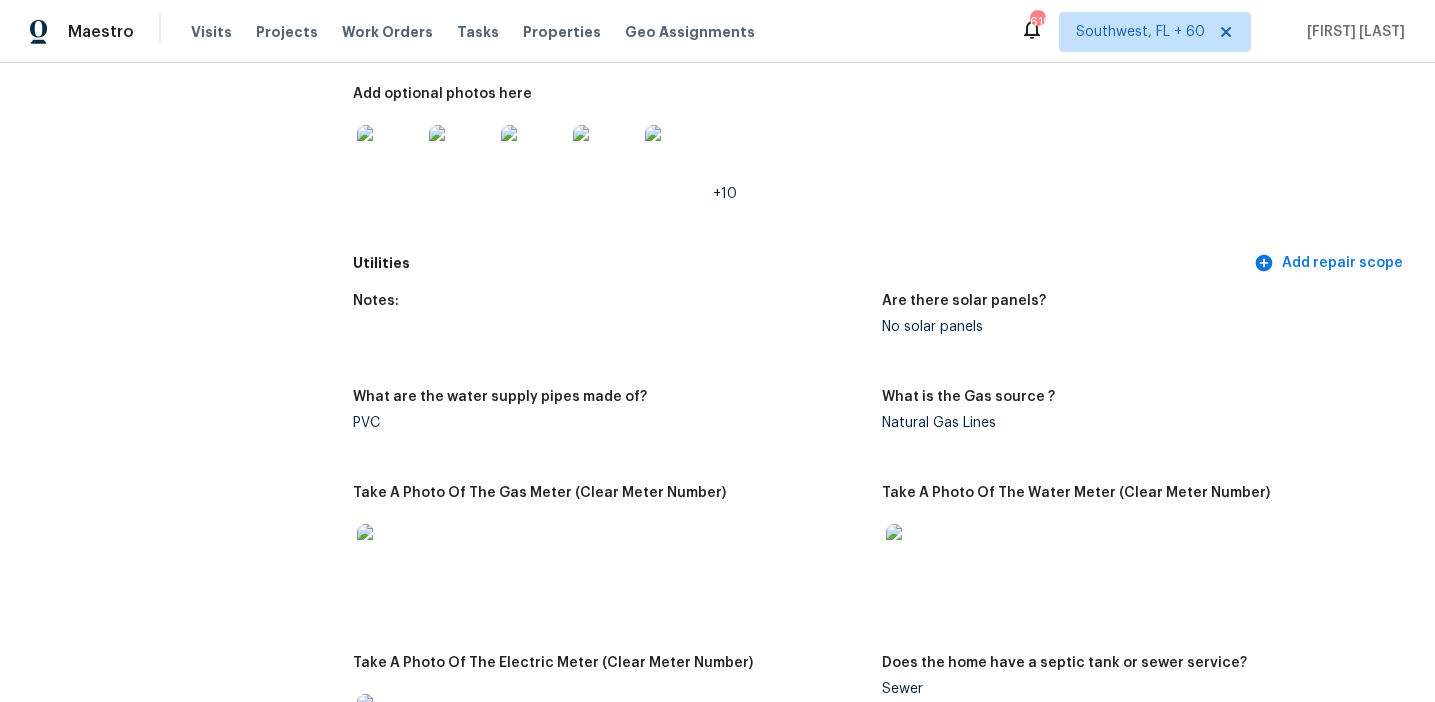 scroll, scrollTop: 3168, scrollLeft: 0, axis: vertical 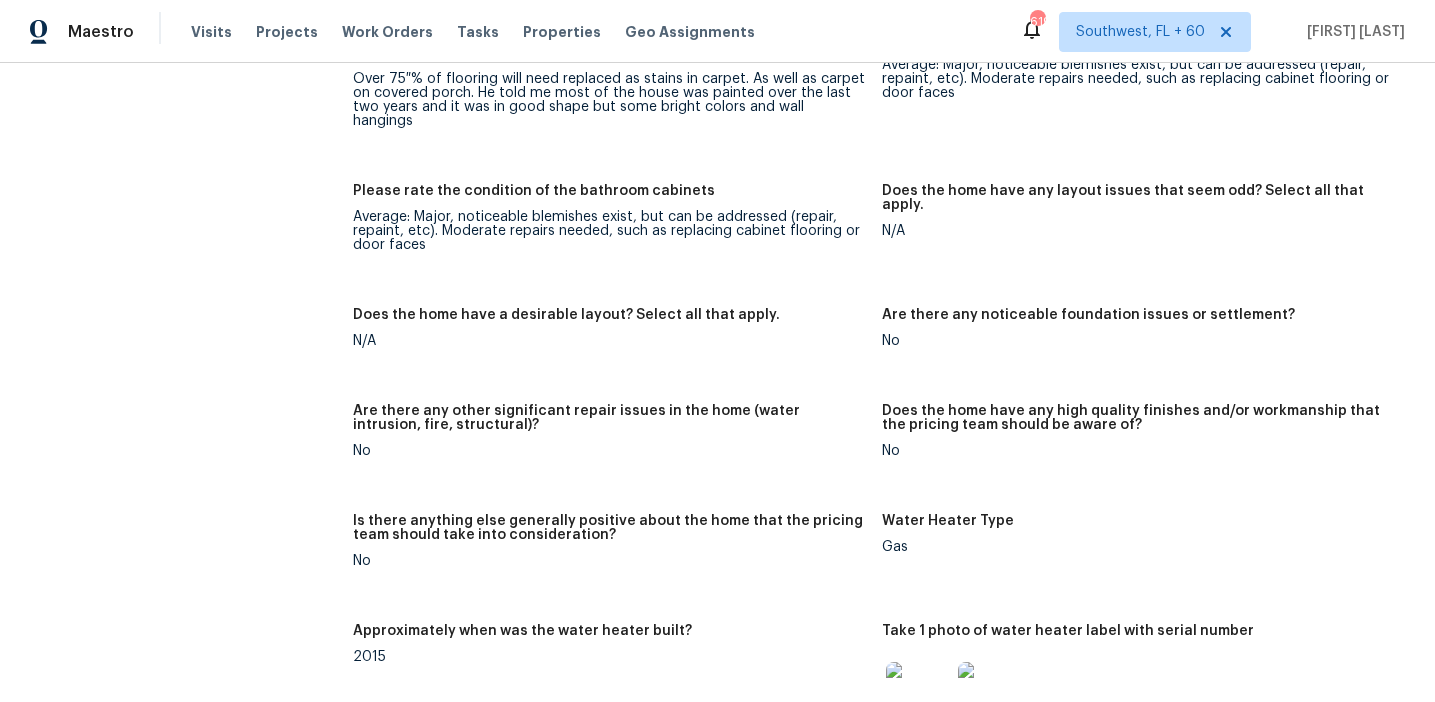 click on "Does the home have a desirable layout? Select all that apply. N/A" at bounding box center (617, 344) 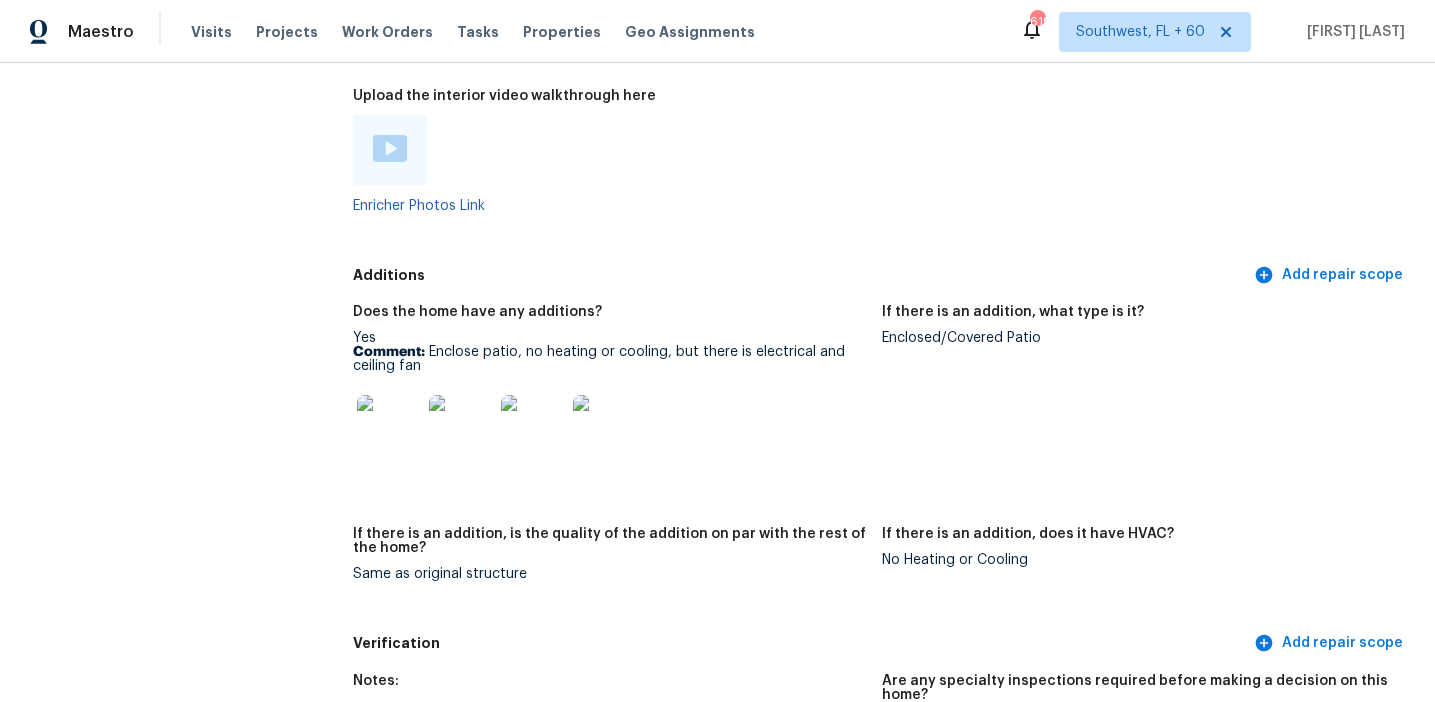 scroll, scrollTop: 3984, scrollLeft: 0, axis: vertical 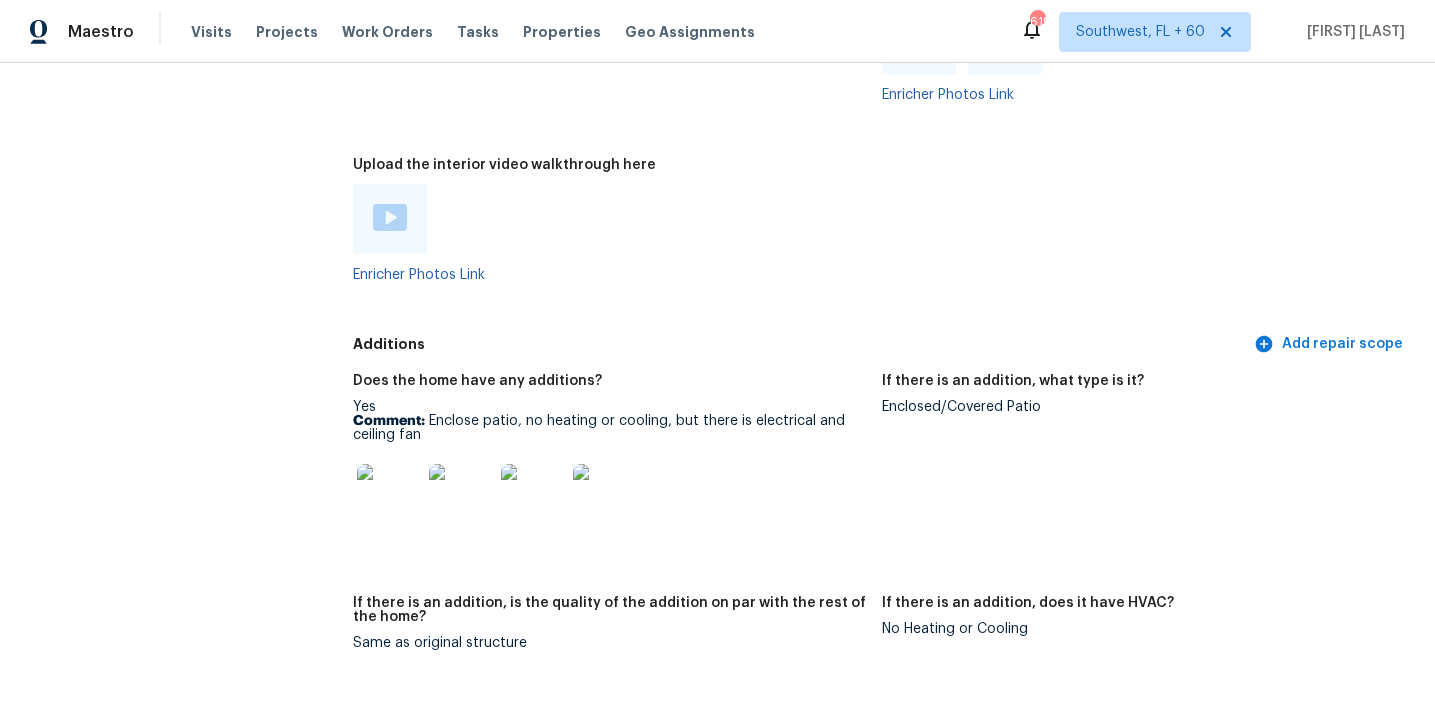 click on "Enclosed/Covered Patio" at bounding box center [1138, 407] 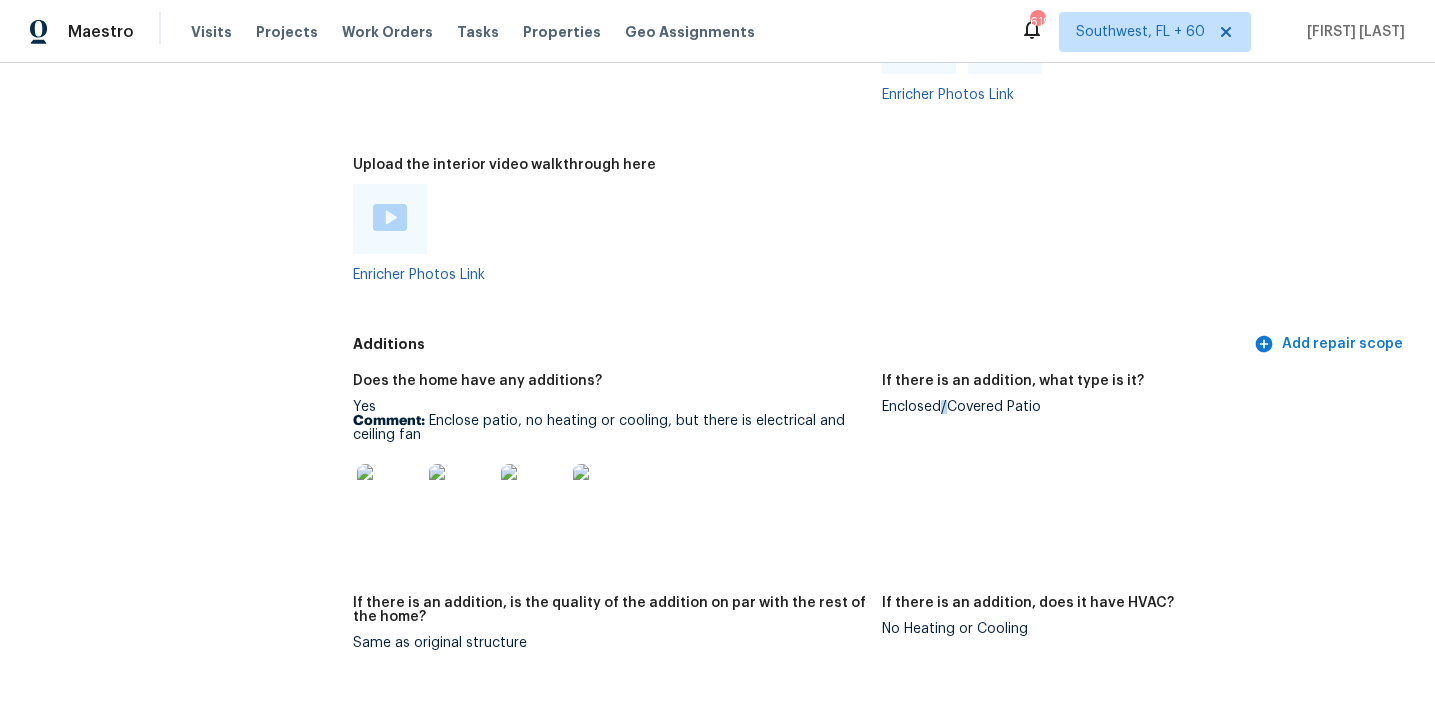 click on "Enclosed/Covered Patio" at bounding box center (1138, 407) 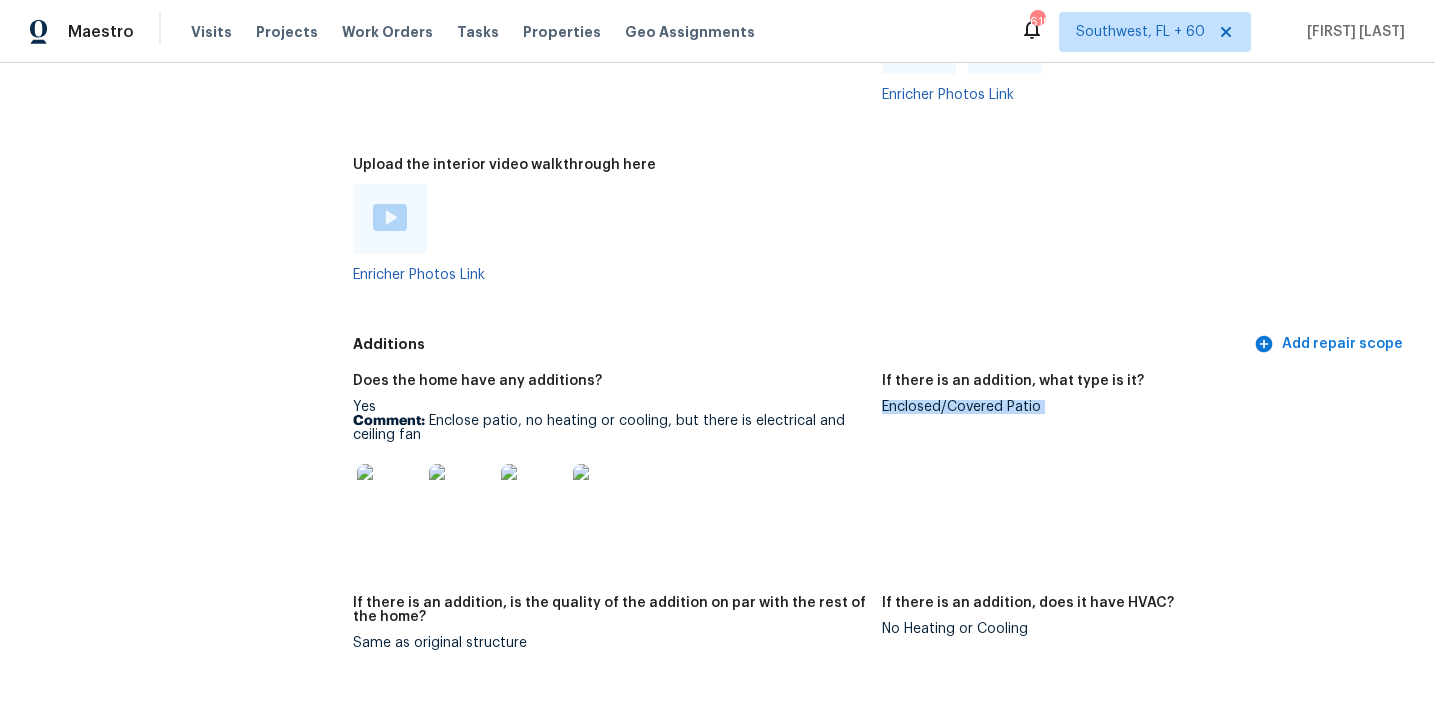 click on "Enclosed/Covered Patio" at bounding box center [1138, 407] 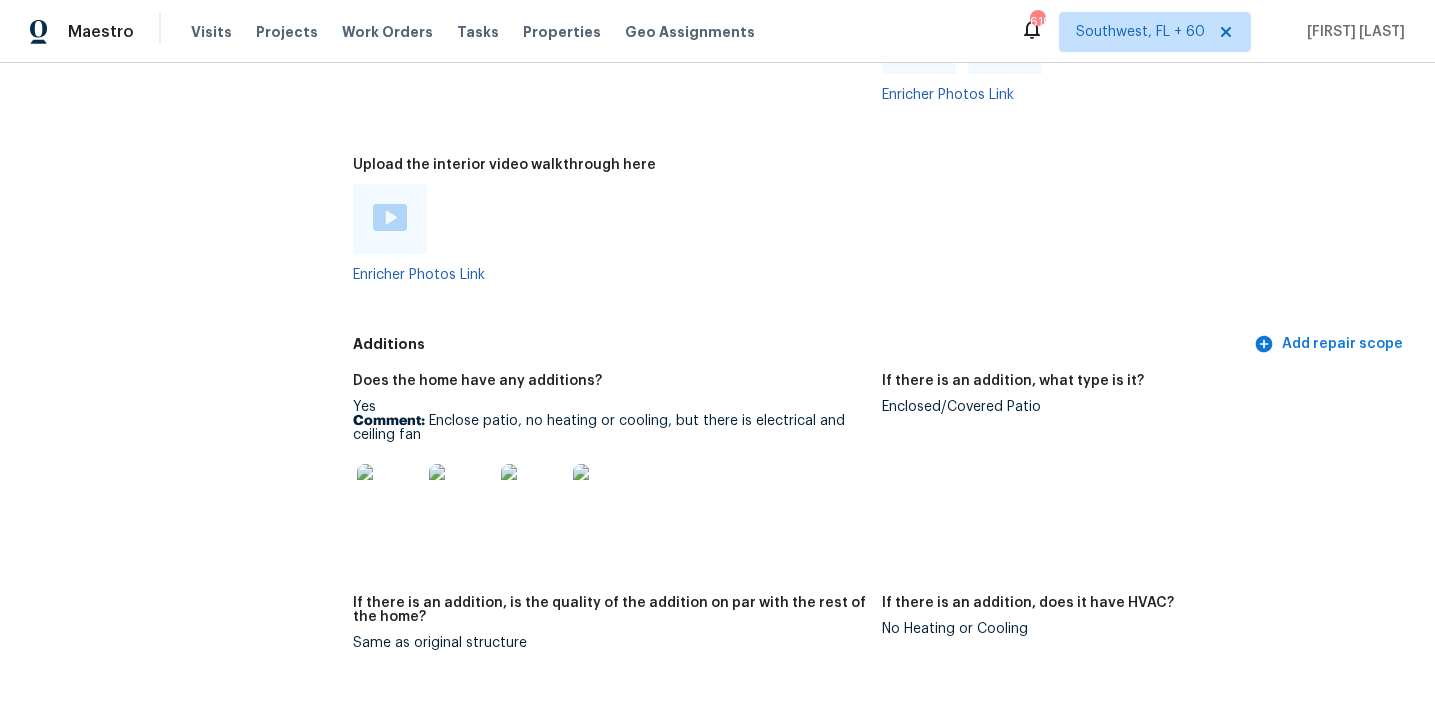 click on "Additions" at bounding box center [801, 344] 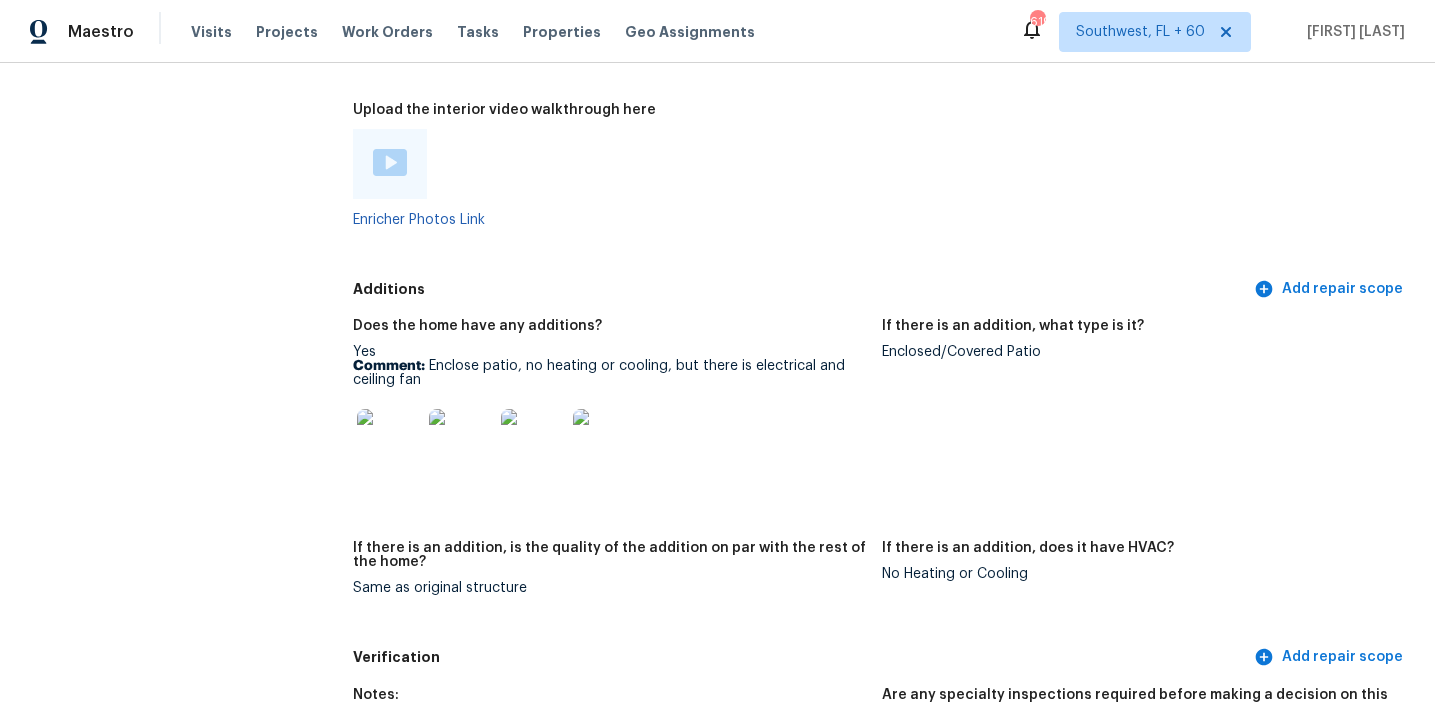 scroll, scrollTop: 4049, scrollLeft: 0, axis: vertical 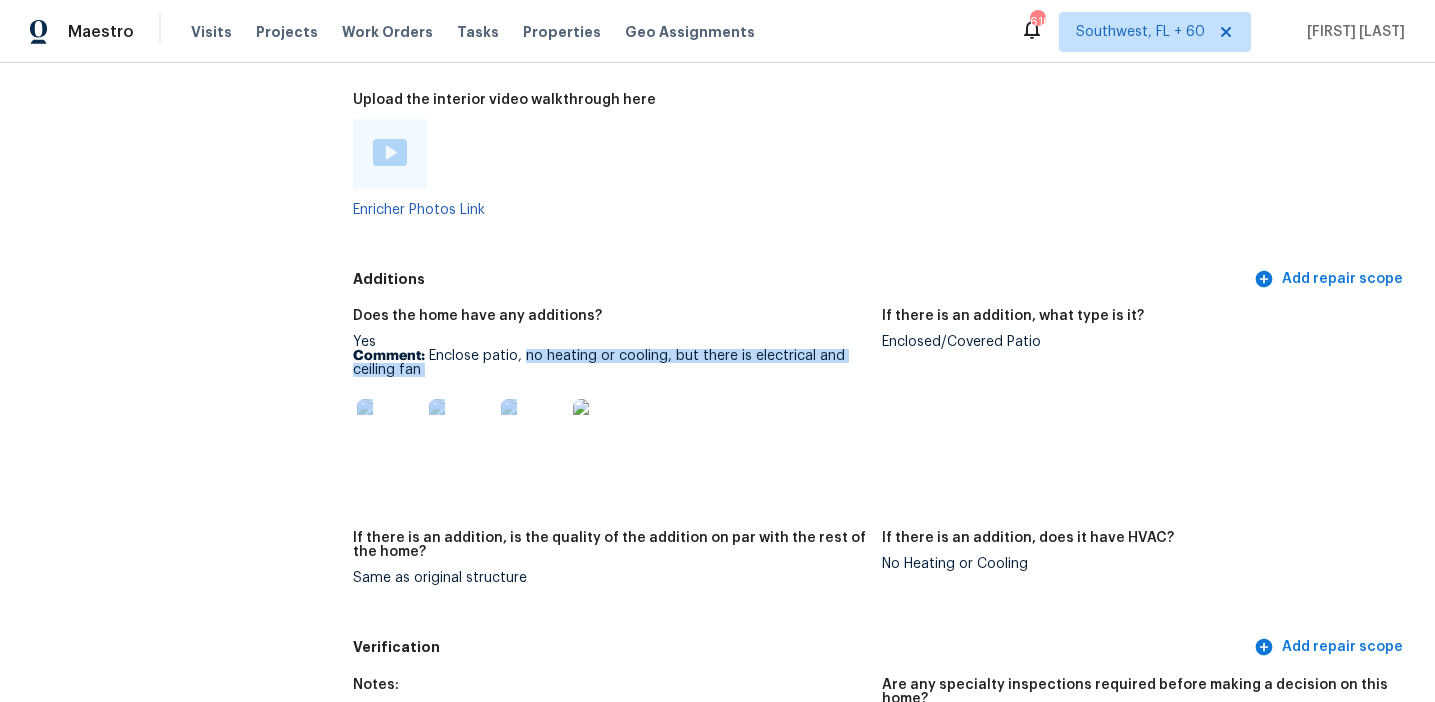 drag, startPoint x: 525, startPoint y: 327, endPoint x: 613, endPoint y: 360, distance: 93.98404 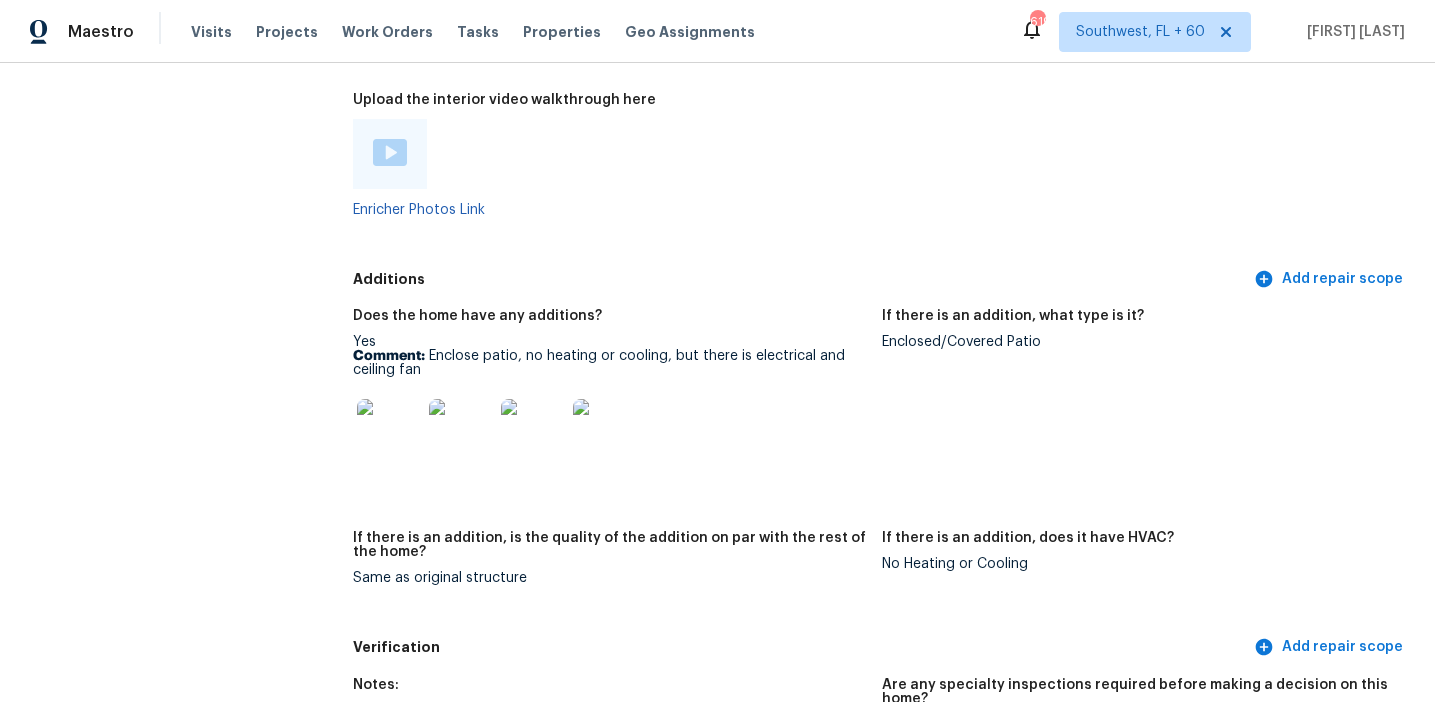click on "Yes Comment:   Enclose patio, no heating or cooling, but there is electrical and ceiling fan" at bounding box center [609, 405] 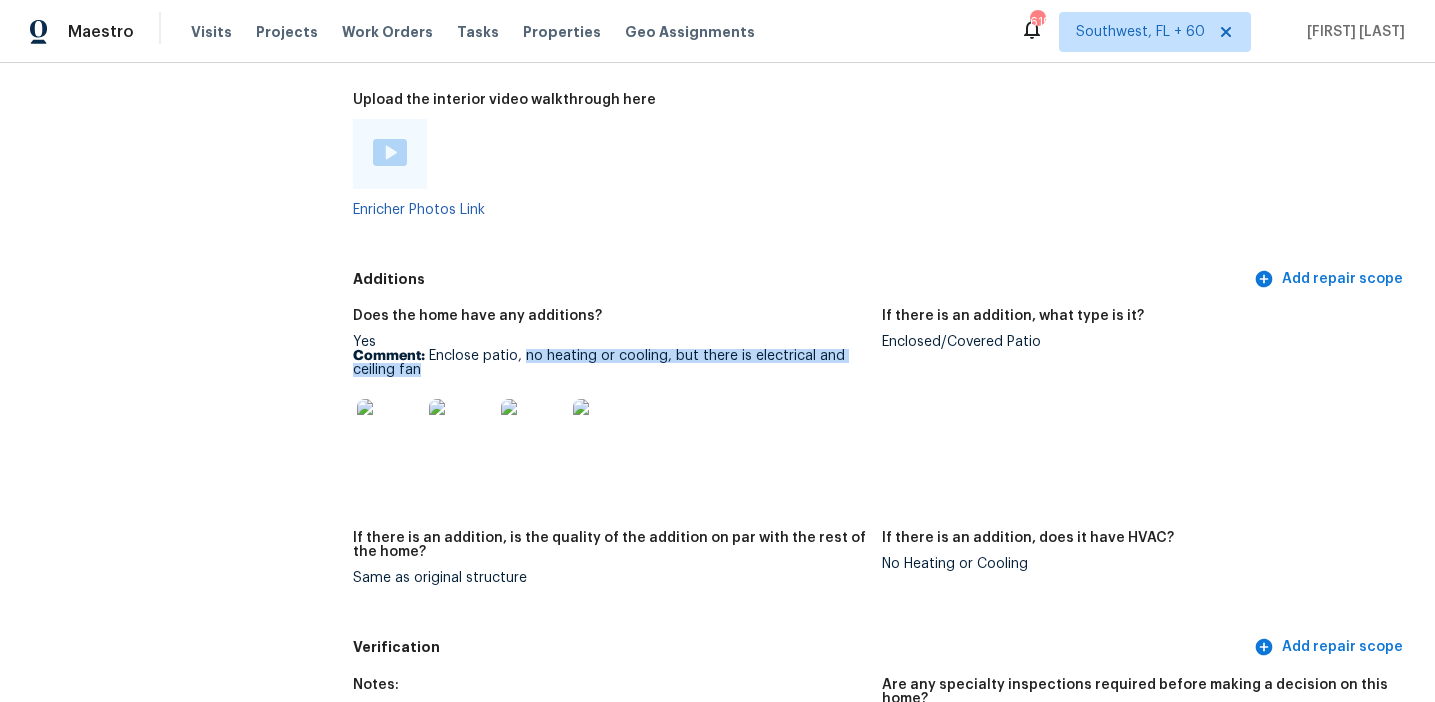drag, startPoint x: 523, startPoint y: 327, endPoint x: 561, endPoint y: 338, distance: 39.56008 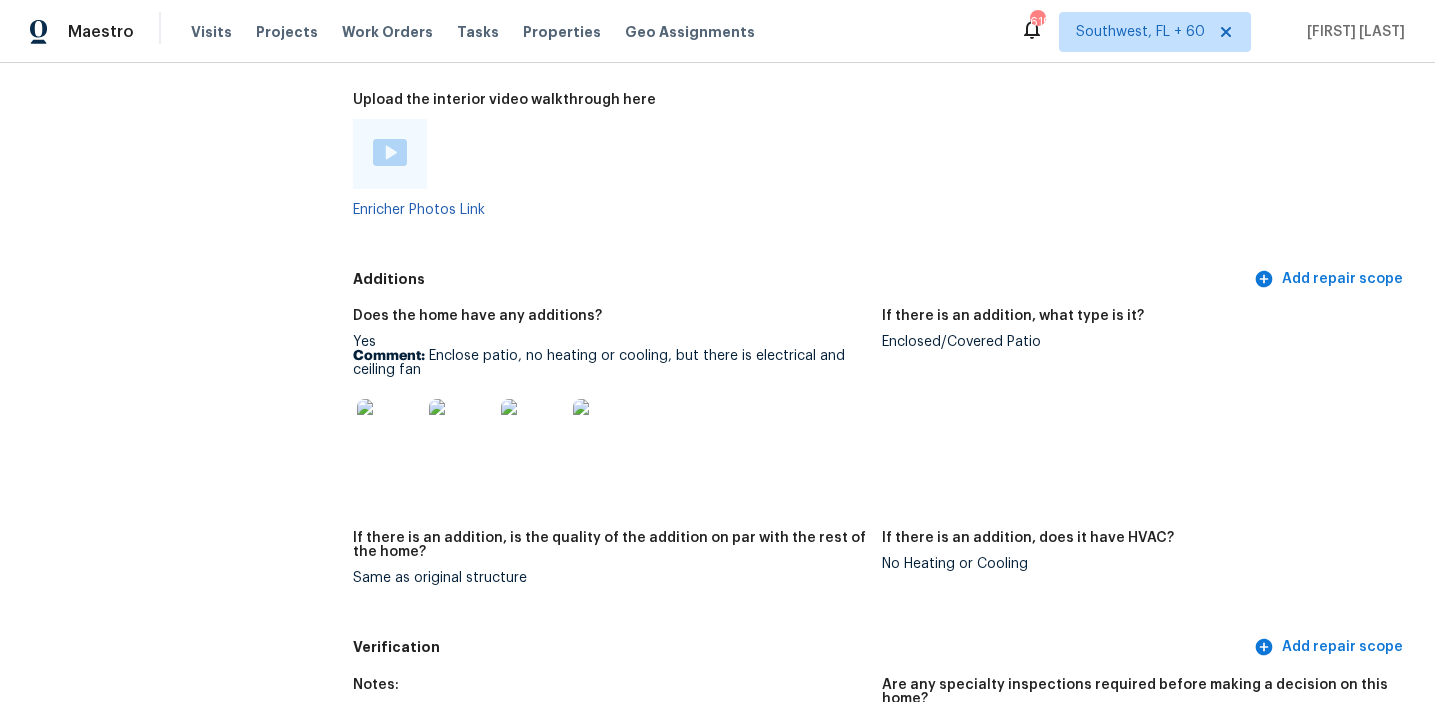 click at bounding box center (609, 431) 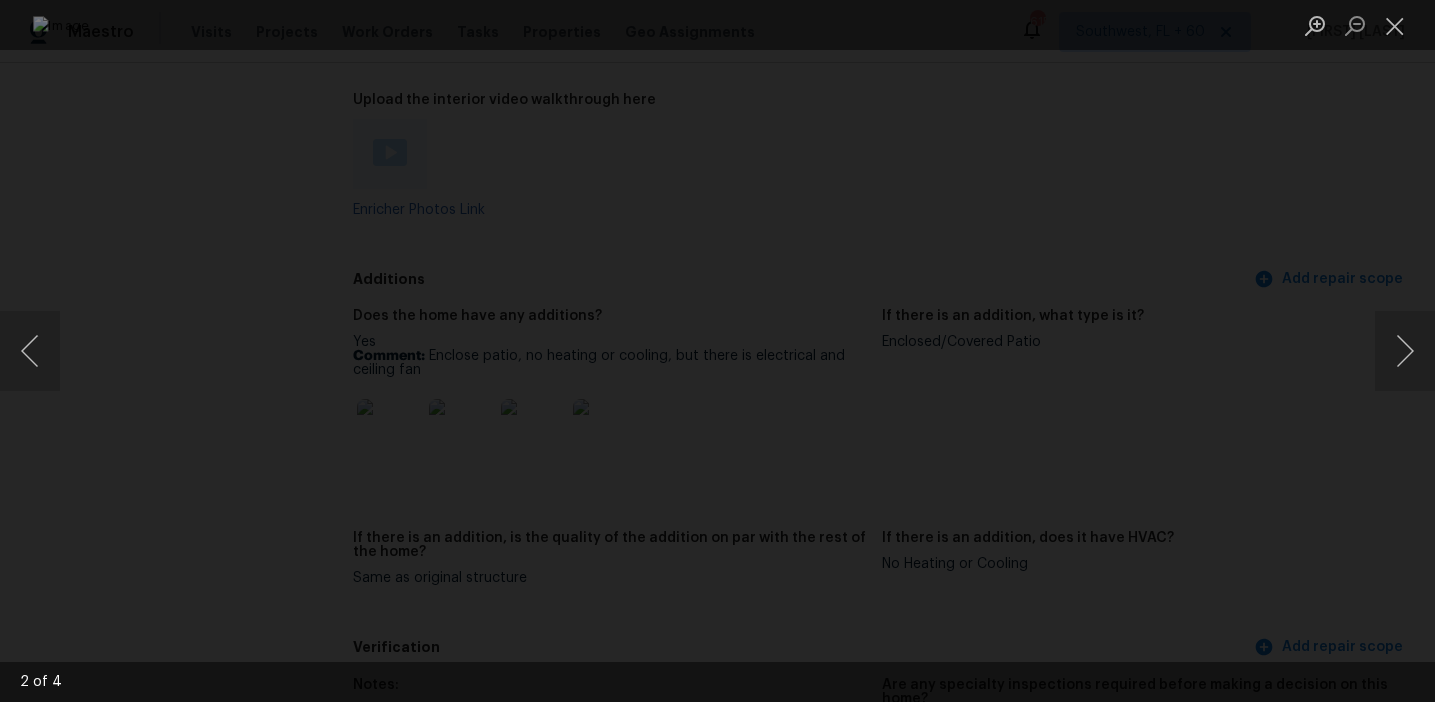 click at bounding box center [717, 351] 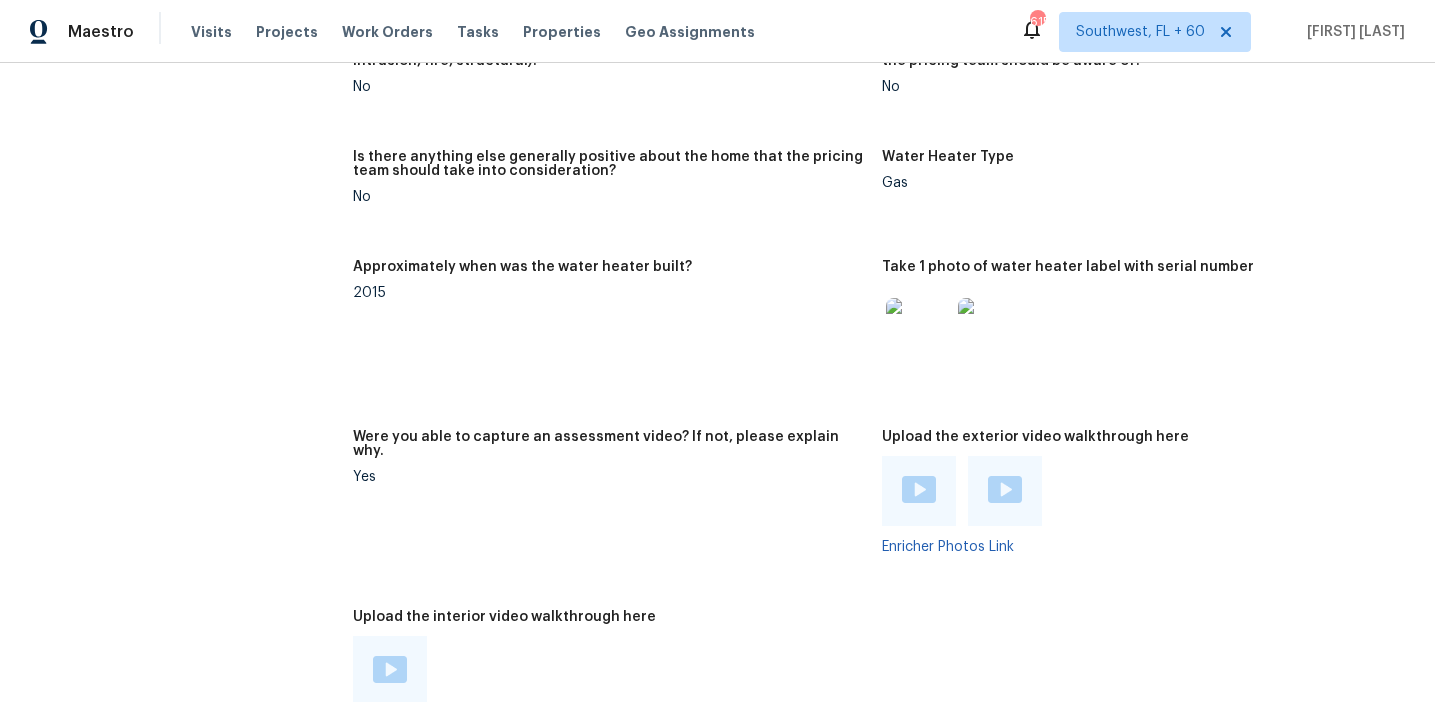 scroll, scrollTop: 3466, scrollLeft: 0, axis: vertical 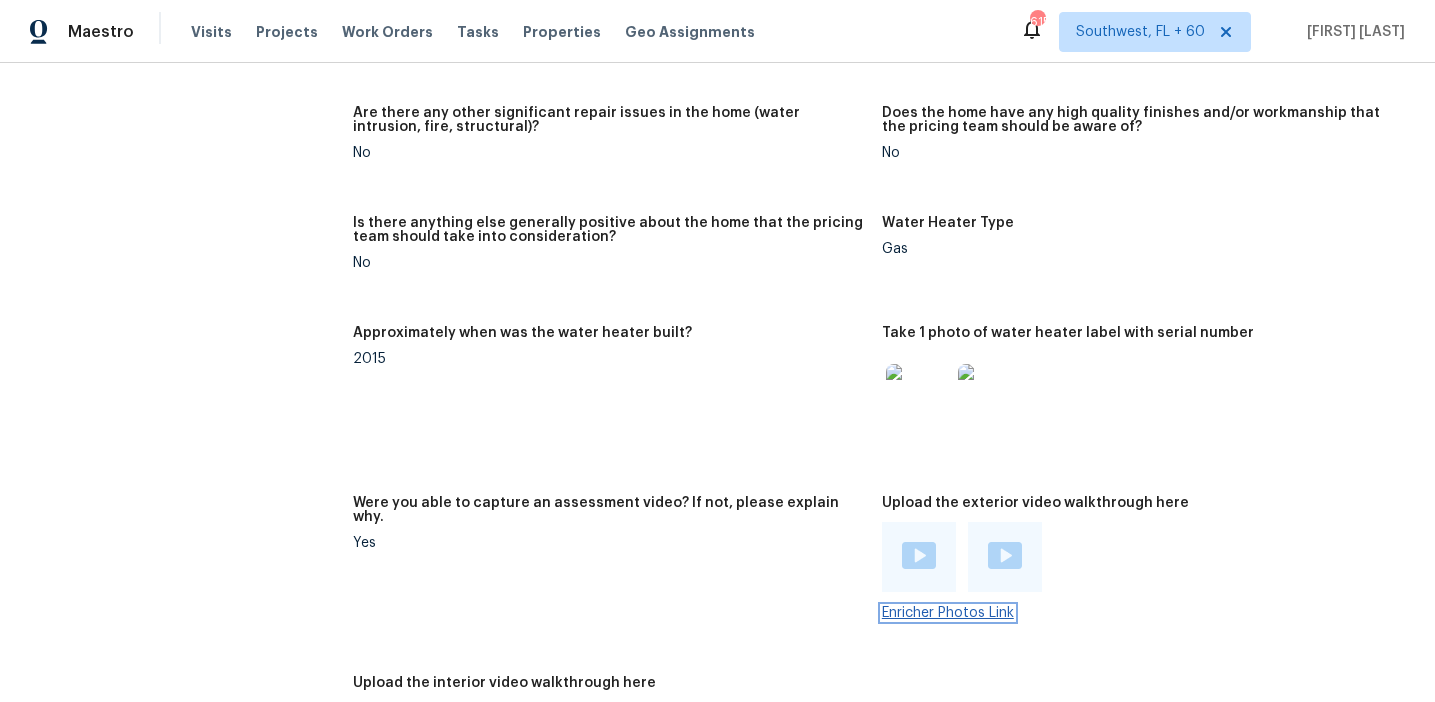 click on "Enricher Photos Link" at bounding box center [948, 613] 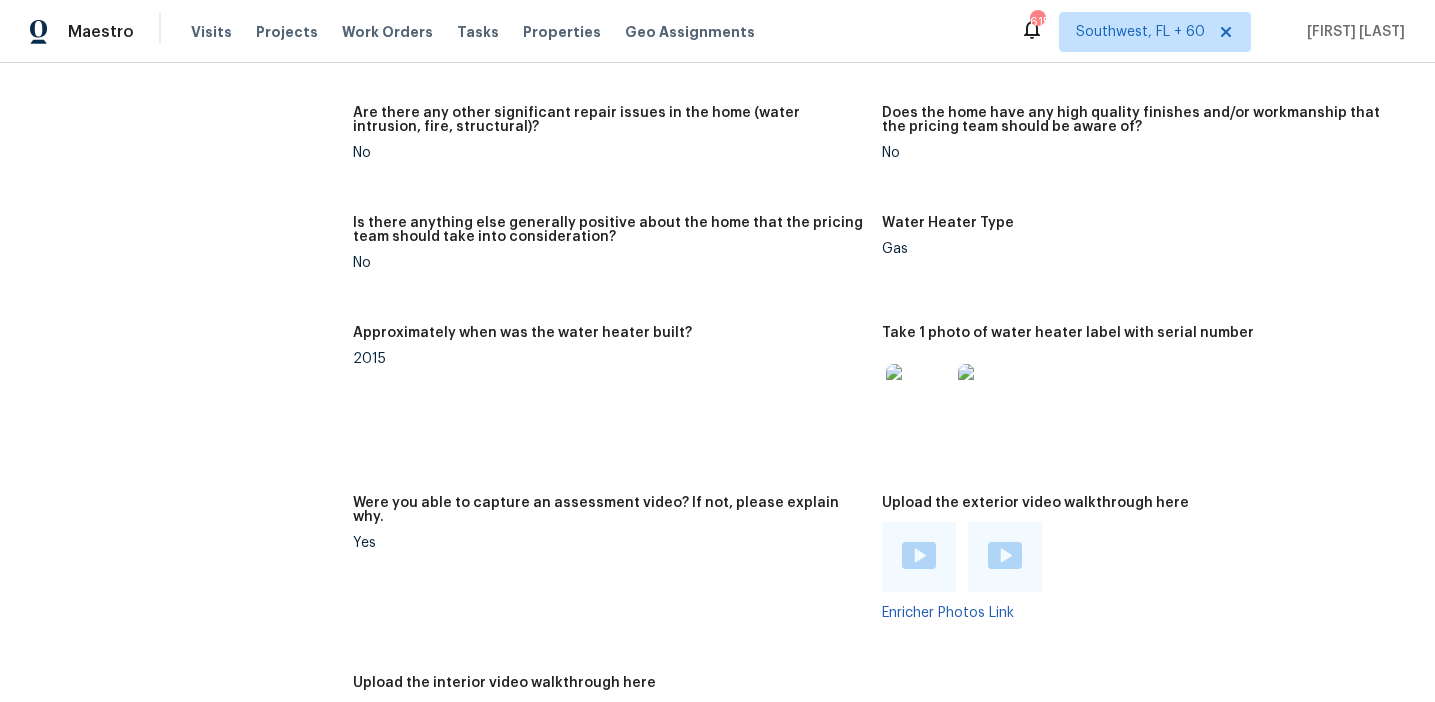 click on "2015" at bounding box center (609, 359) 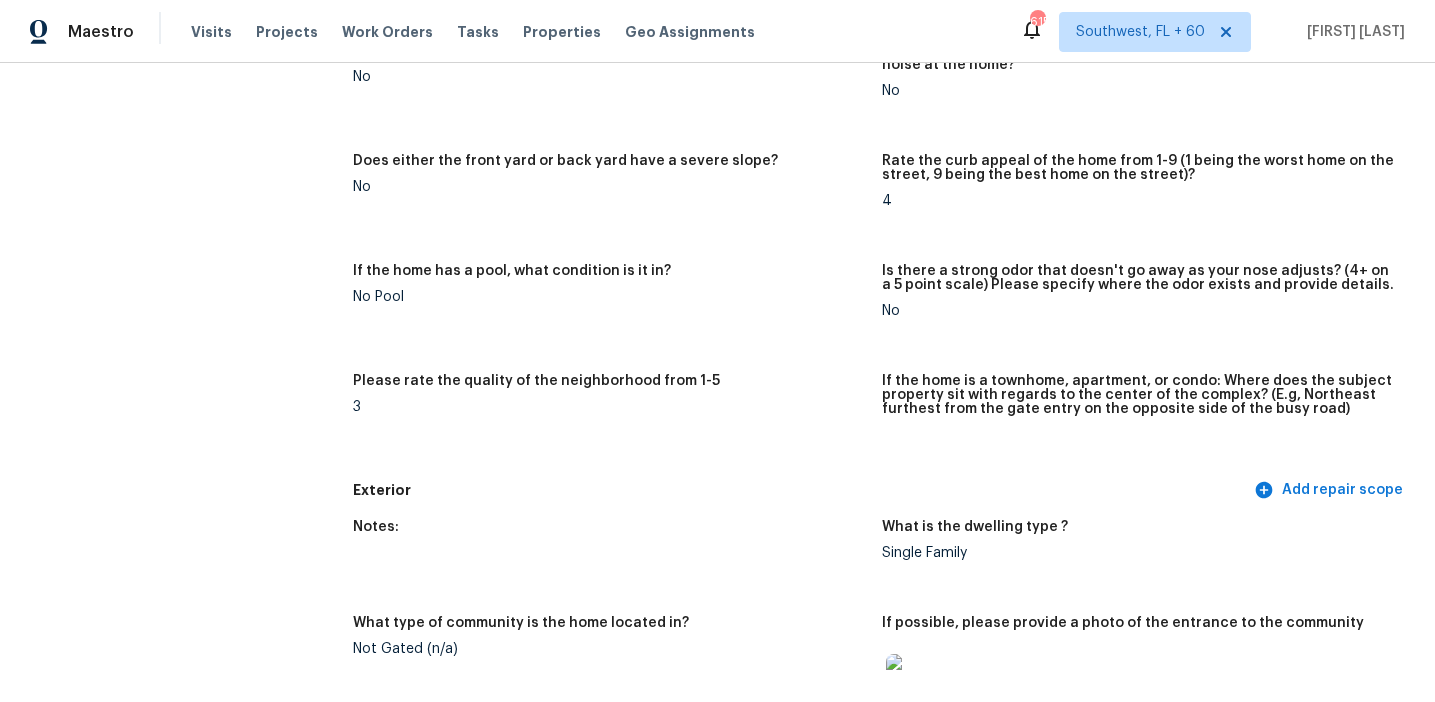scroll, scrollTop: 0, scrollLeft: 0, axis: both 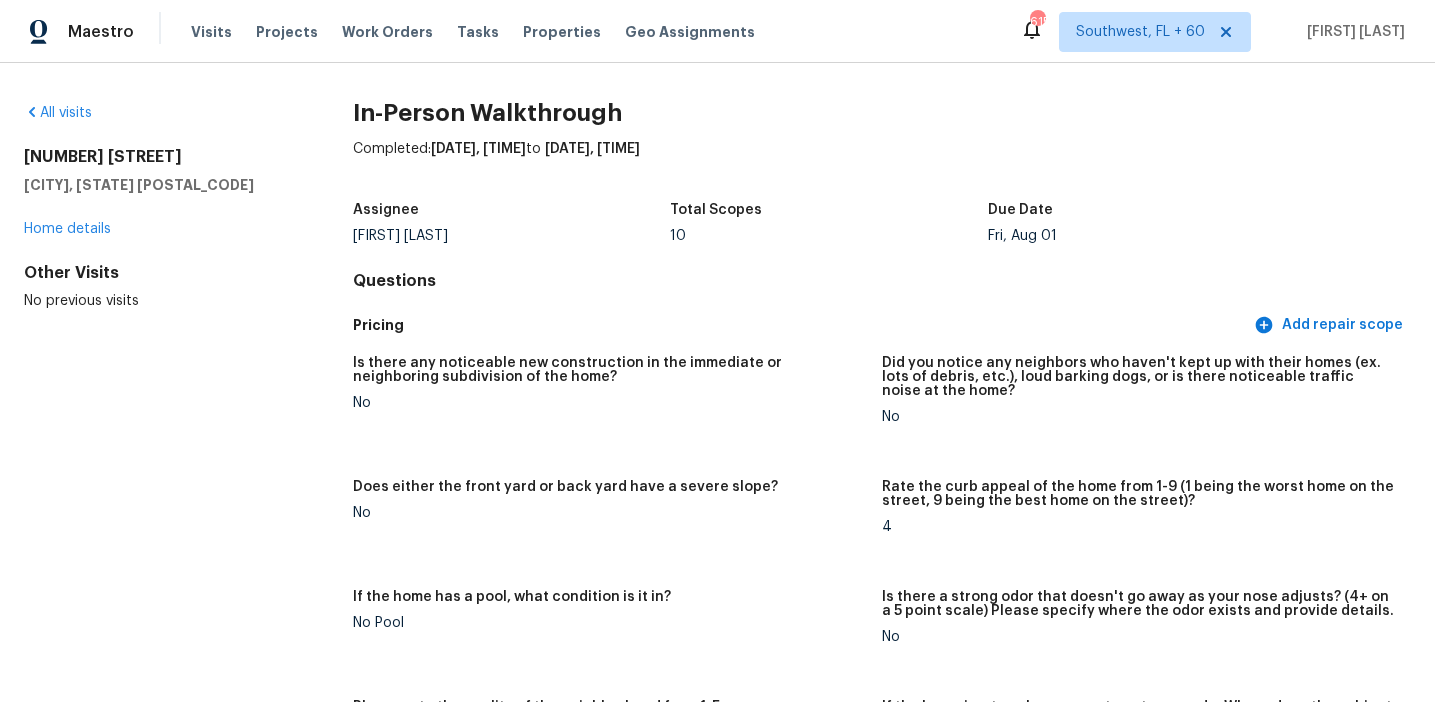 click on "Pricing" at bounding box center (801, 325) 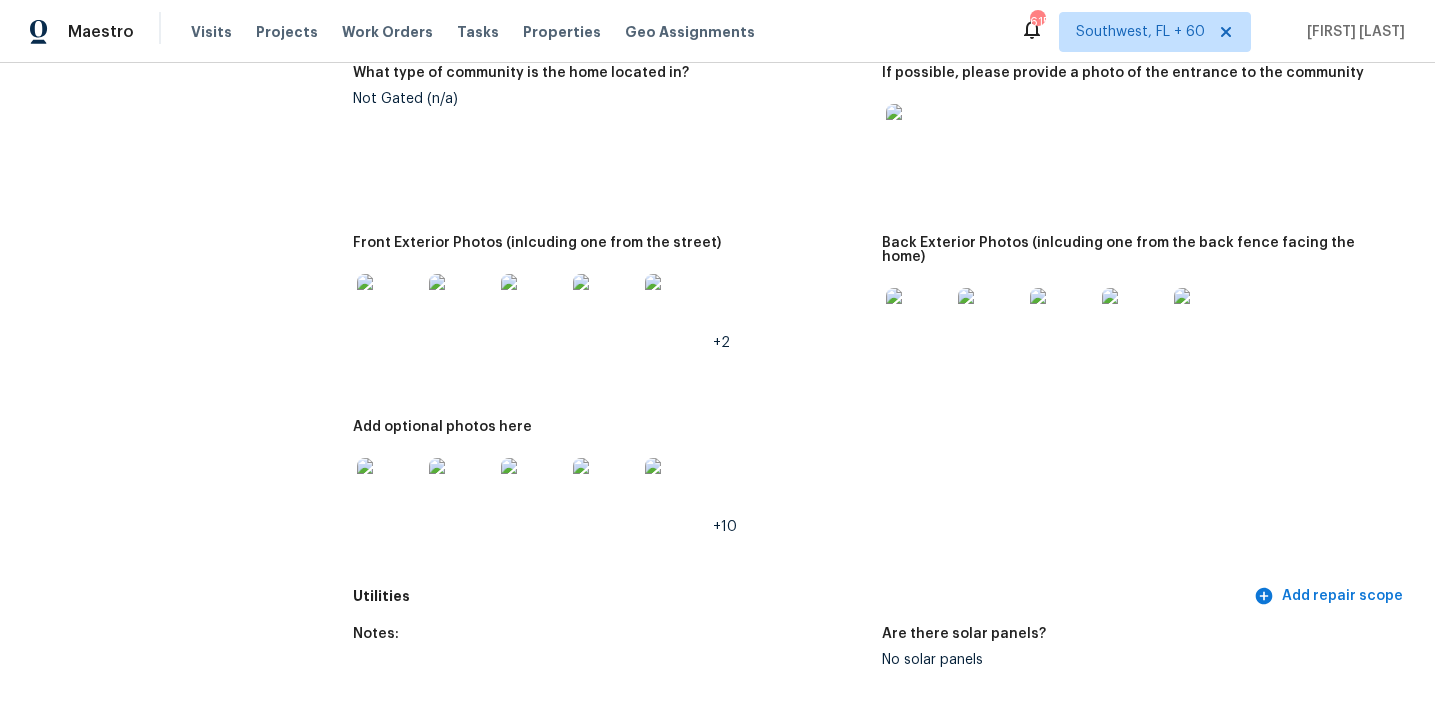 scroll, scrollTop: 924, scrollLeft: 0, axis: vertical 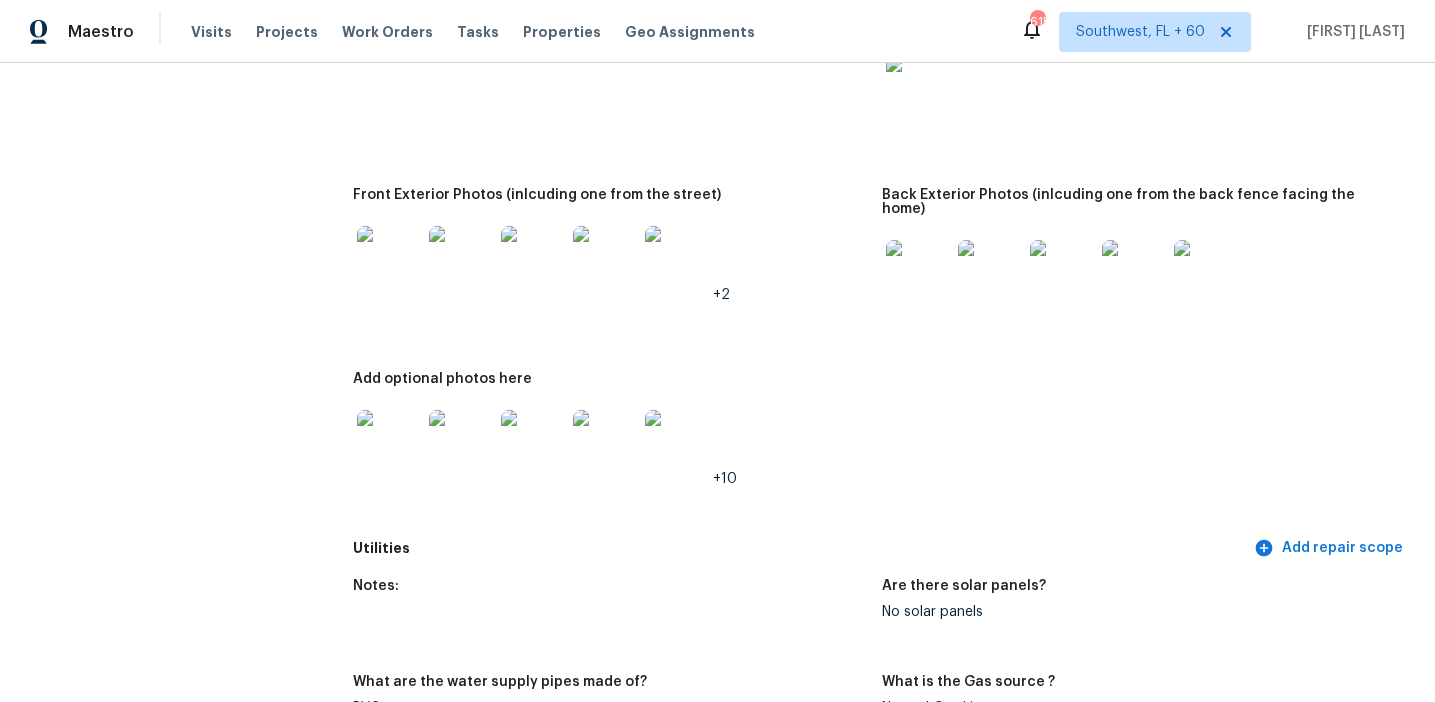 click at bounding box center (918, 88) 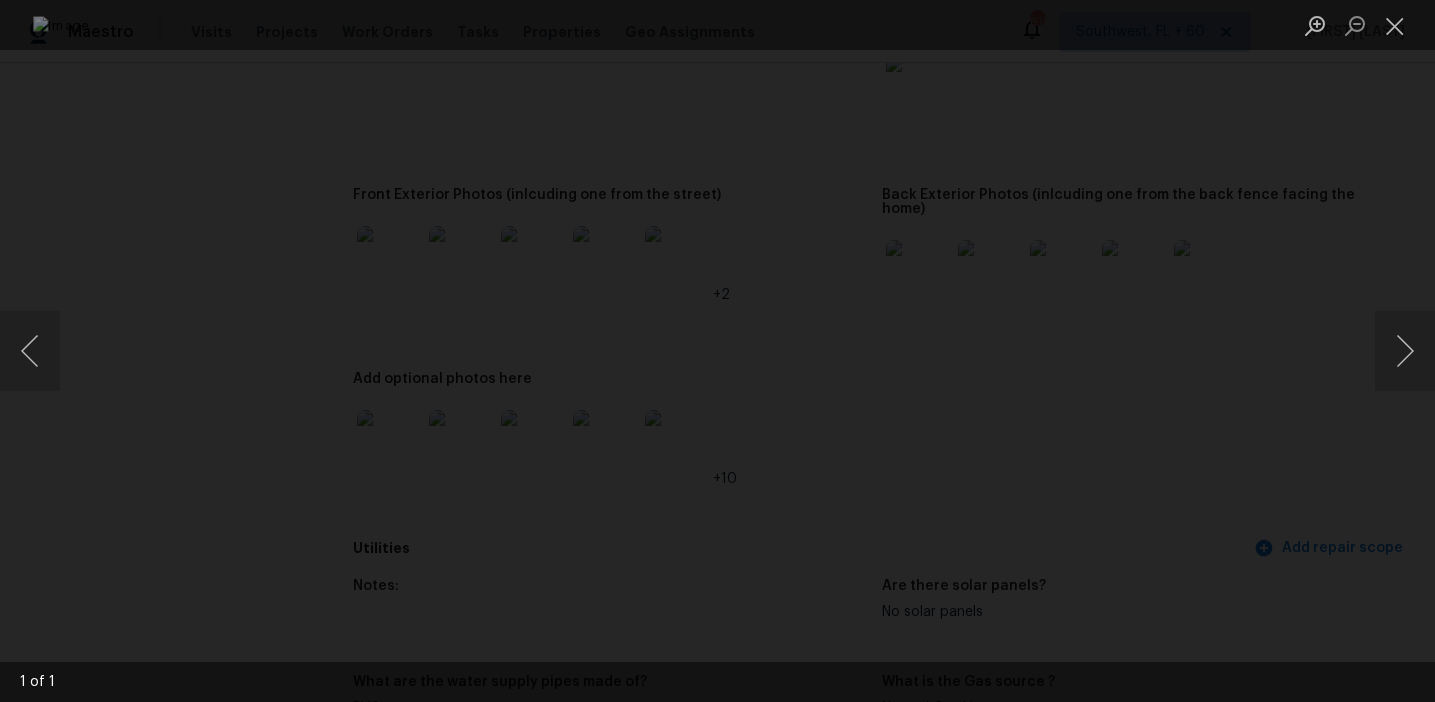click at bounding box center [717, 351] 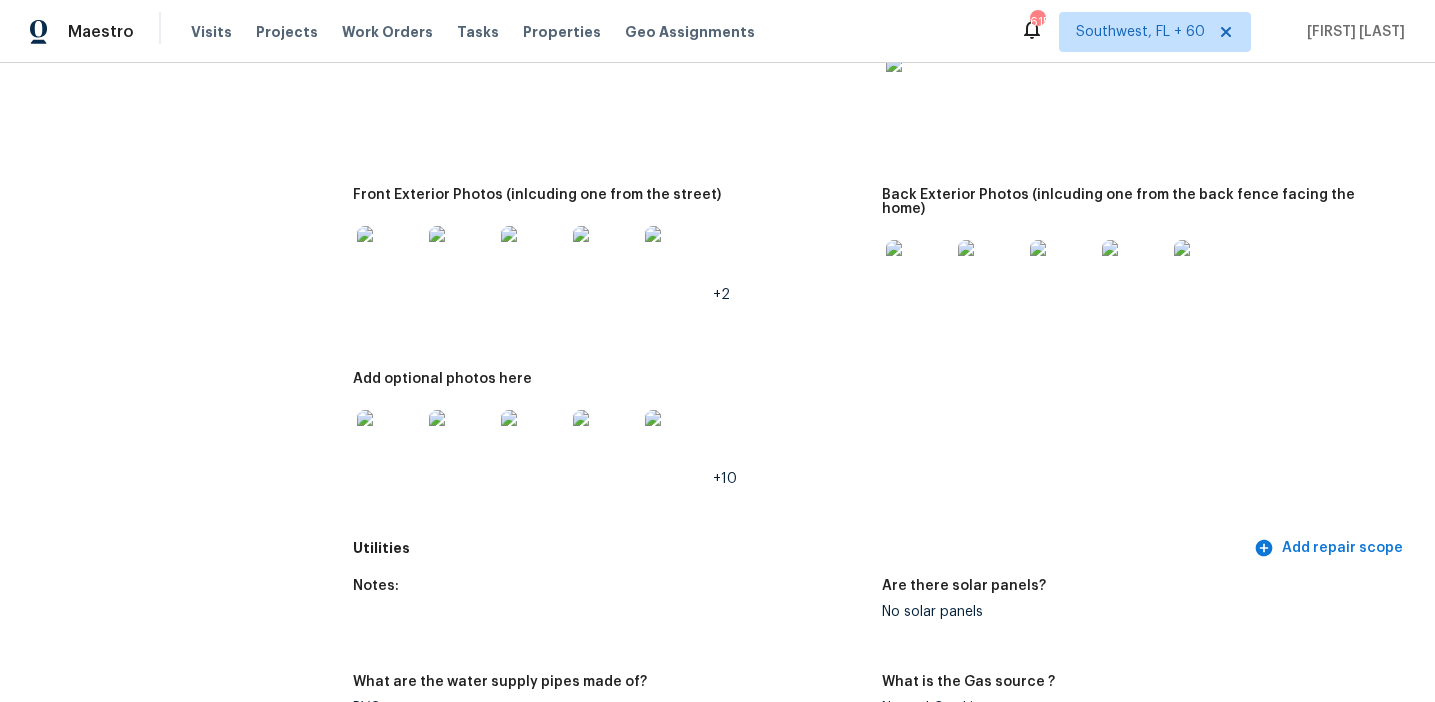 click at bounding box center [389, 258] 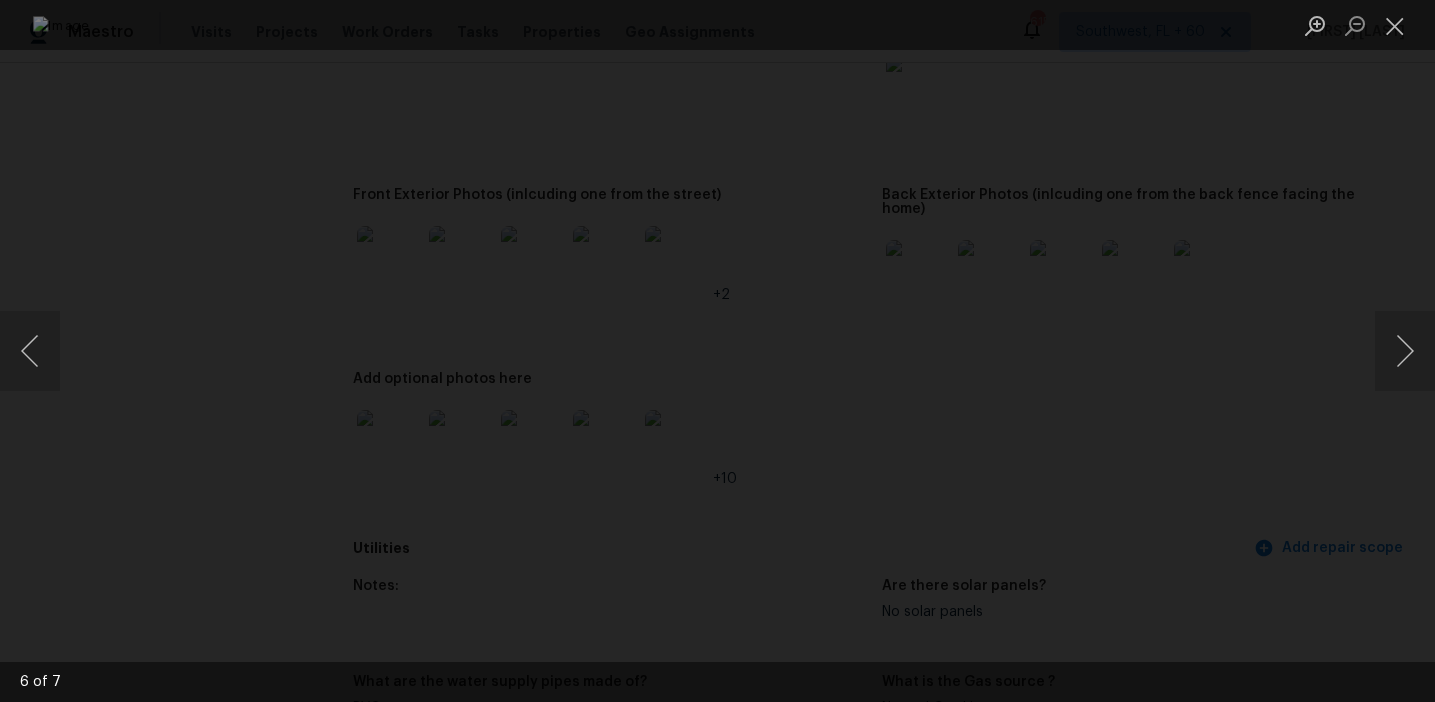 click at bounding box center (717, 351) 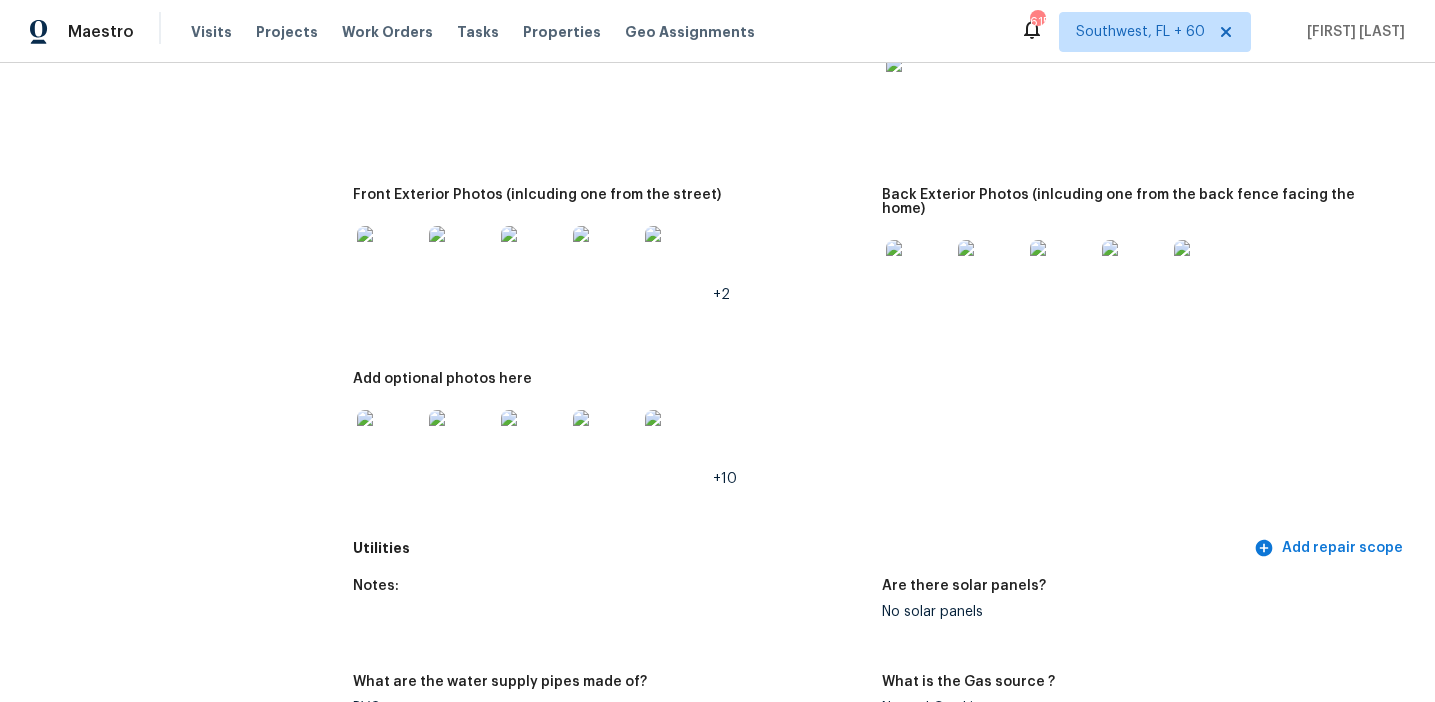 click at bounding box center [918, 272] 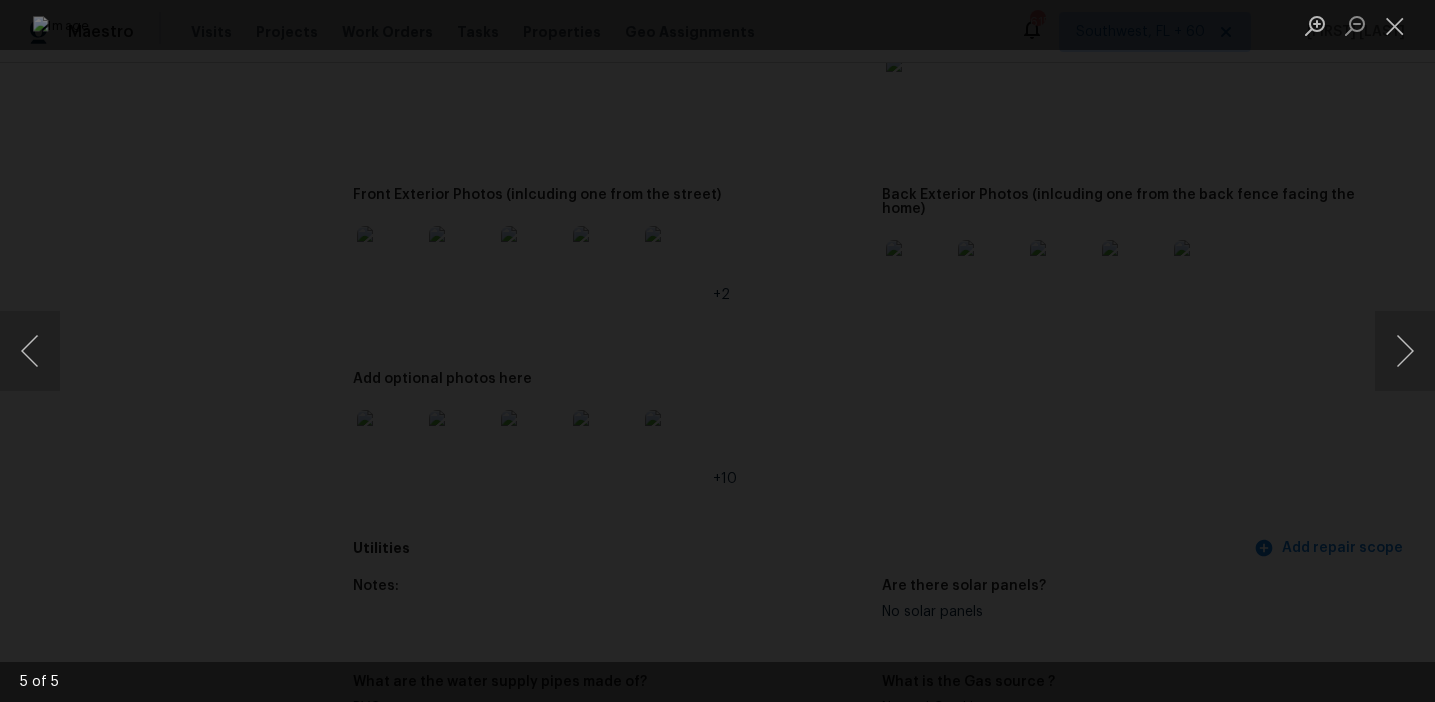 click at bounding box center [717, 351] 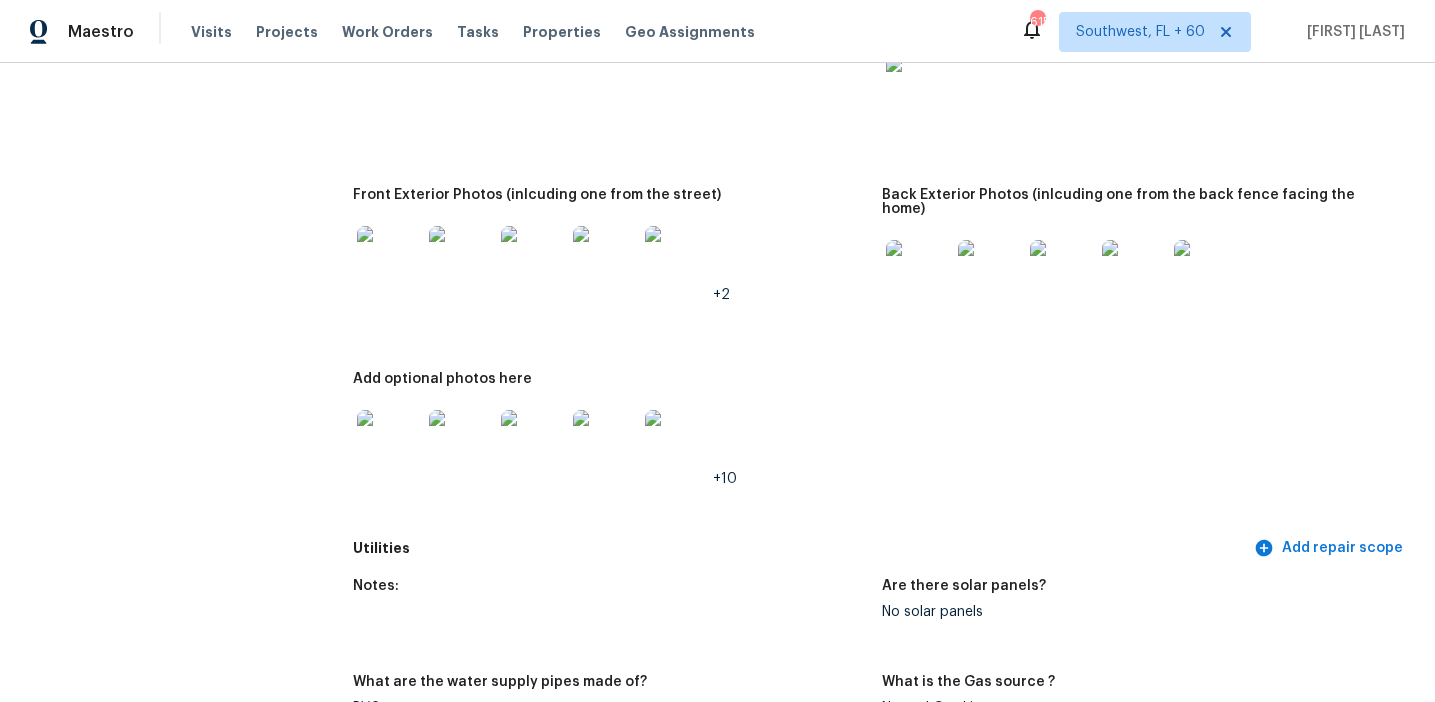 click at bounding box center (389, 442) 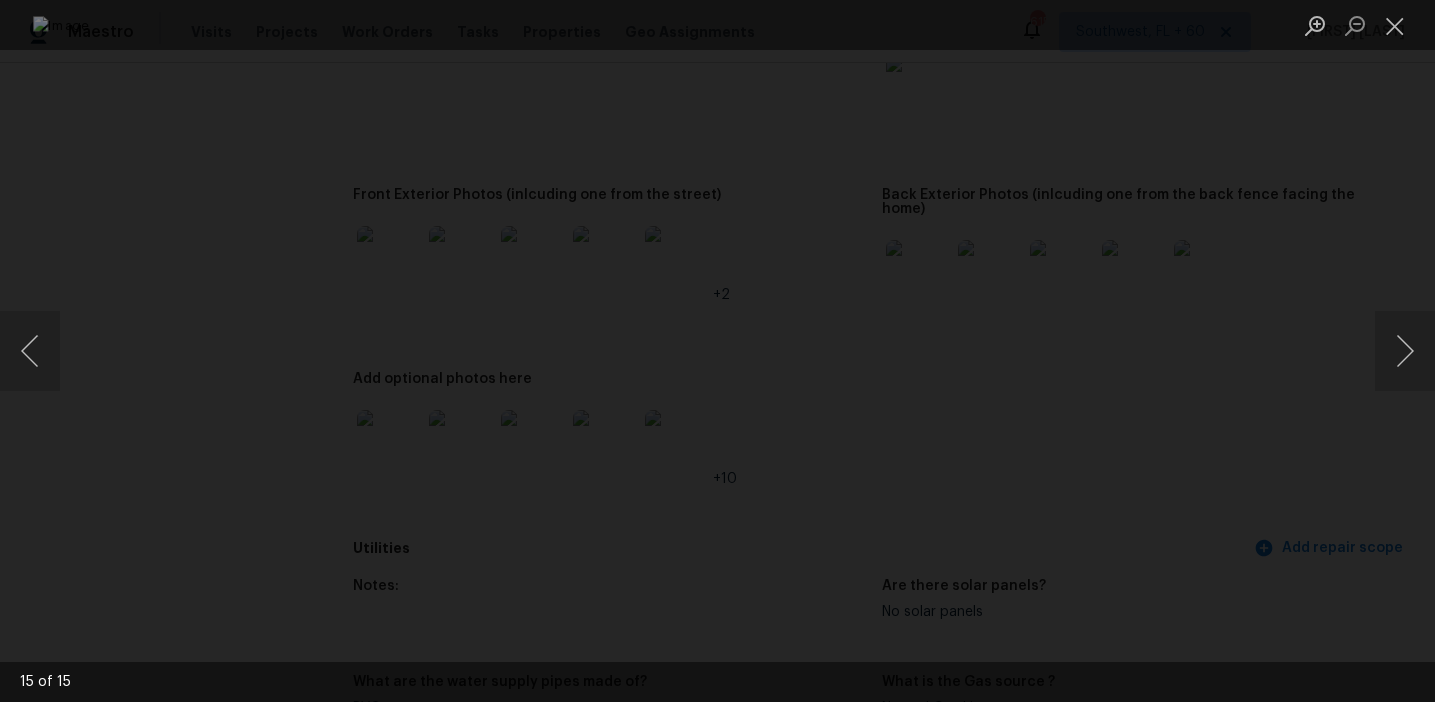 click at bounding box center [717, 351] 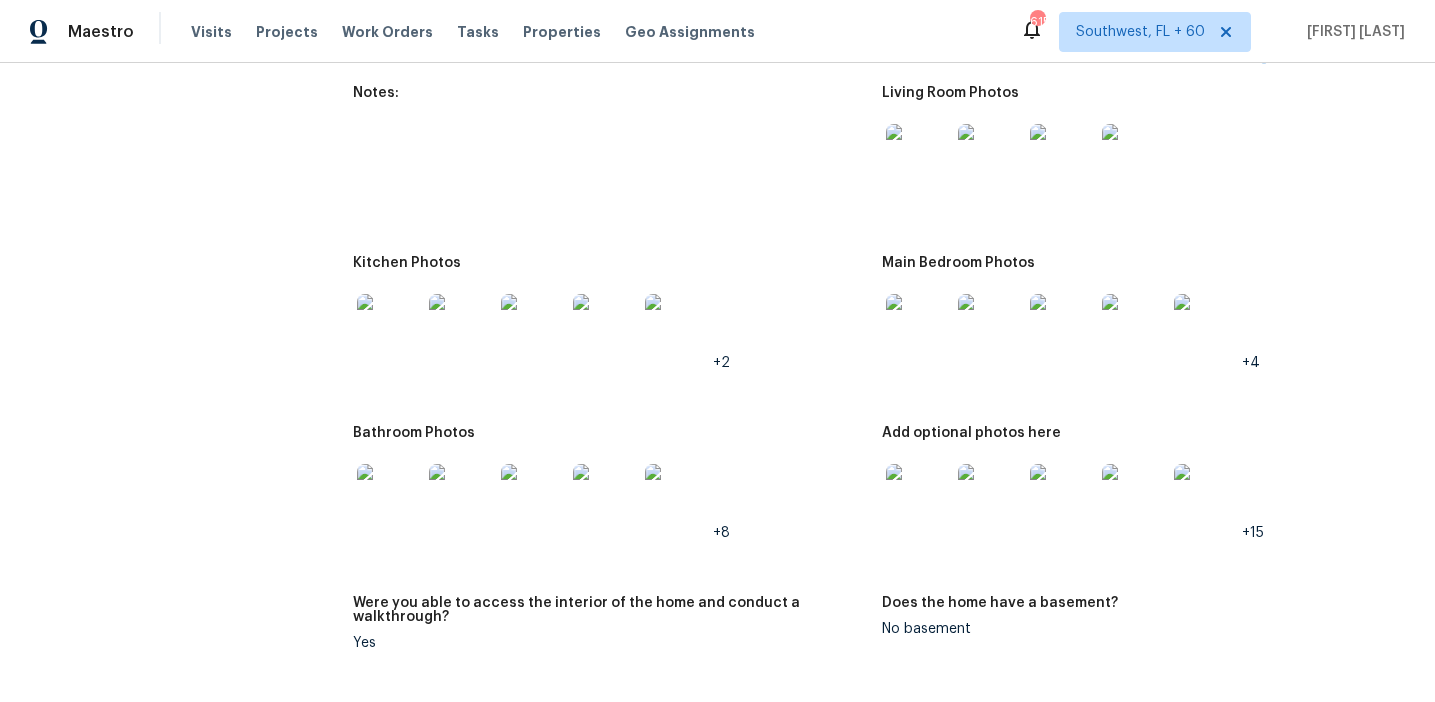 scroll, scrollTop: 2292, scrollLeft: 0, axis: vertical 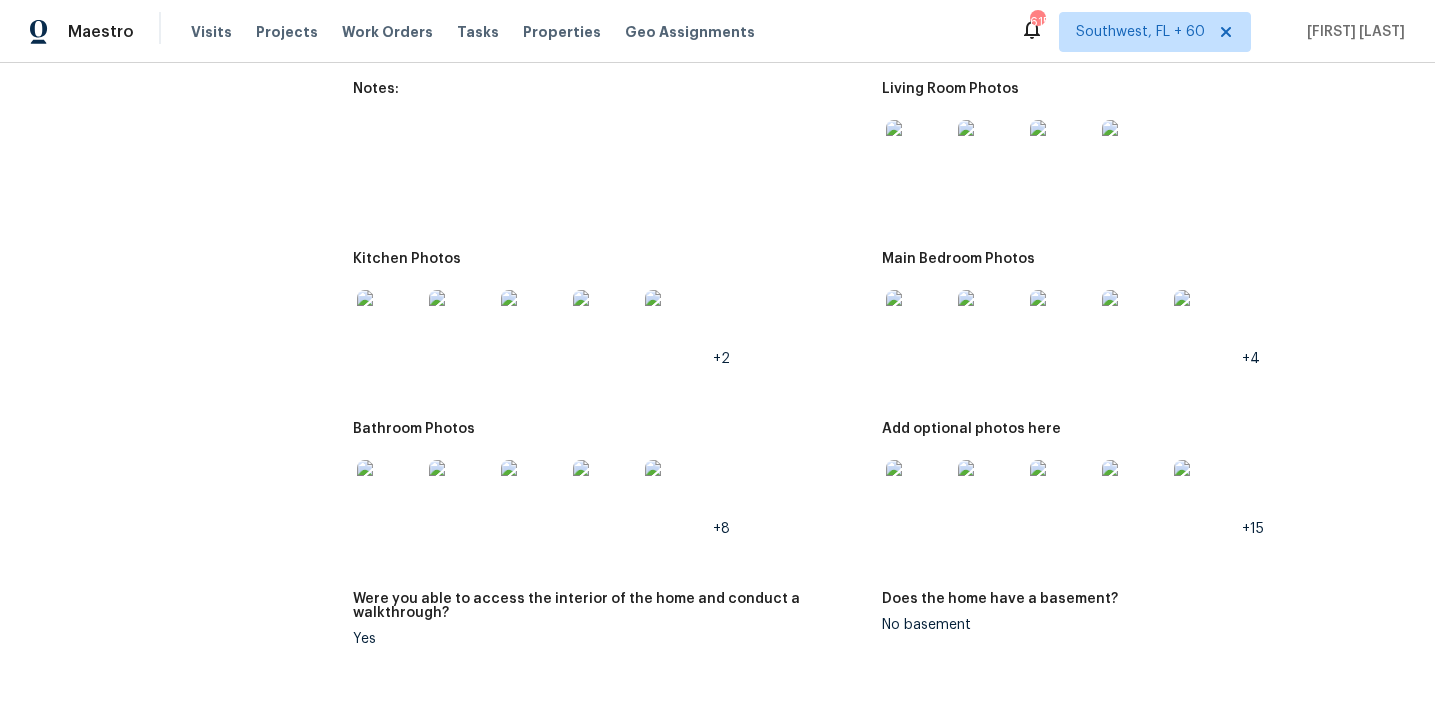 click at bounding box center [918, 152] 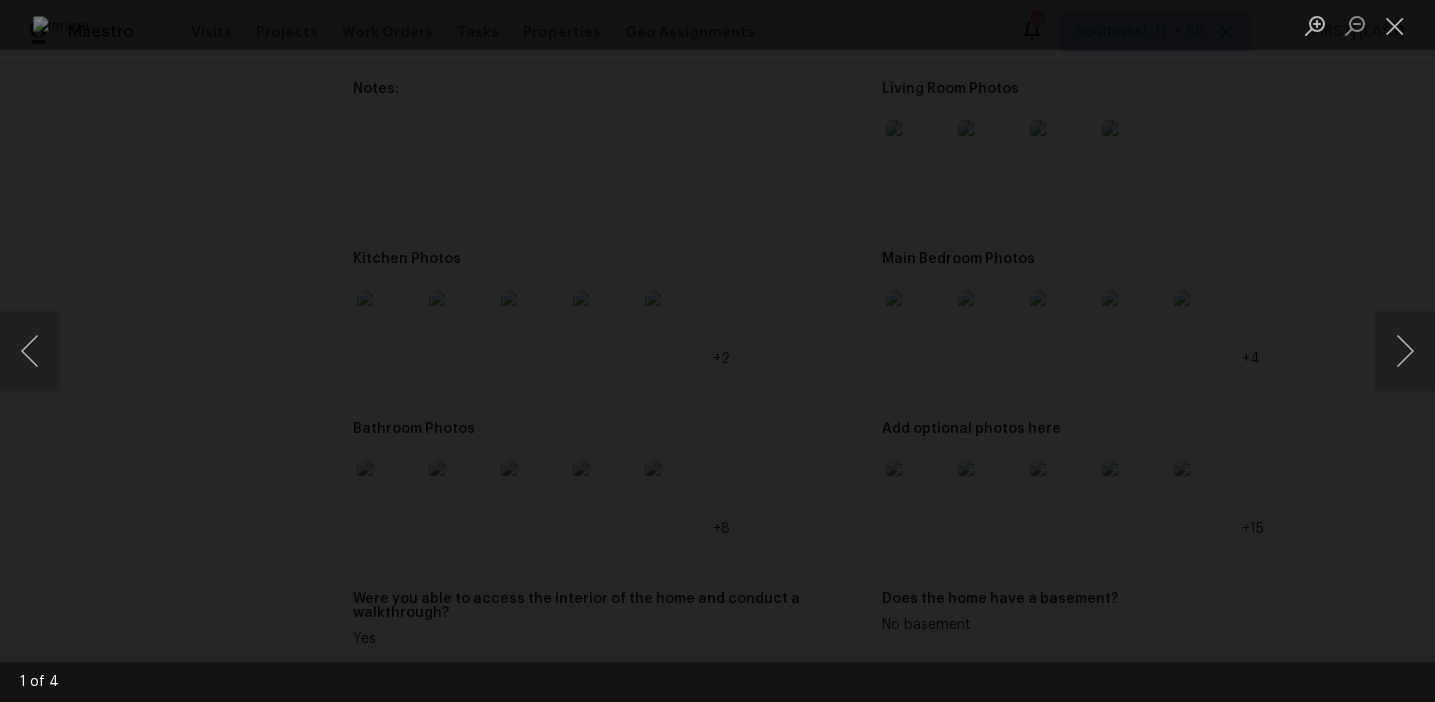 click at bounding box center (717, 351) 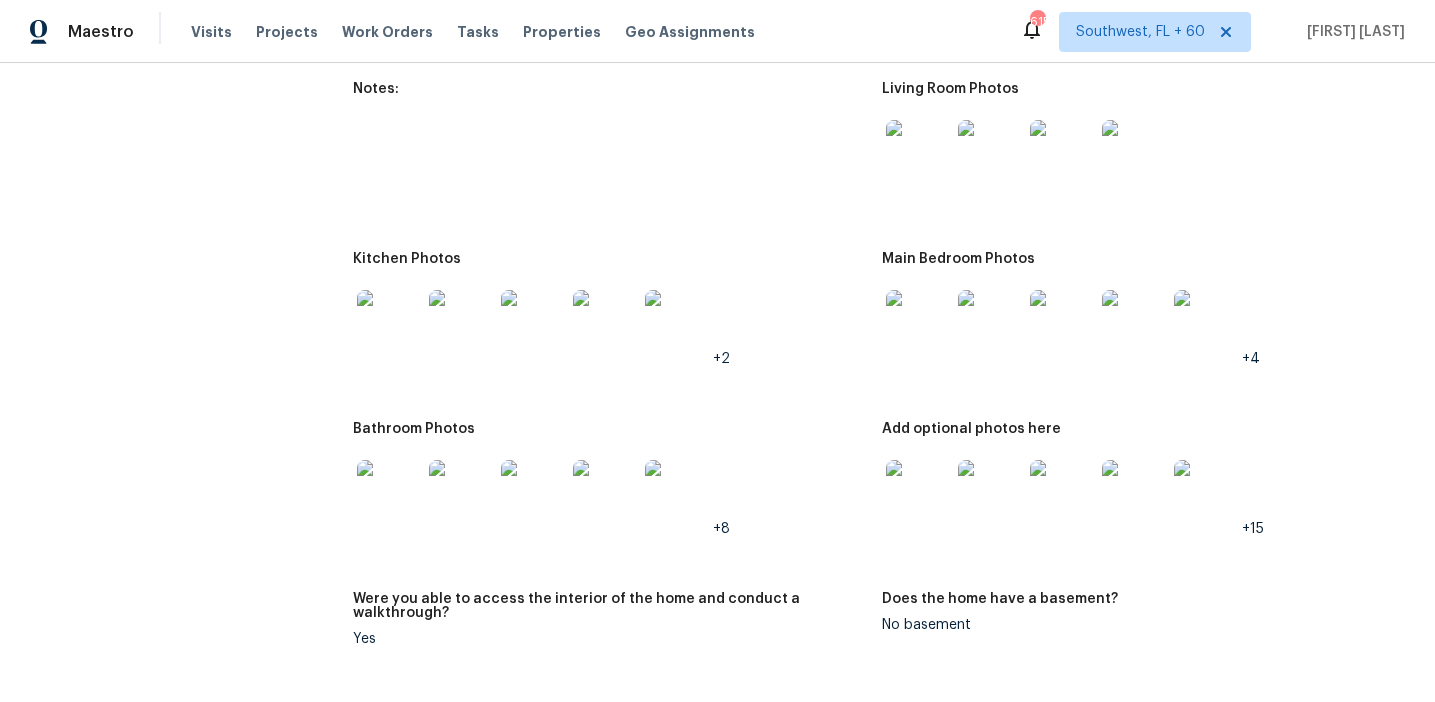 click at bounding box center [389, 322] 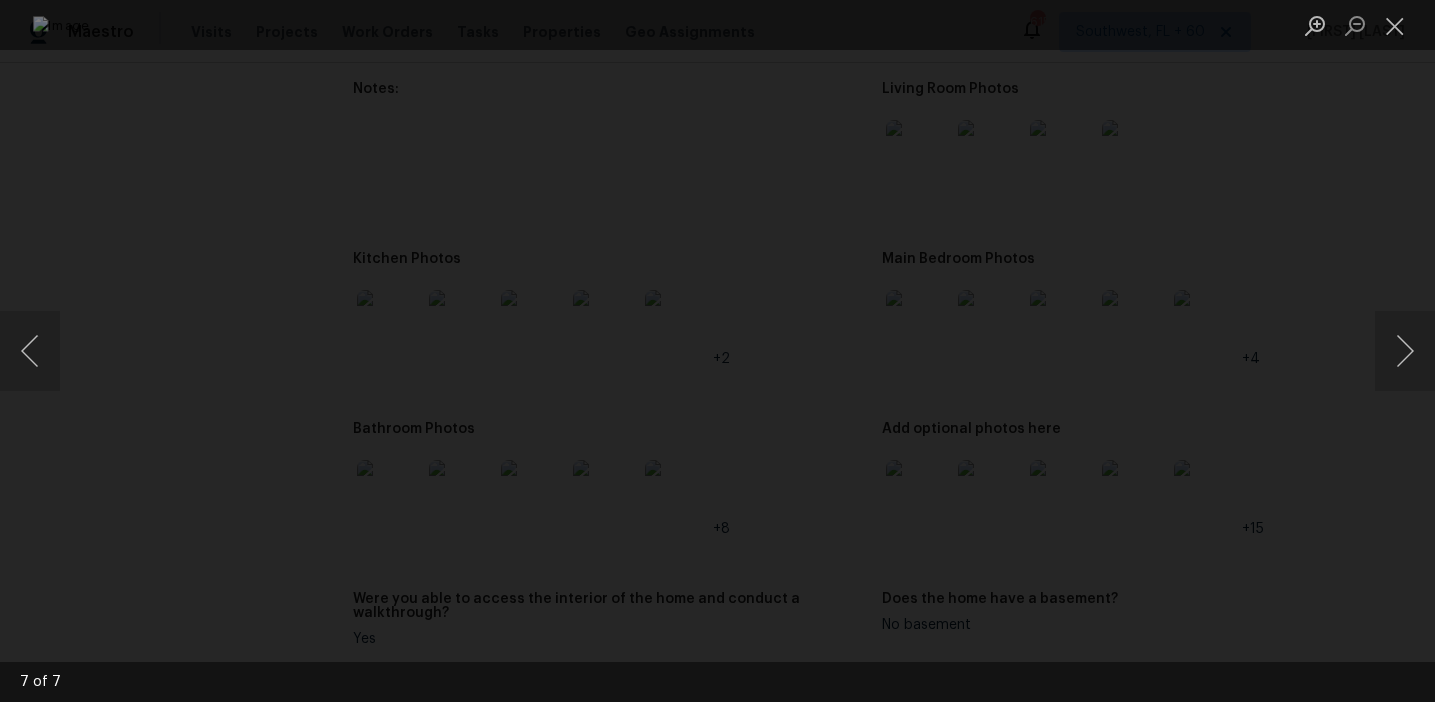 click at bounding box center [717, 351] 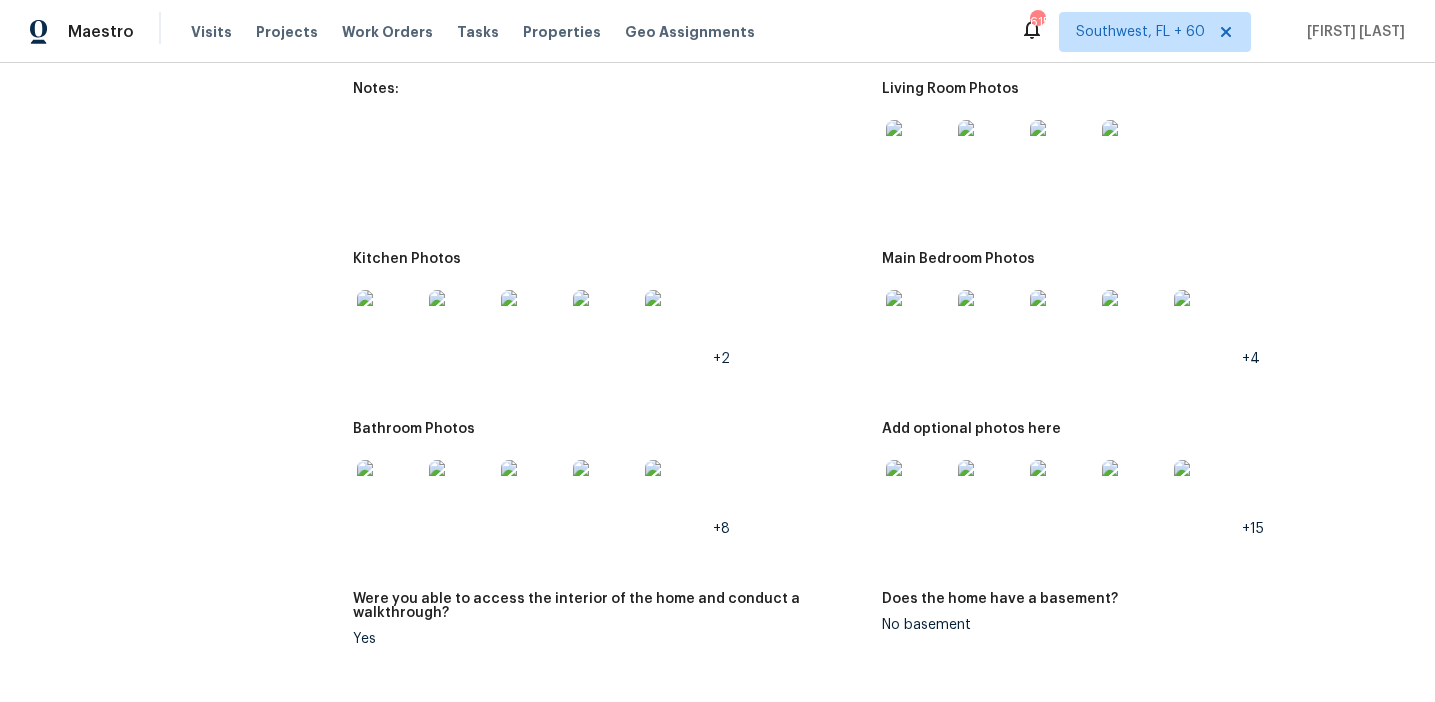 click at bounding box center [918, 322] 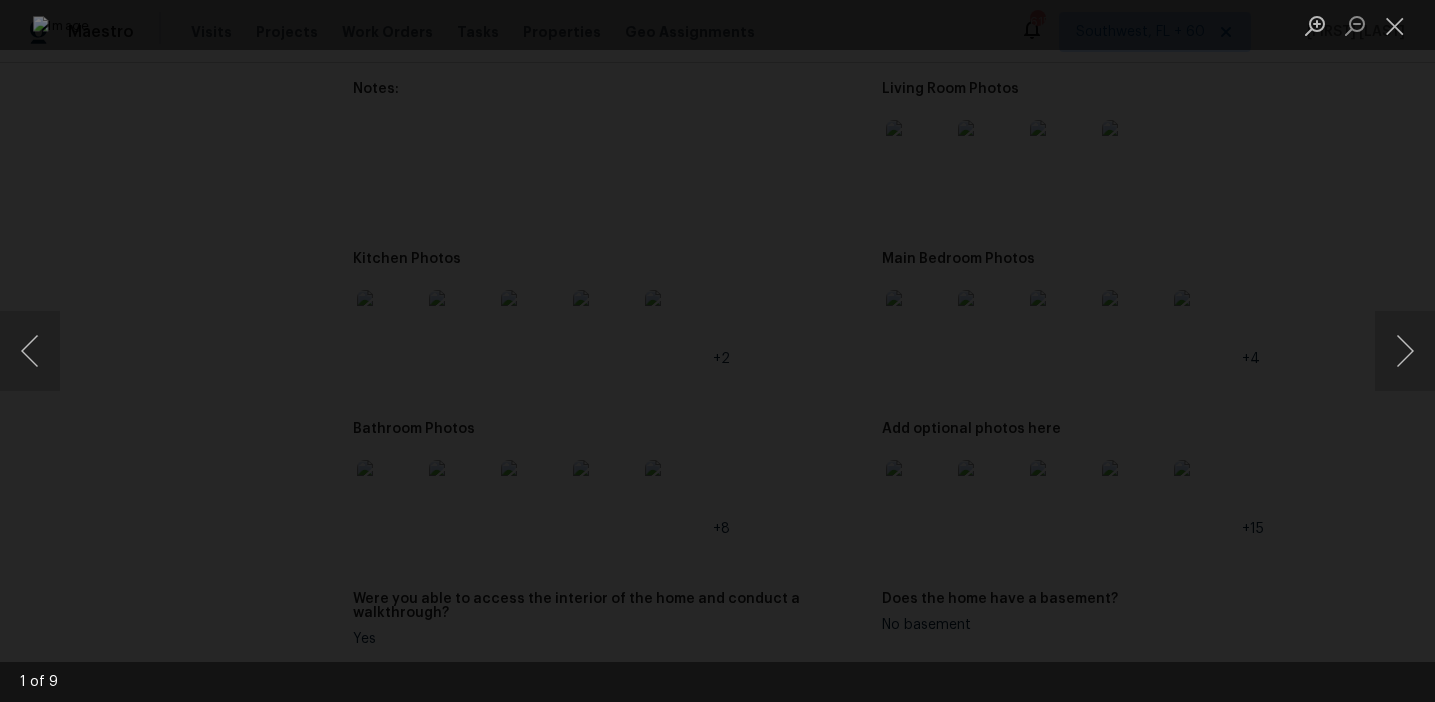 click at bounding box center [717, 351] 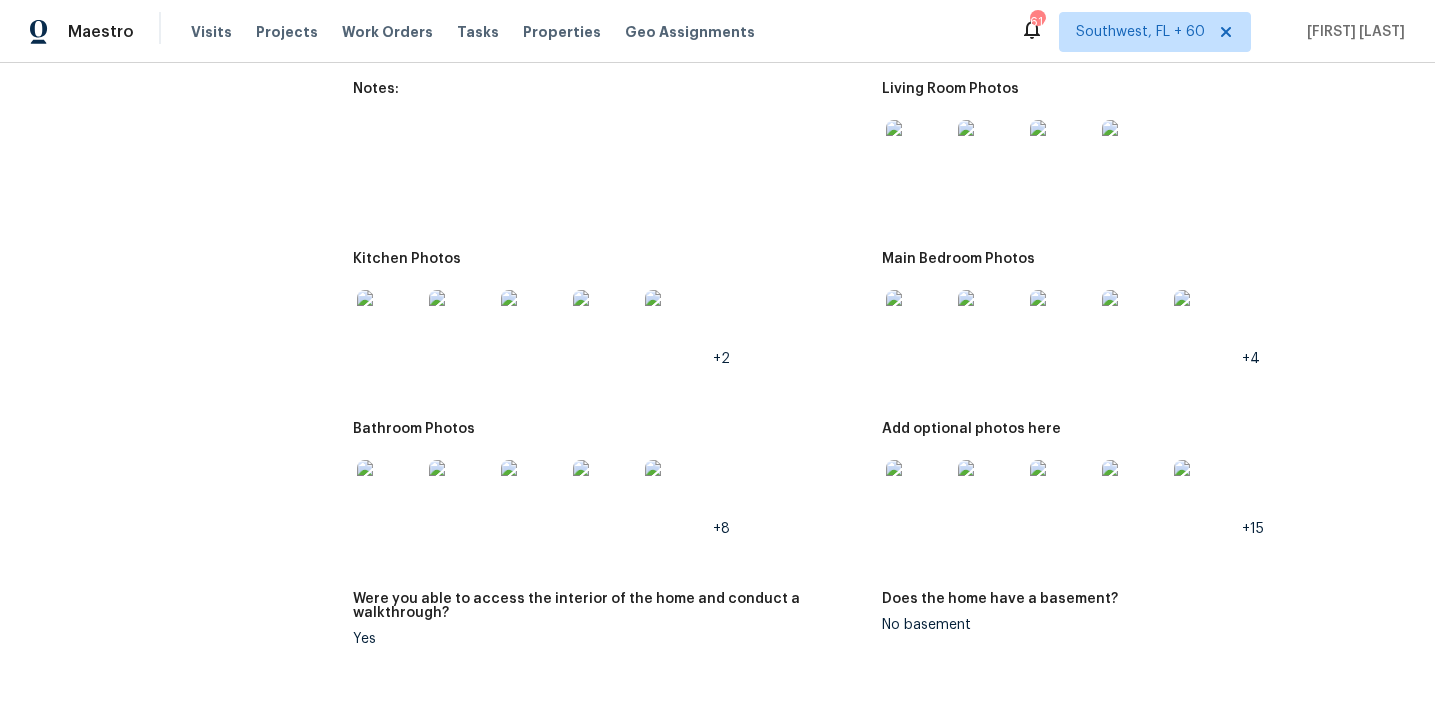 click at bounding box center [389, 492] 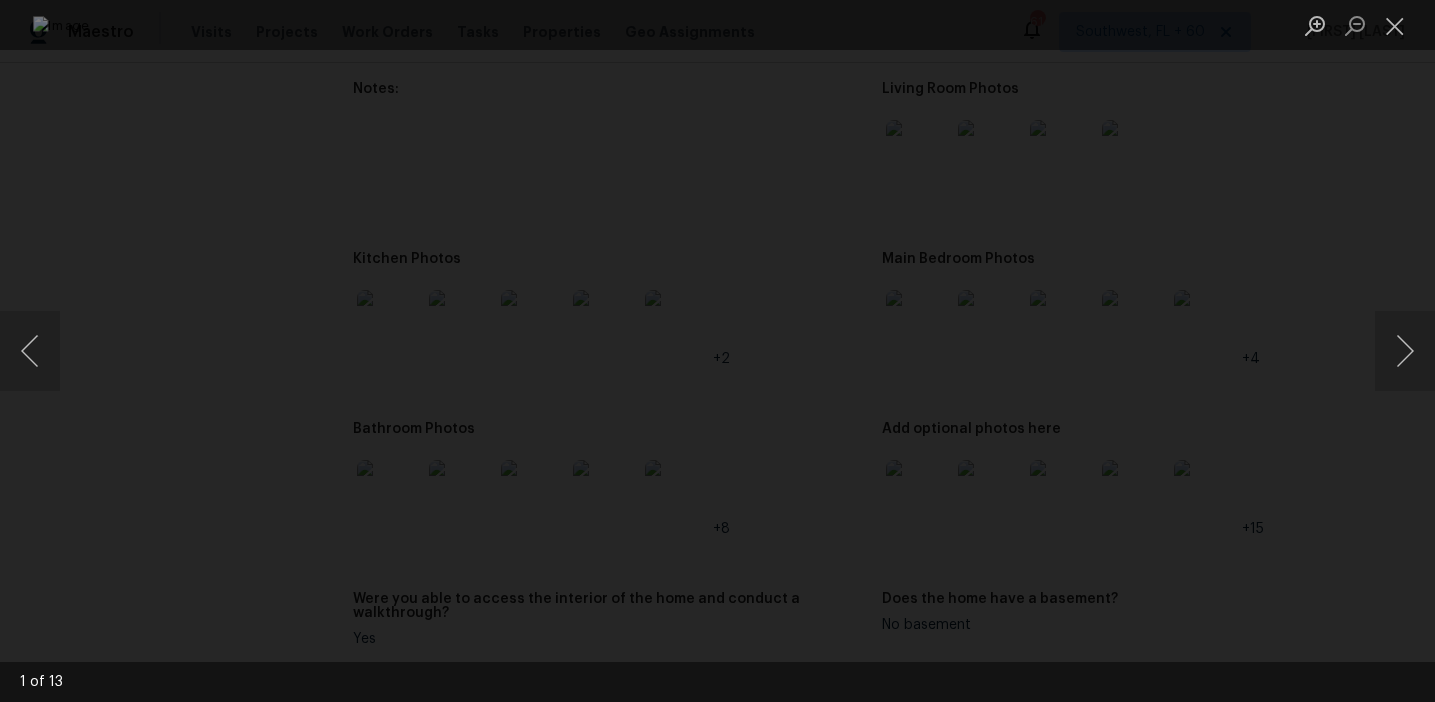 click at bounding box center [717, 351] 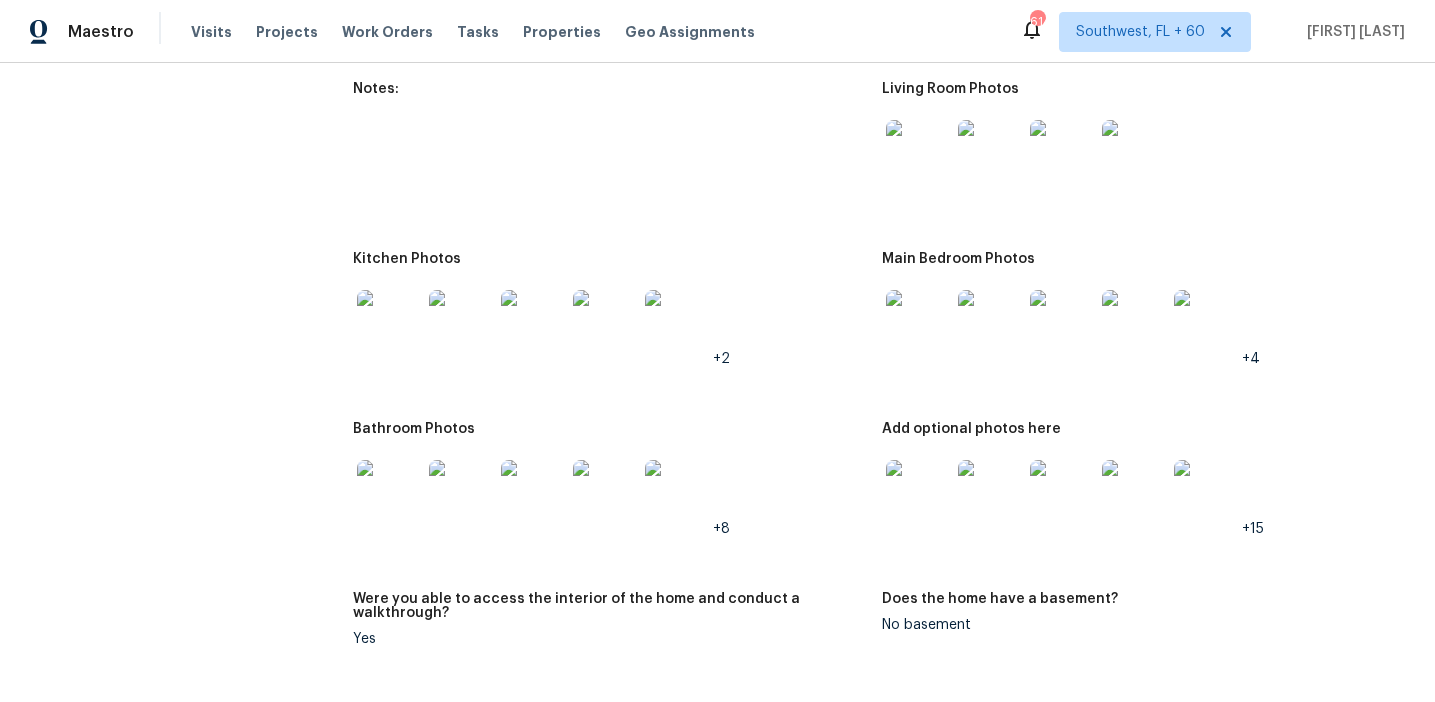 click at bounding box center (918, 492) 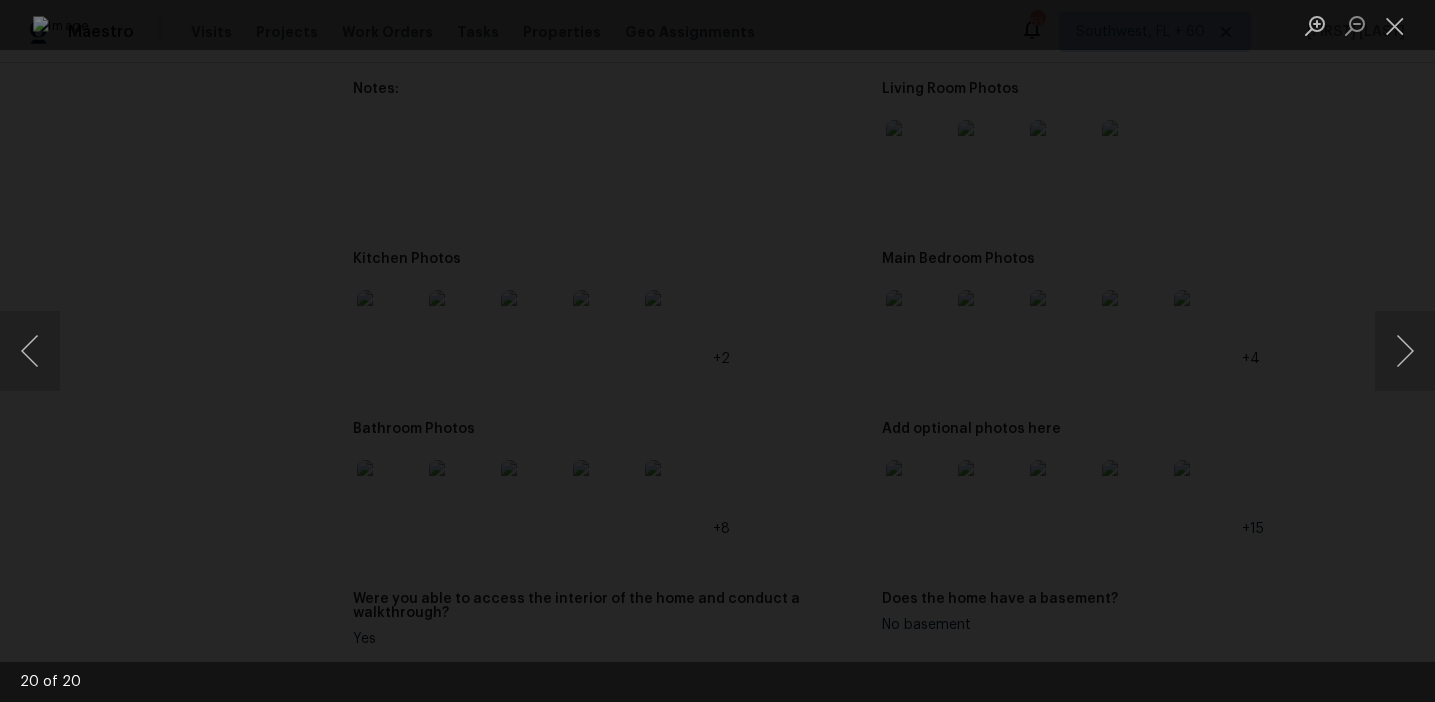 click at bounding box center [717, 351] 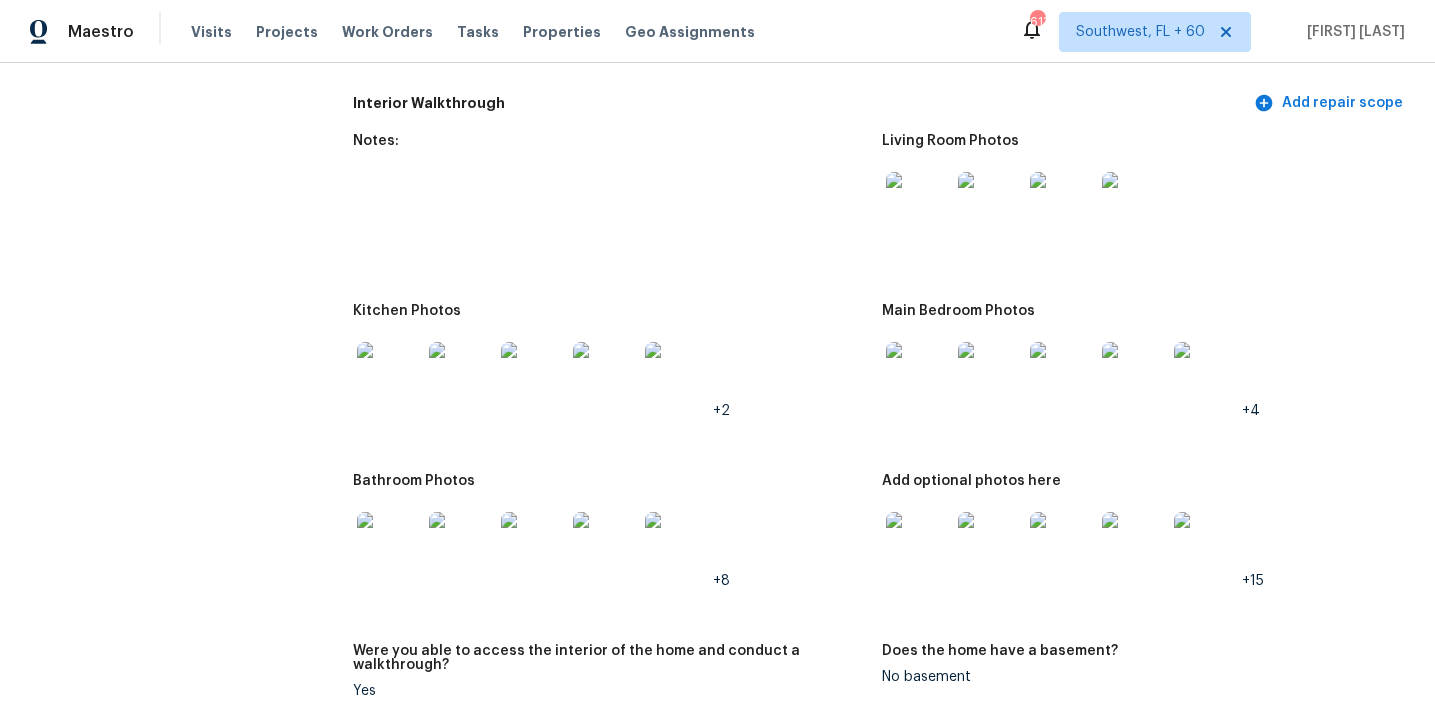 scroll, scrollTop: 2261, scrollLeft: 0, axis: vertical 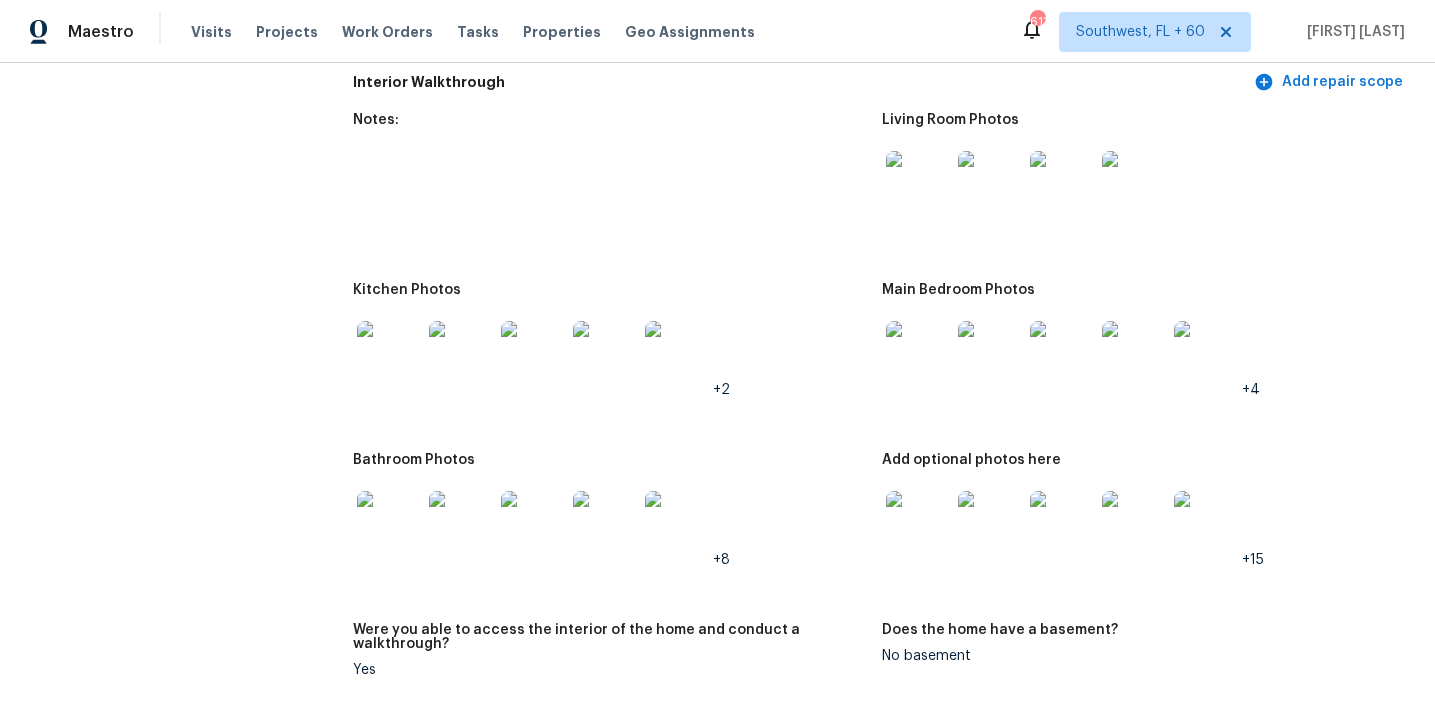 click at bounding box center [918, 523] 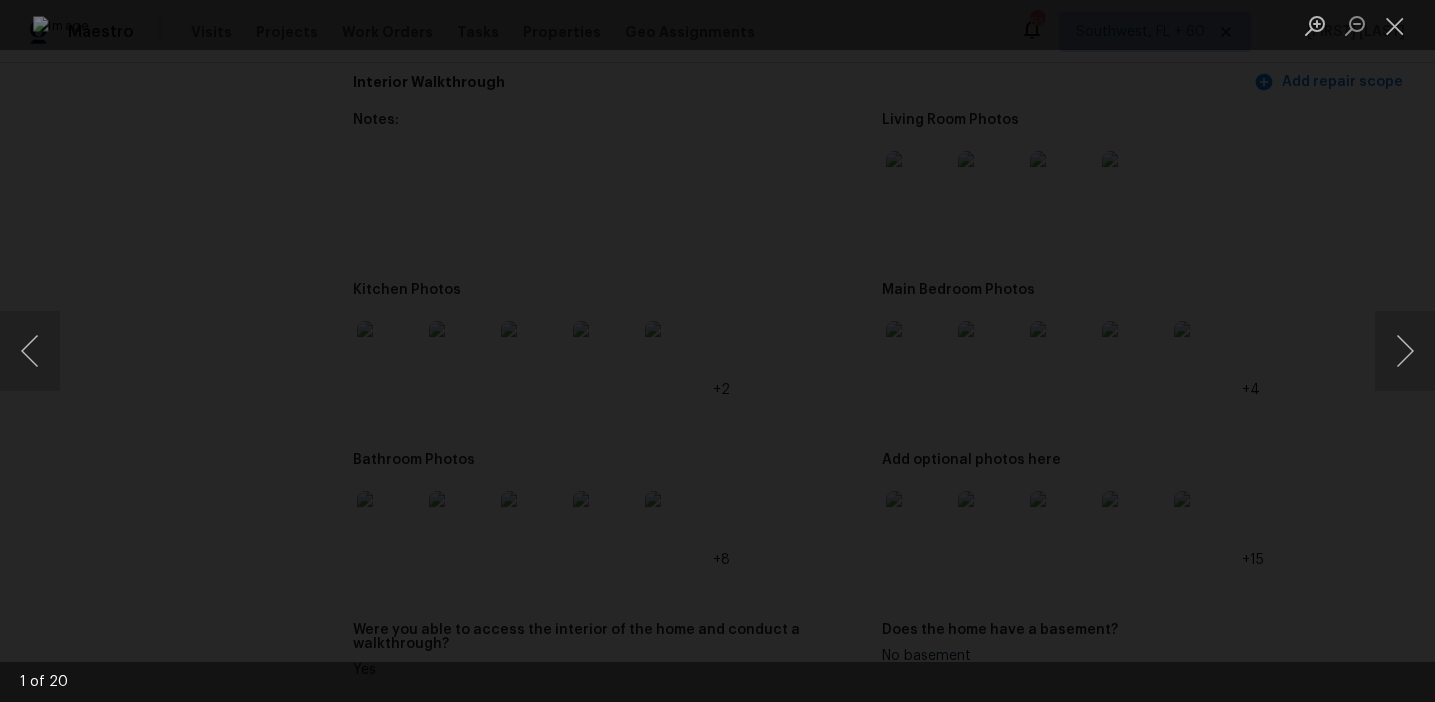 click at bounding box center (717, 351) 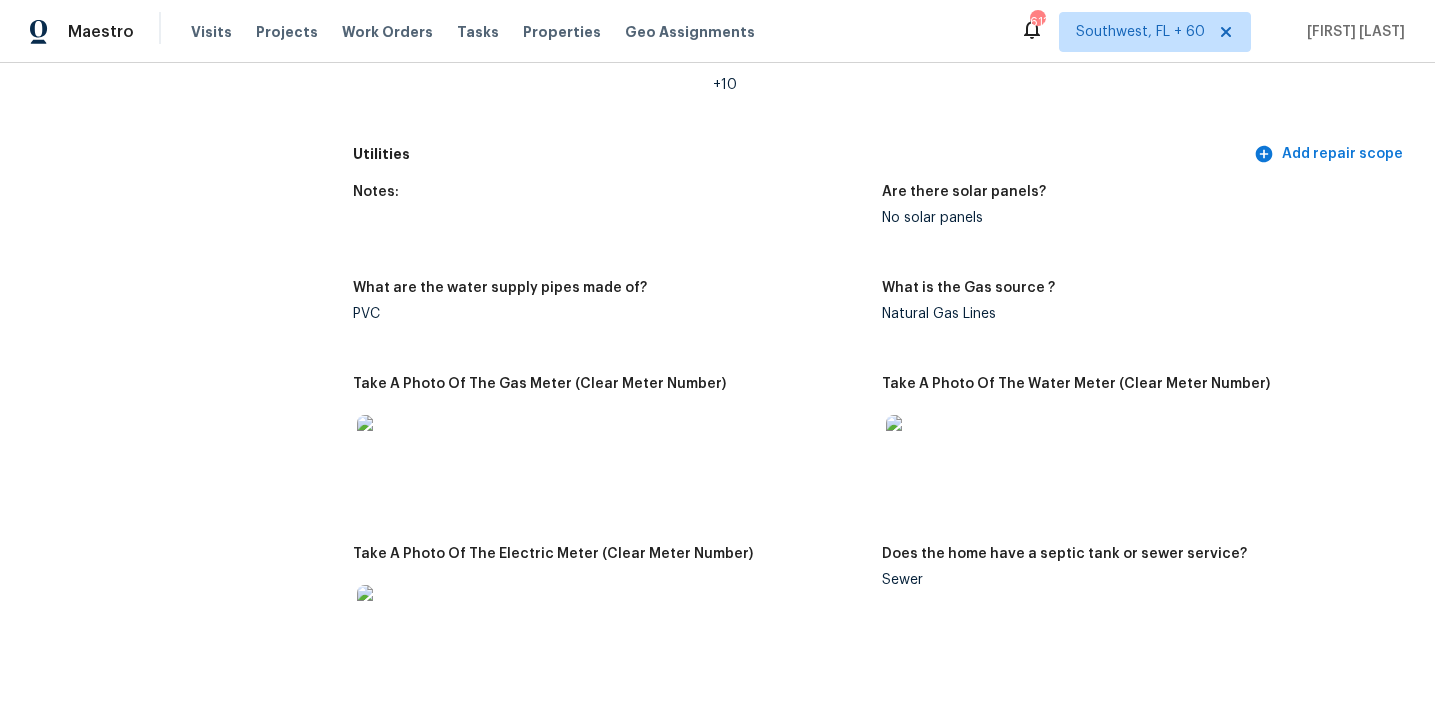 scroll, scrollTop: 1014, scrollLeft: 0, axis: vertical 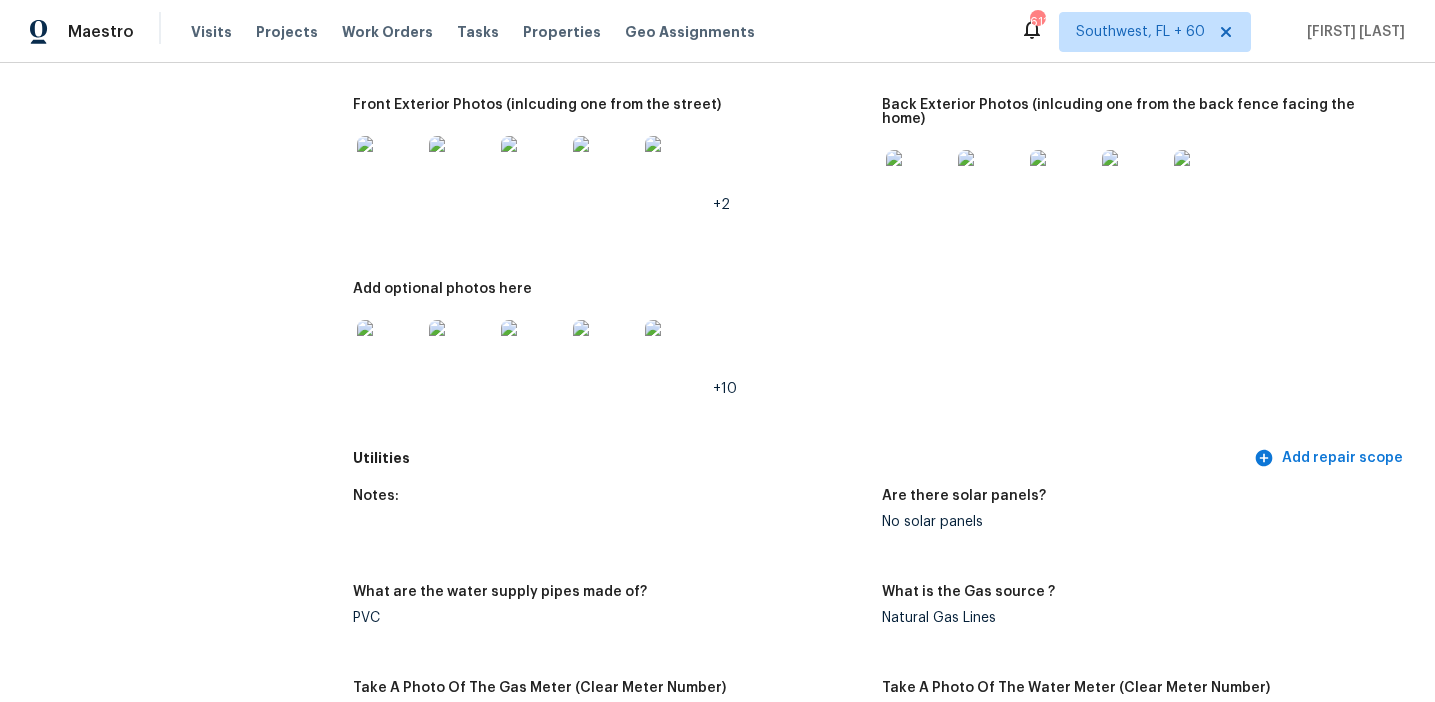 click on "Notes: What is the dwelling type ? Single Family What type of community is the home located in? Not Gated (n/a) If possible, please provide a photo of the entrance to the community Front Exterior Photos (inlcuding one from the street)  +2 Back Exterior Photos (inlcuding one from the back fence facing the home) Add optional photos here  +10" at bounding box center [882, 130] 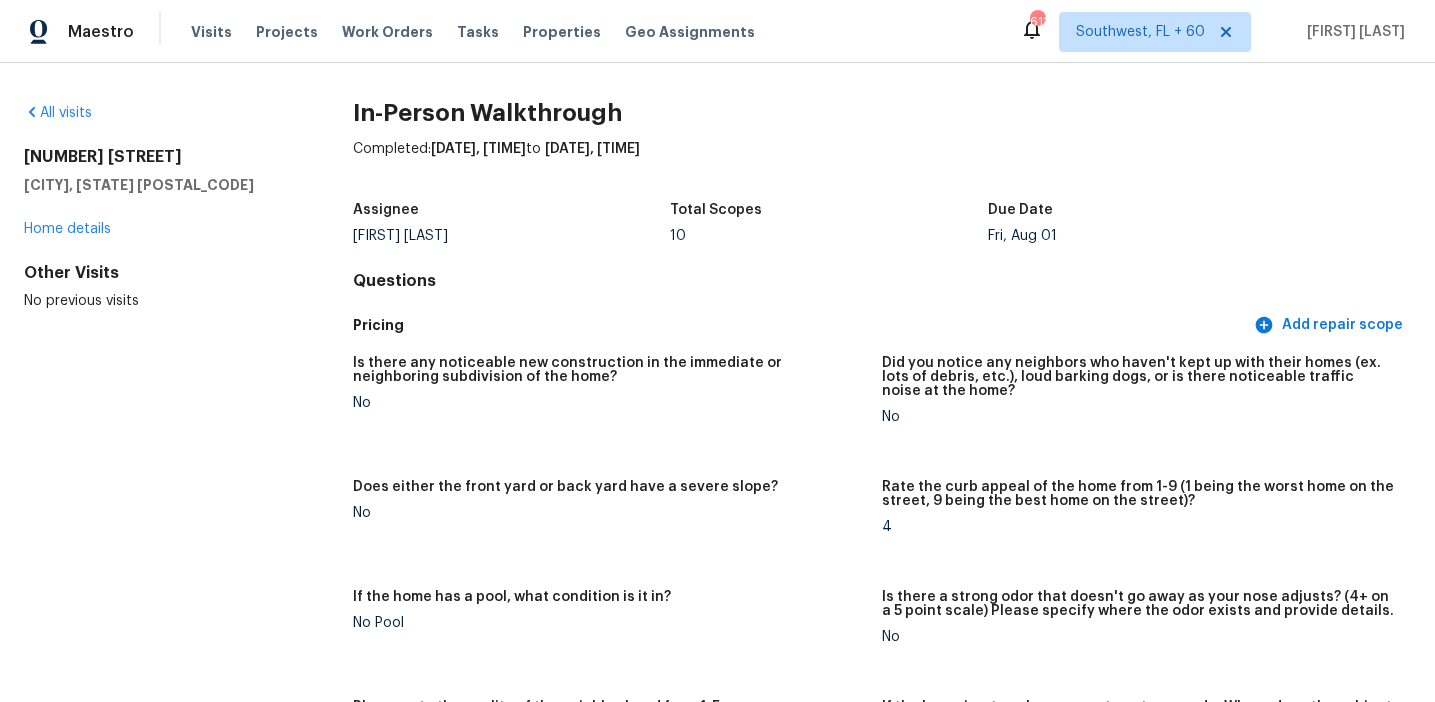 click on "Assignee [FIRST] [LAST] Total Scopes 10 Due Date Fri, Aug 01" at bounding box center [882, 223] 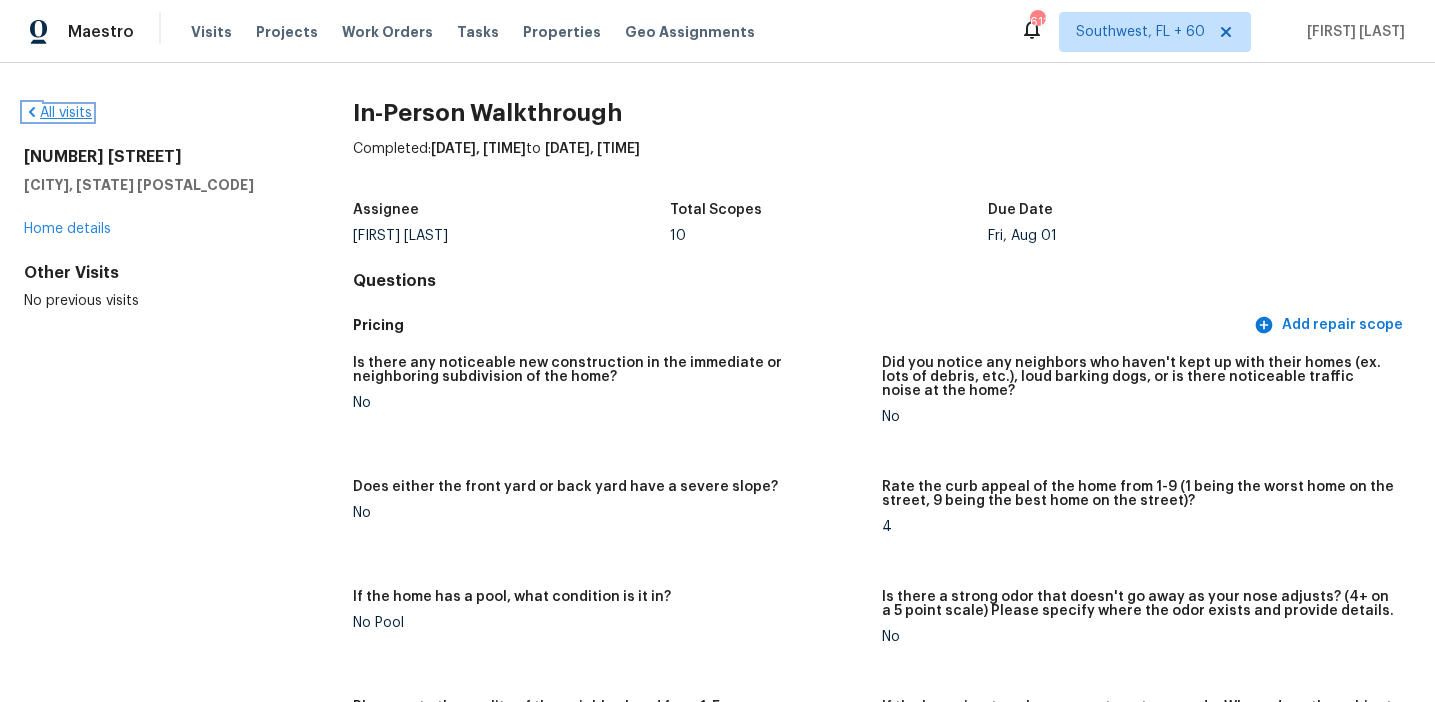 click on "All visits" at bounding box center (58, 113) 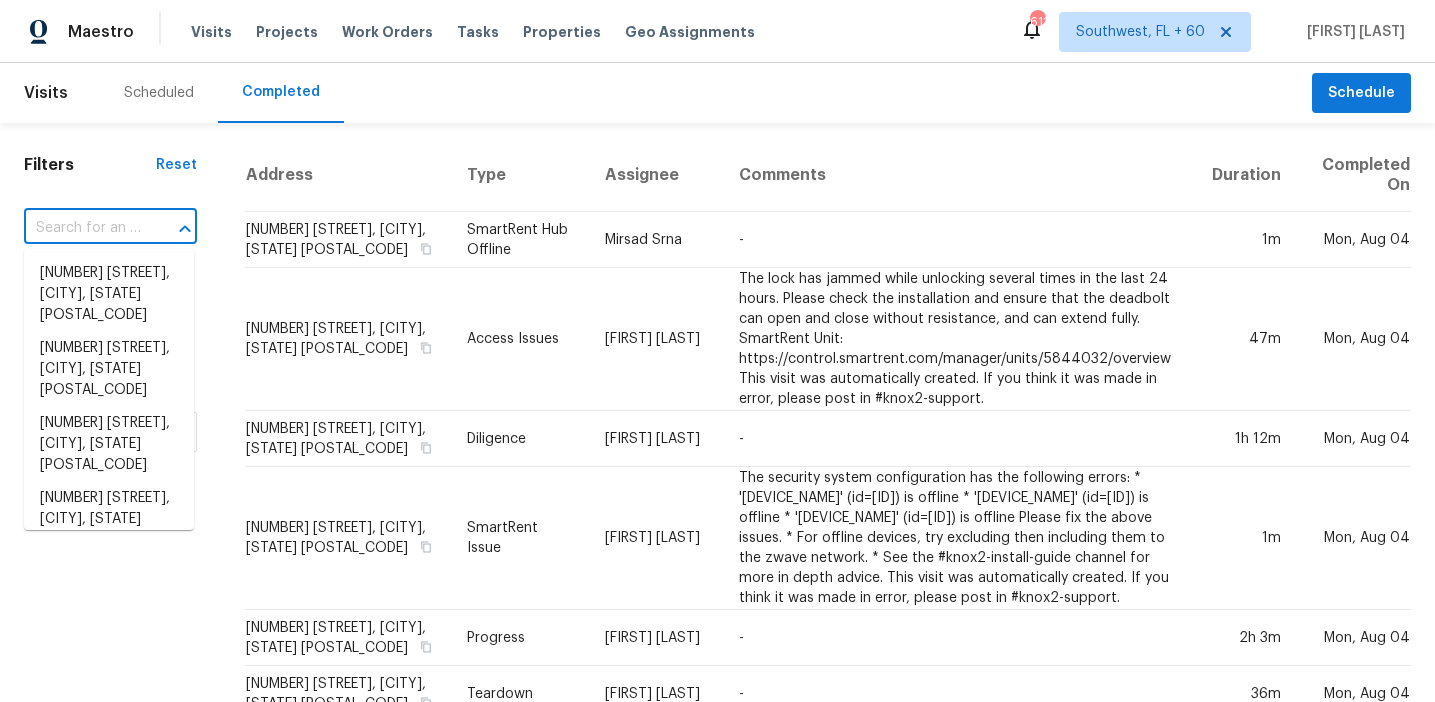 click at bounding box center [82, 228] 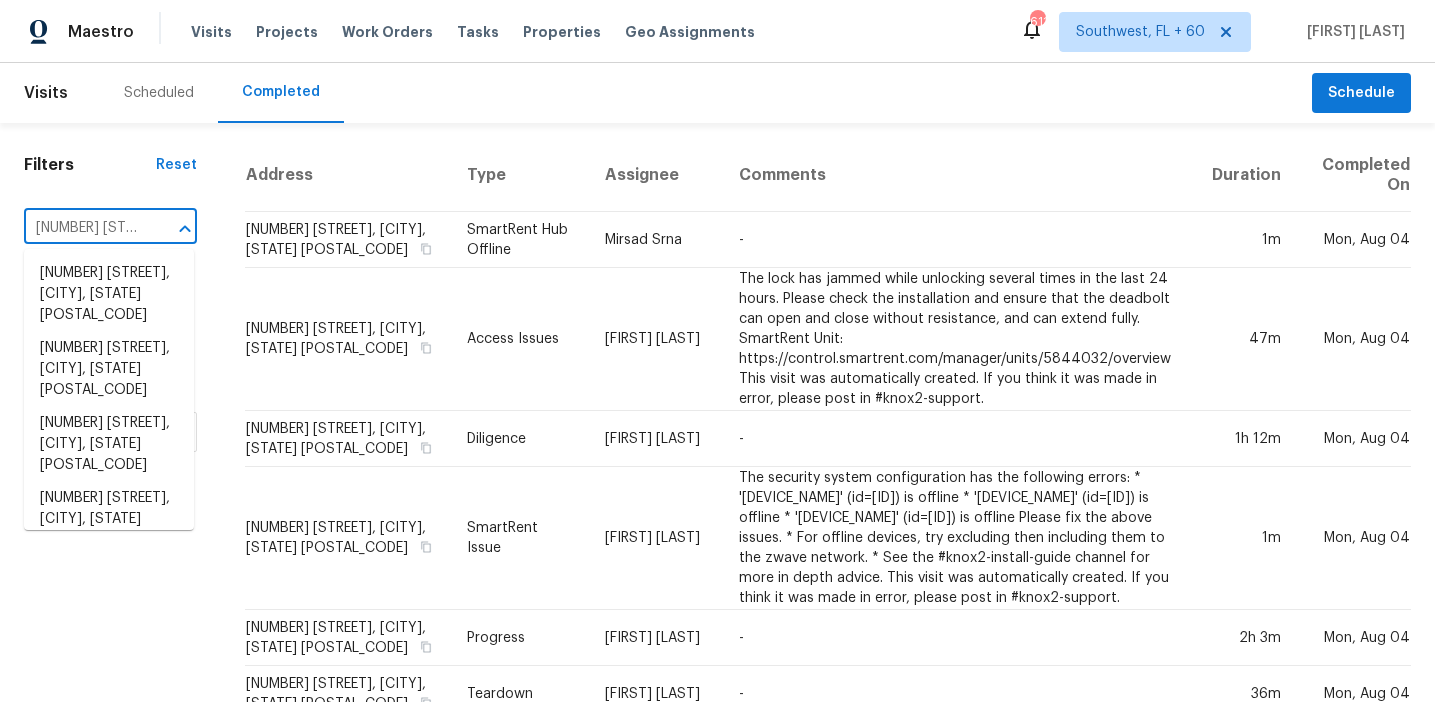 scroll, scrollTop: 0, scrollLeft: 166, axis: horizontal 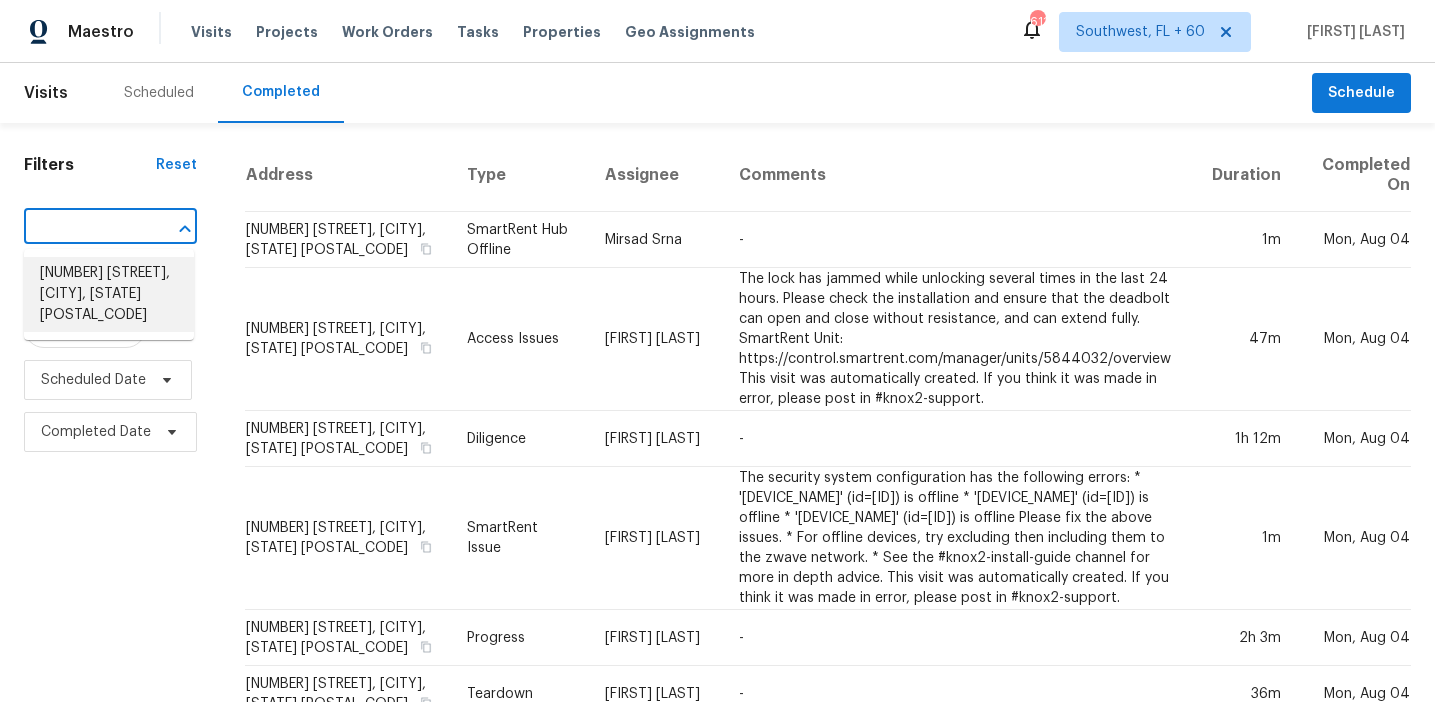 click on "[NUMBER] [STREET], [CITY], [STATE] [POSTAL_CODE]" at bounding box center [109, 294] 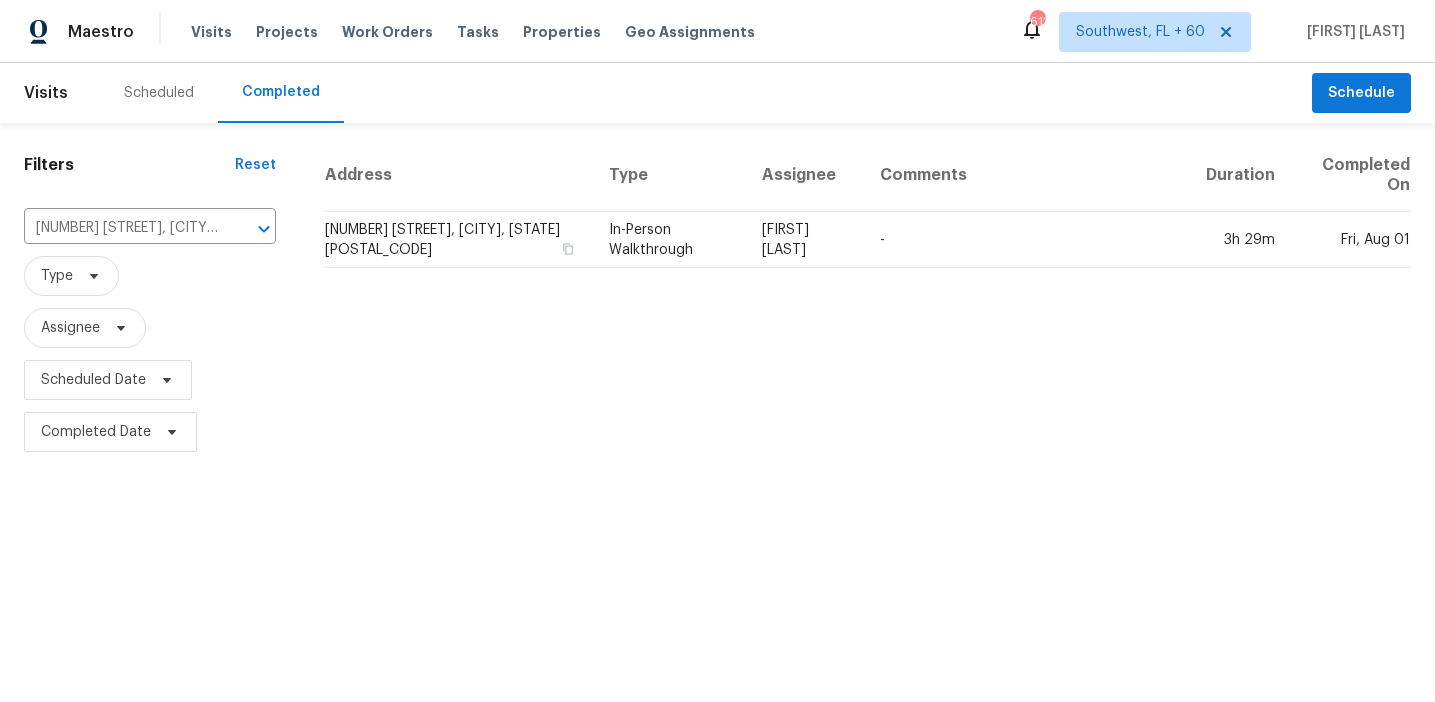 click on "[NUMBER] [STREET], [CITY], [STATE] [POSTAL_CODE]" at bounding box center (458, 240) 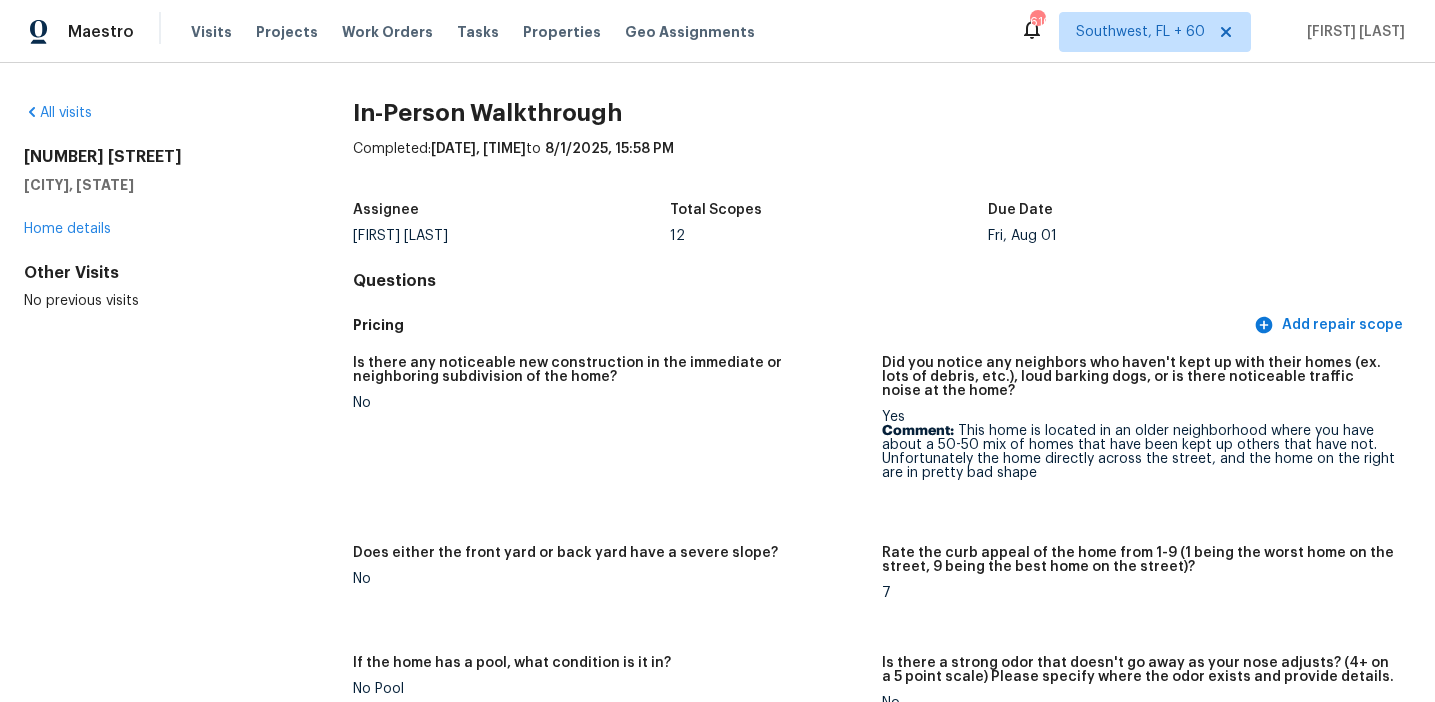 click on "Is there any noticeable new construction in the immediate or neighboring subdivision of the home?" at bounding box center [609, 370] 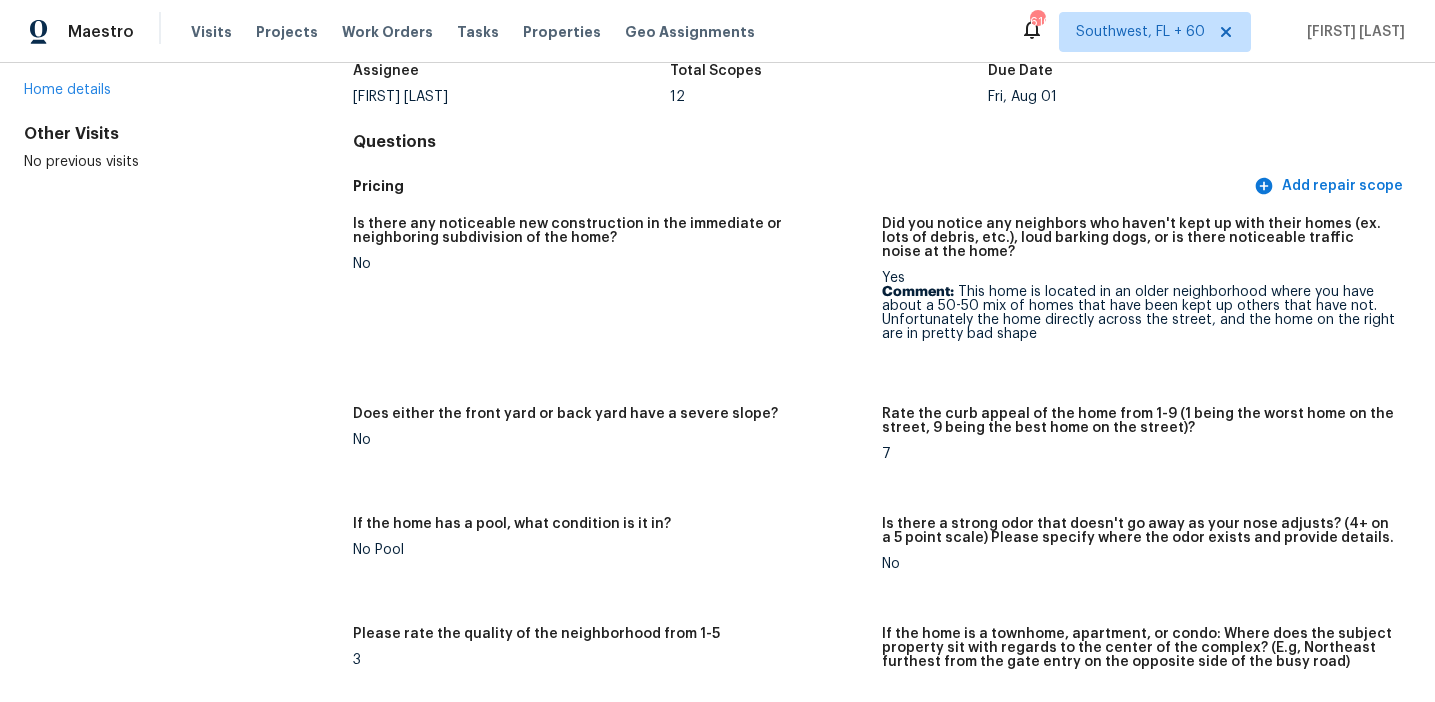 scroll, scrollTop: 54, scrollLeft: 0, axis: vertical 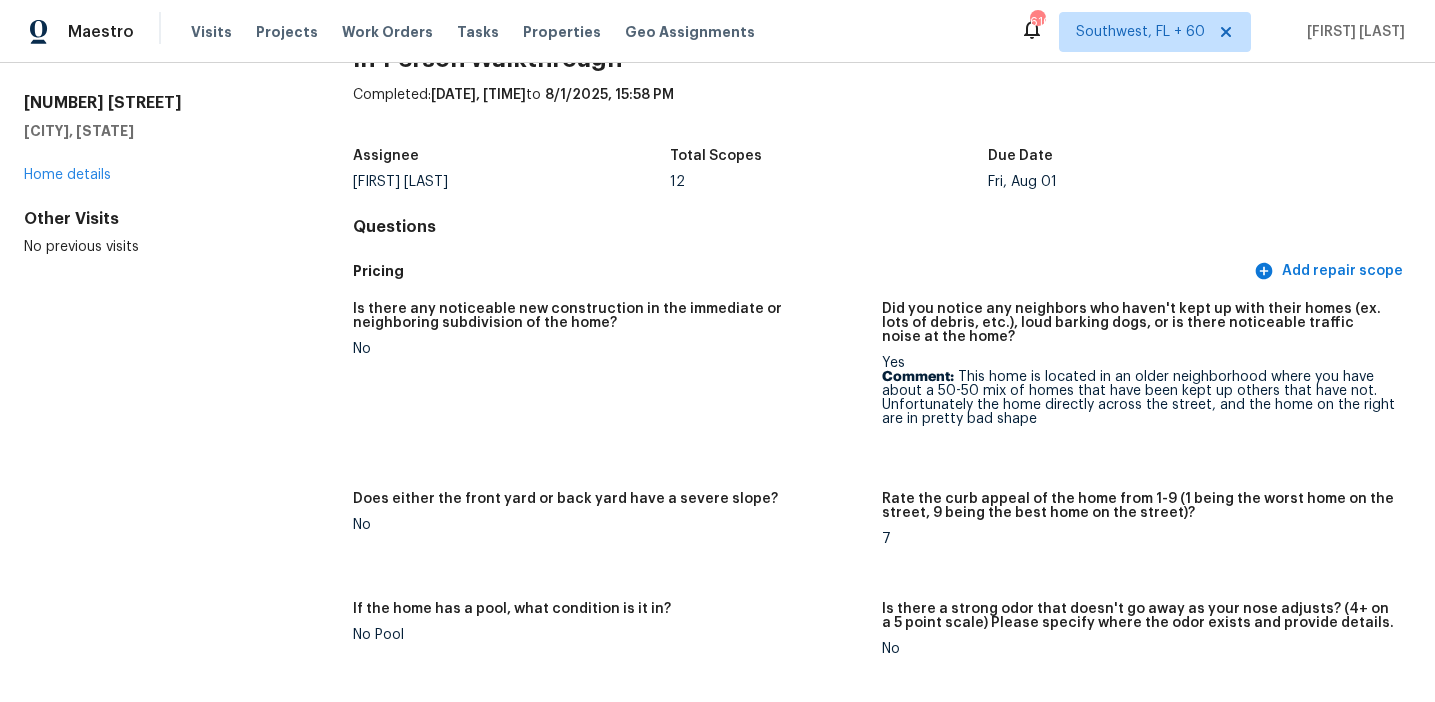click on "Is there any noticeable new construction in the immediate or neighboring subdivision of the home? No" at bounding box center (617, 385) 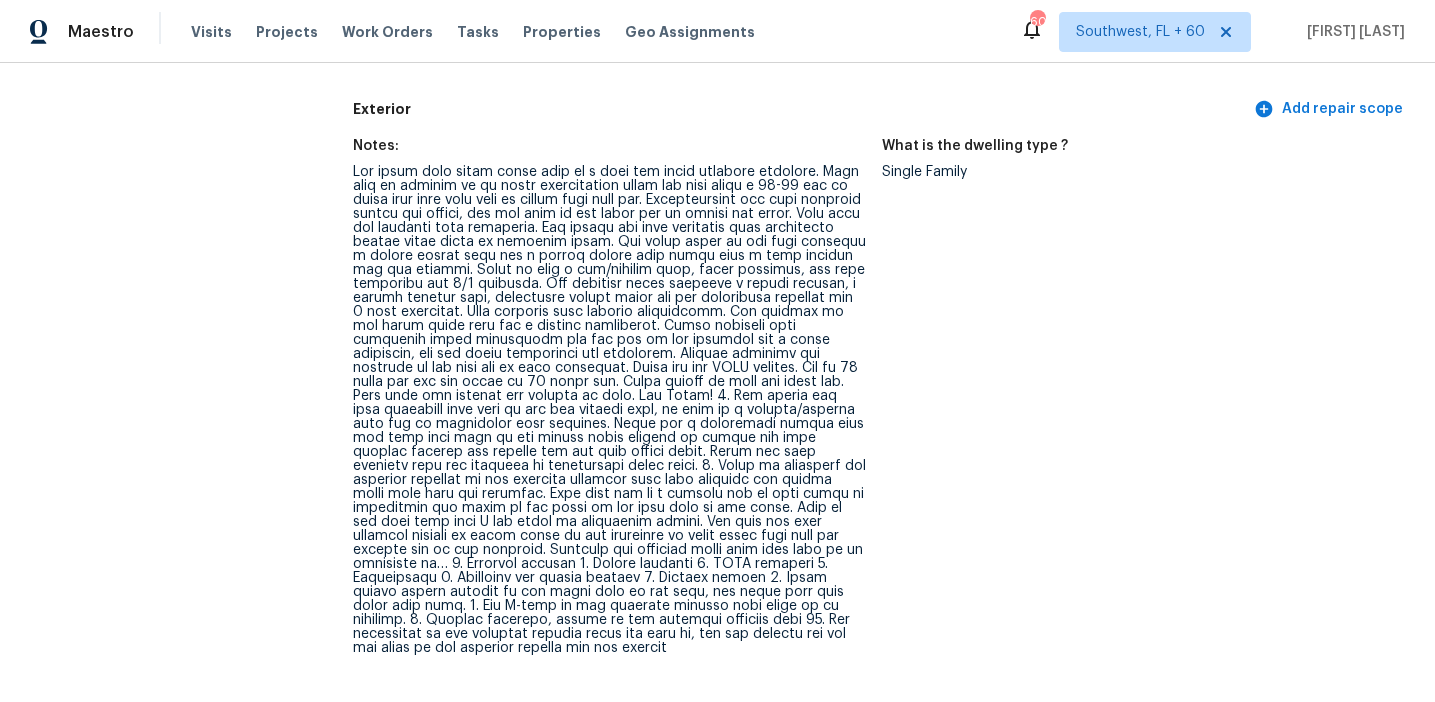 scroll, scrollTop: 3875, scrollLeft: 0, axis: vertical 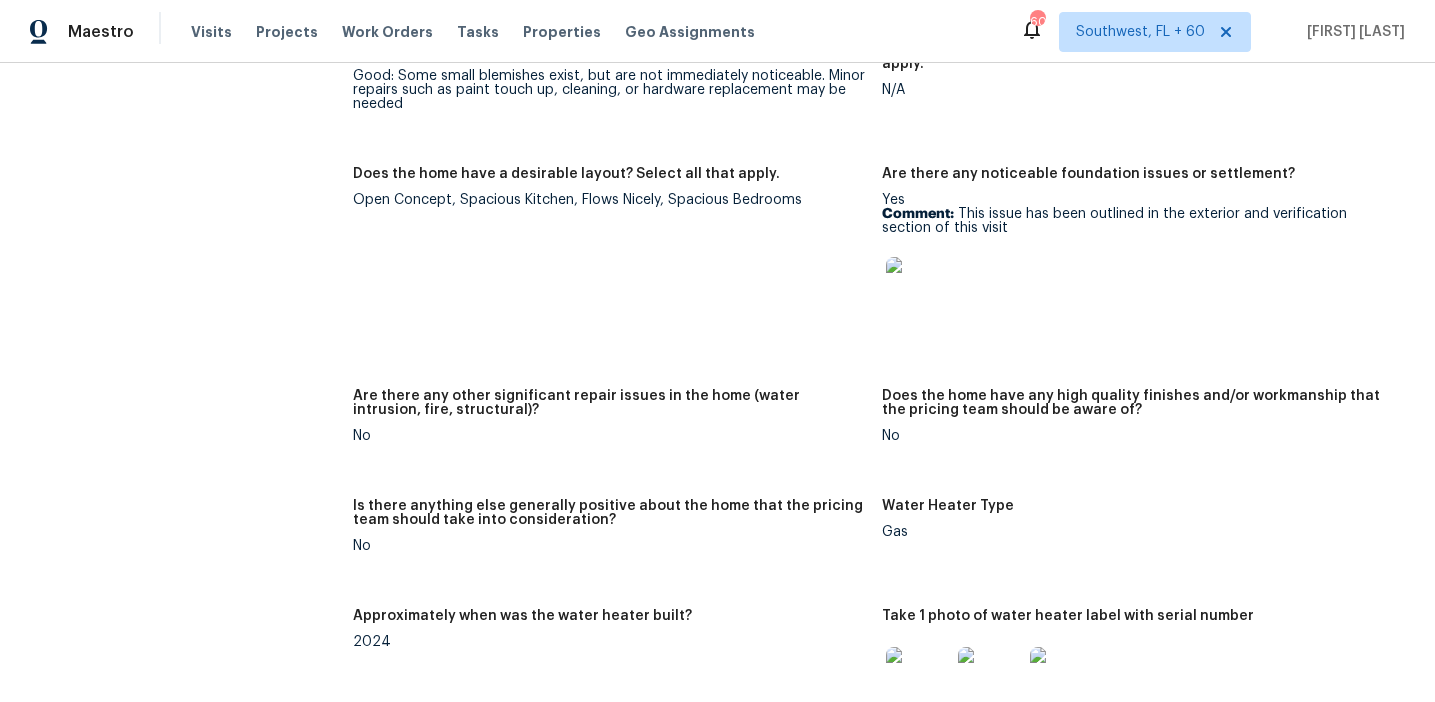click on "Comment:   This issue has been outlined in the exterior and verification section of this visit" at bounding box center [1138, 221] 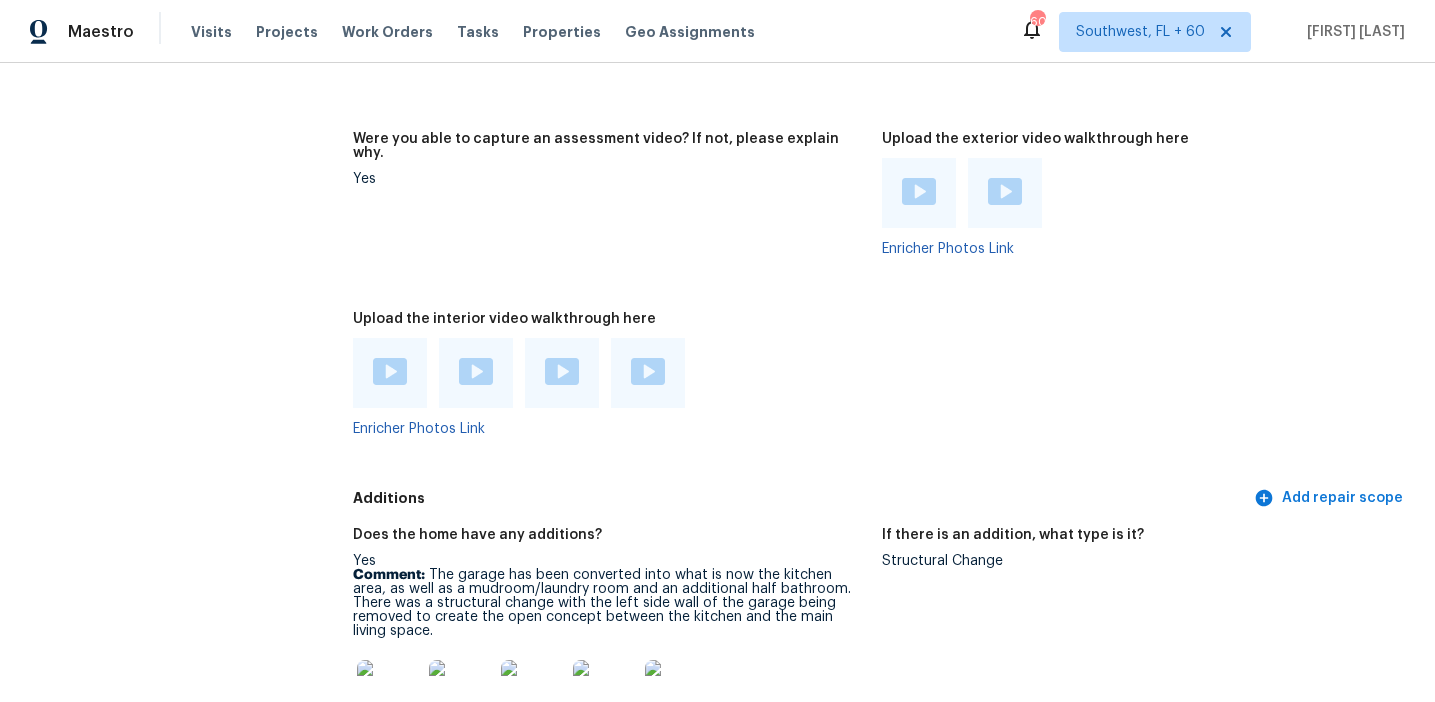 scroll, scrollTop: 4526, scrollLeft: 0, axis: vertical 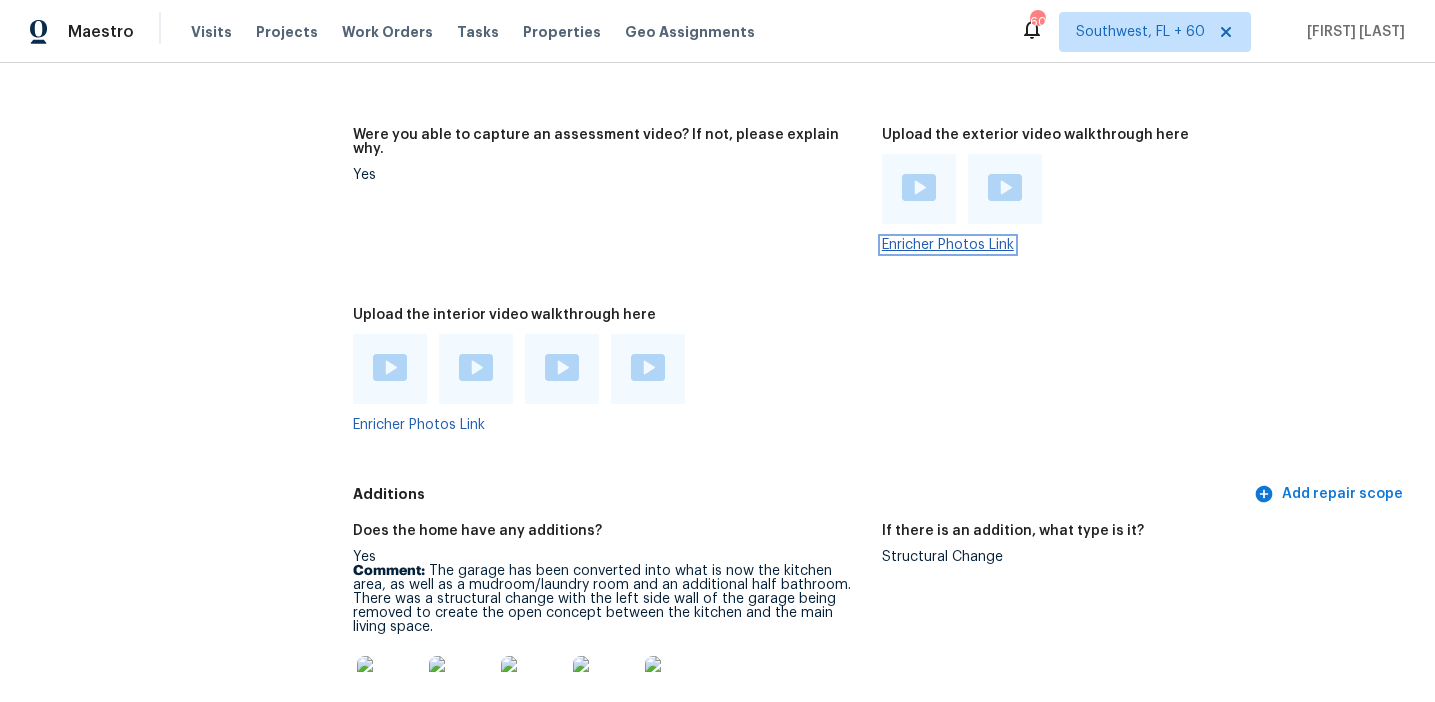 click on "Enricher Photos Link" at bounding box center [948, 245] 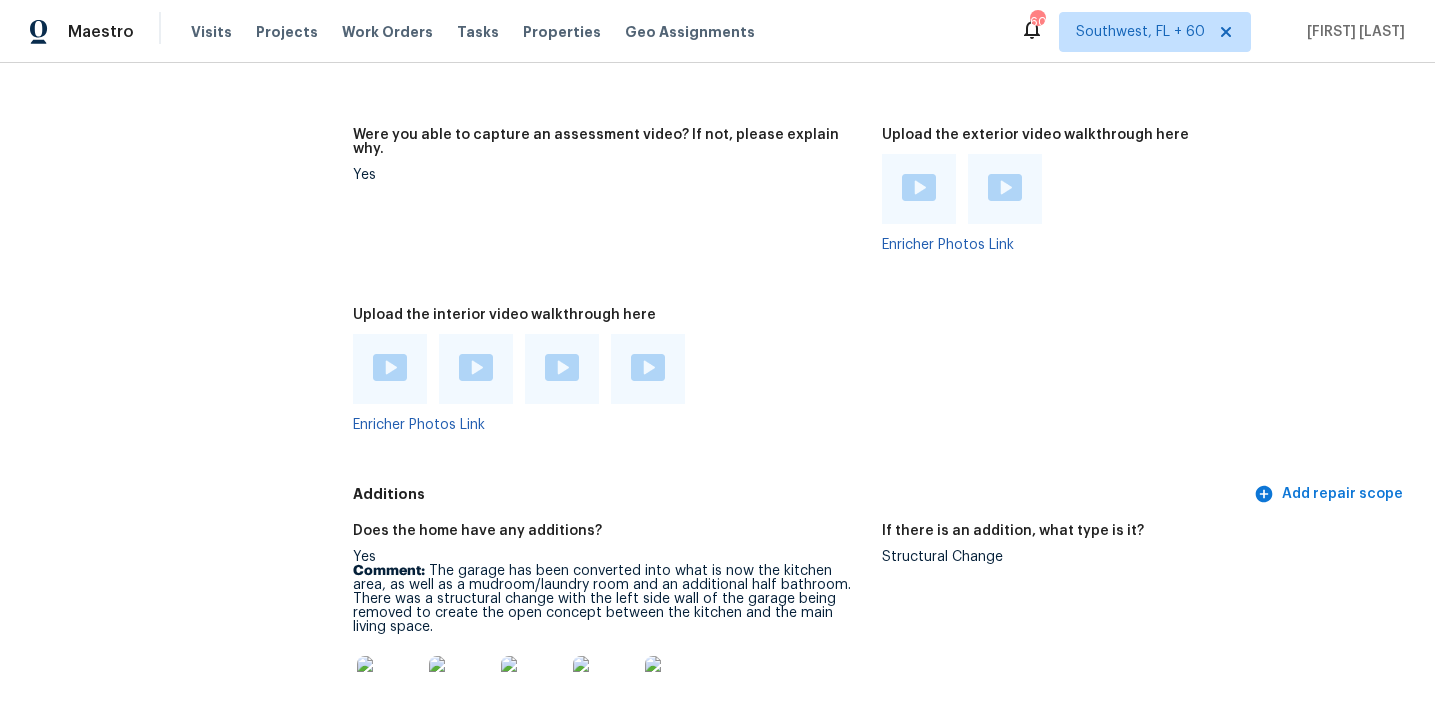 click on "Upload the interior video walkthrough here   Enricher Photos Link" at bounding box center (617, 386) 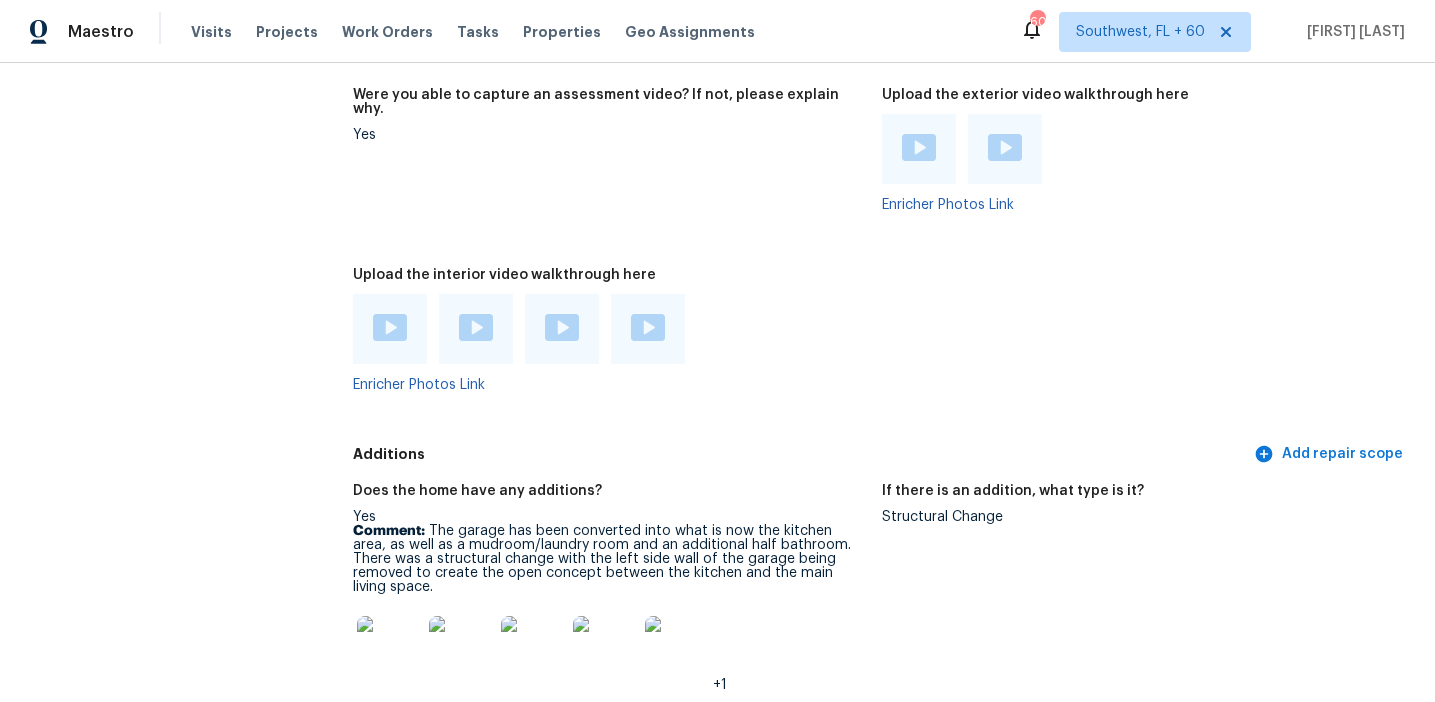 scroll, scrollTop: 4595, scrollLeft: 0, axis: vertical 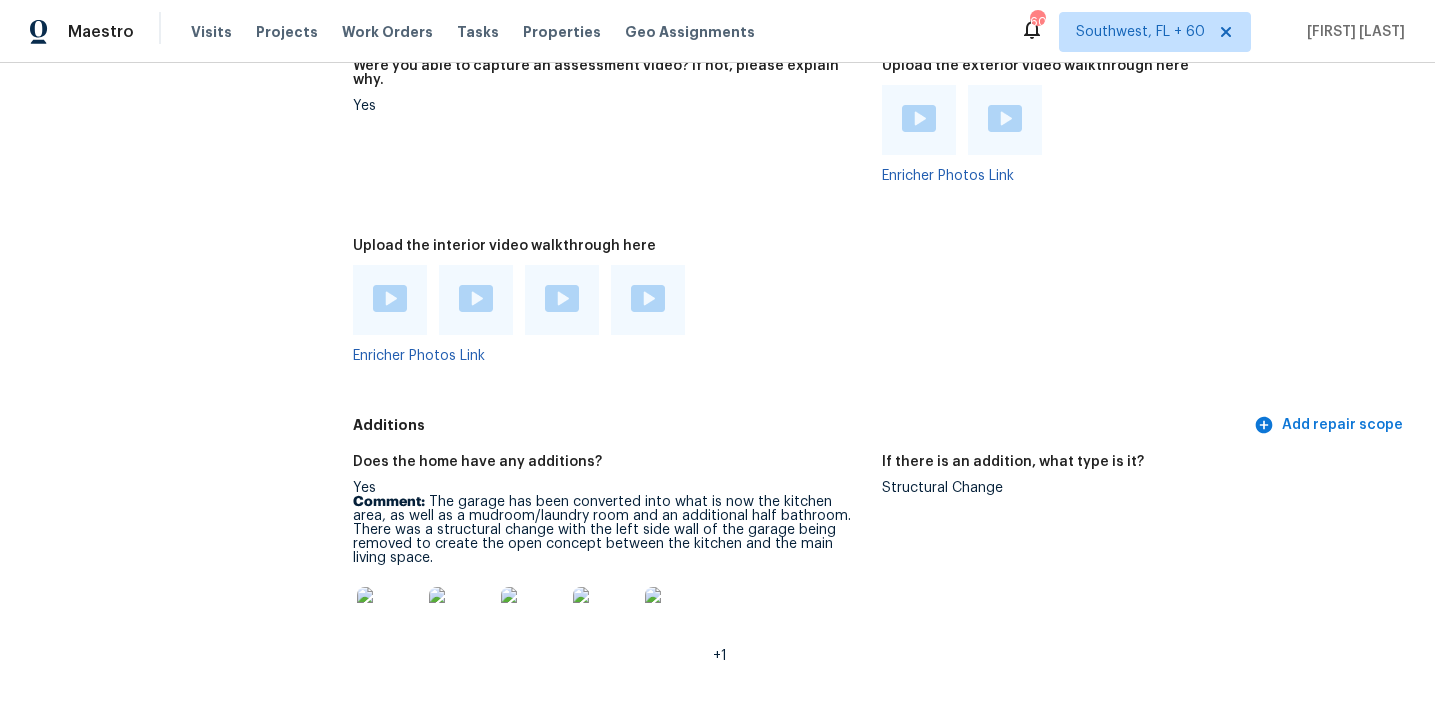 click on "Structural Change" at bounding box center (1138, 488) 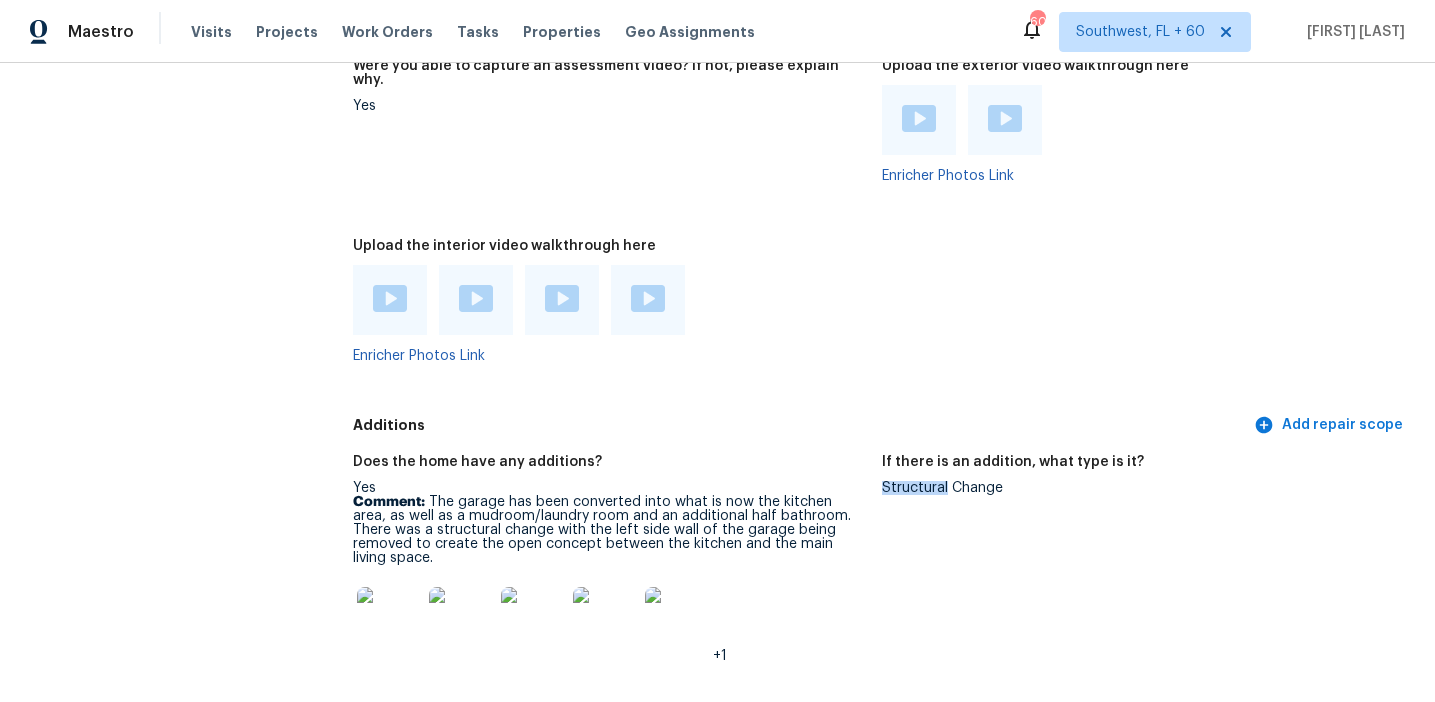 click on "Structural Change" at bounding box center (1138, 488) 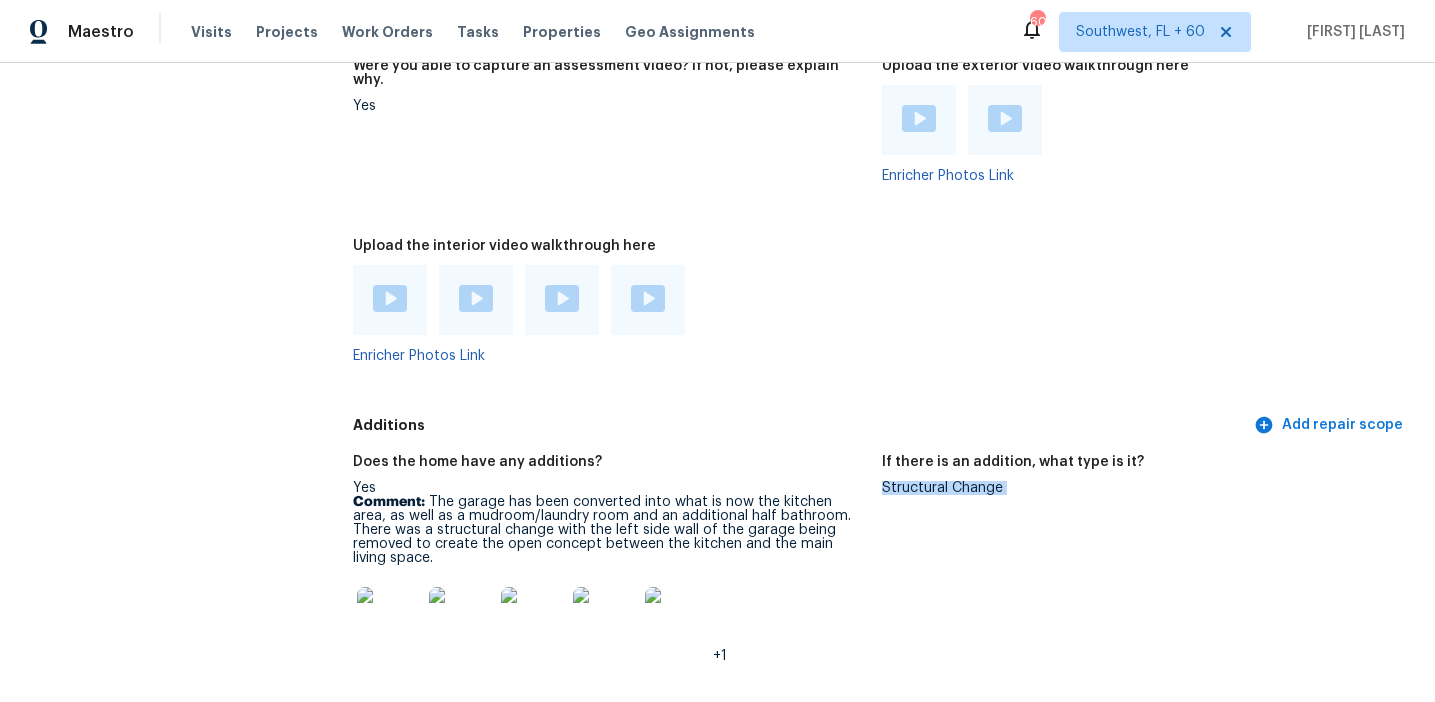 click on "Structural Change" at bounding box center (1138, 488) 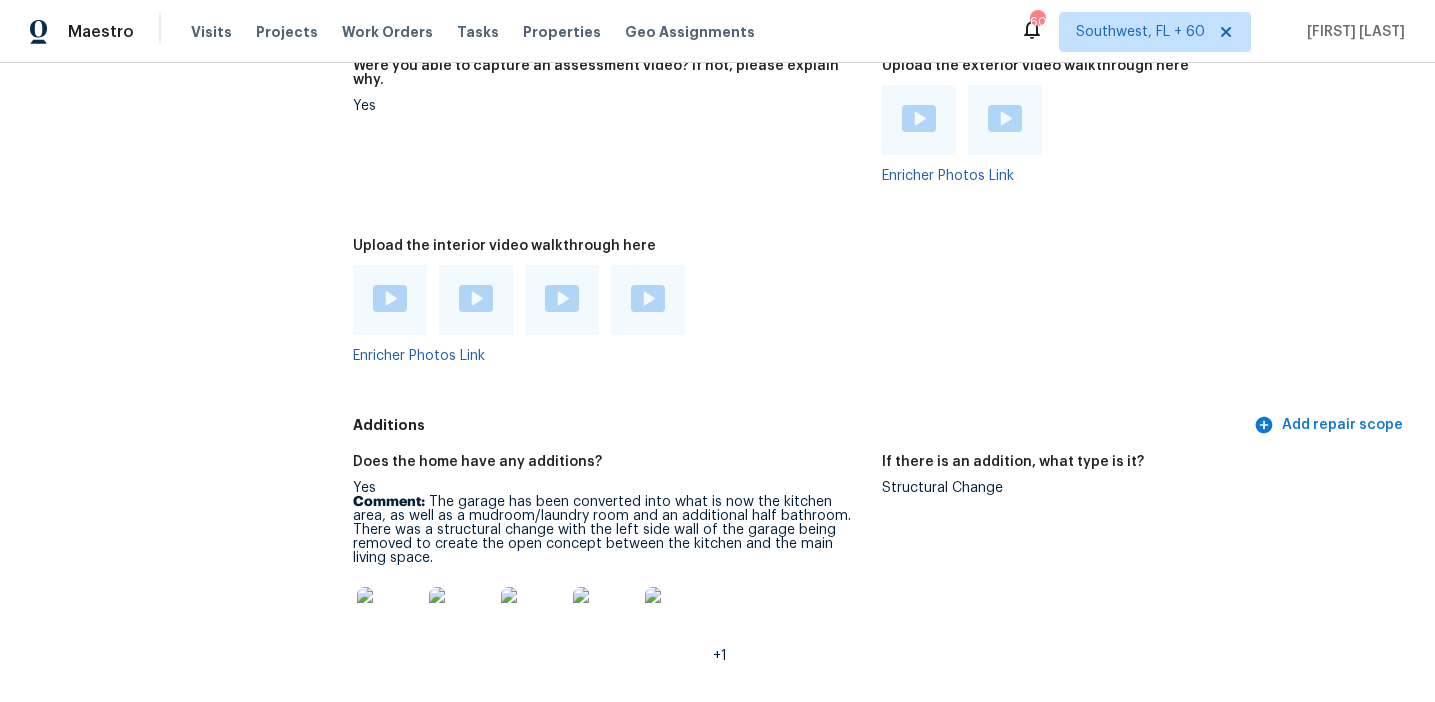 click on "If there is an addition, what type is it?" at bounding box center (1013, 462) 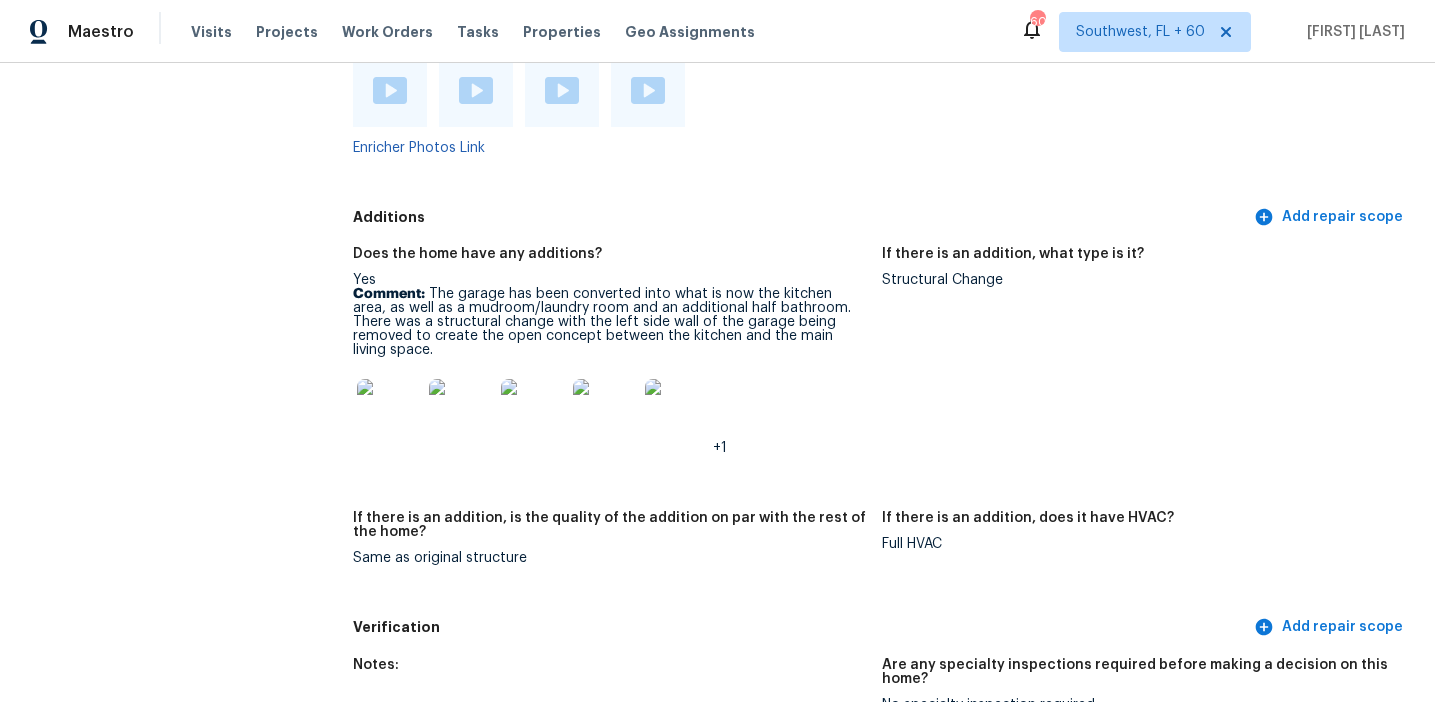 scroll, scrollTop: 4807, scrollLeft: 0, axis: vertical 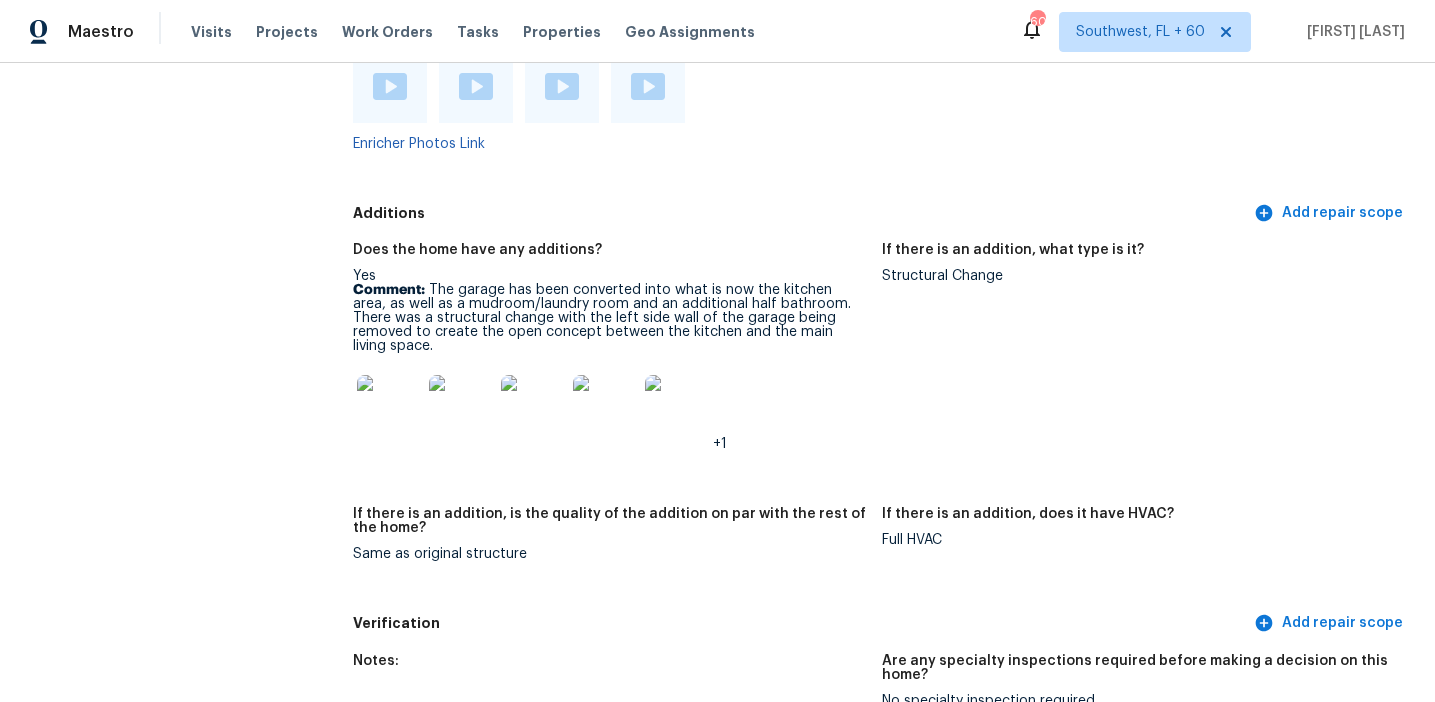 click on "Comment:   The garage has been converted into what is now the kitchen area, as well as a mudroom/laundry room and an additional half bathroom. There was a structural change with the left side wall of the garage being removed to create the open concept between the kitchen and the main living space." at bounding box center [609, 318] 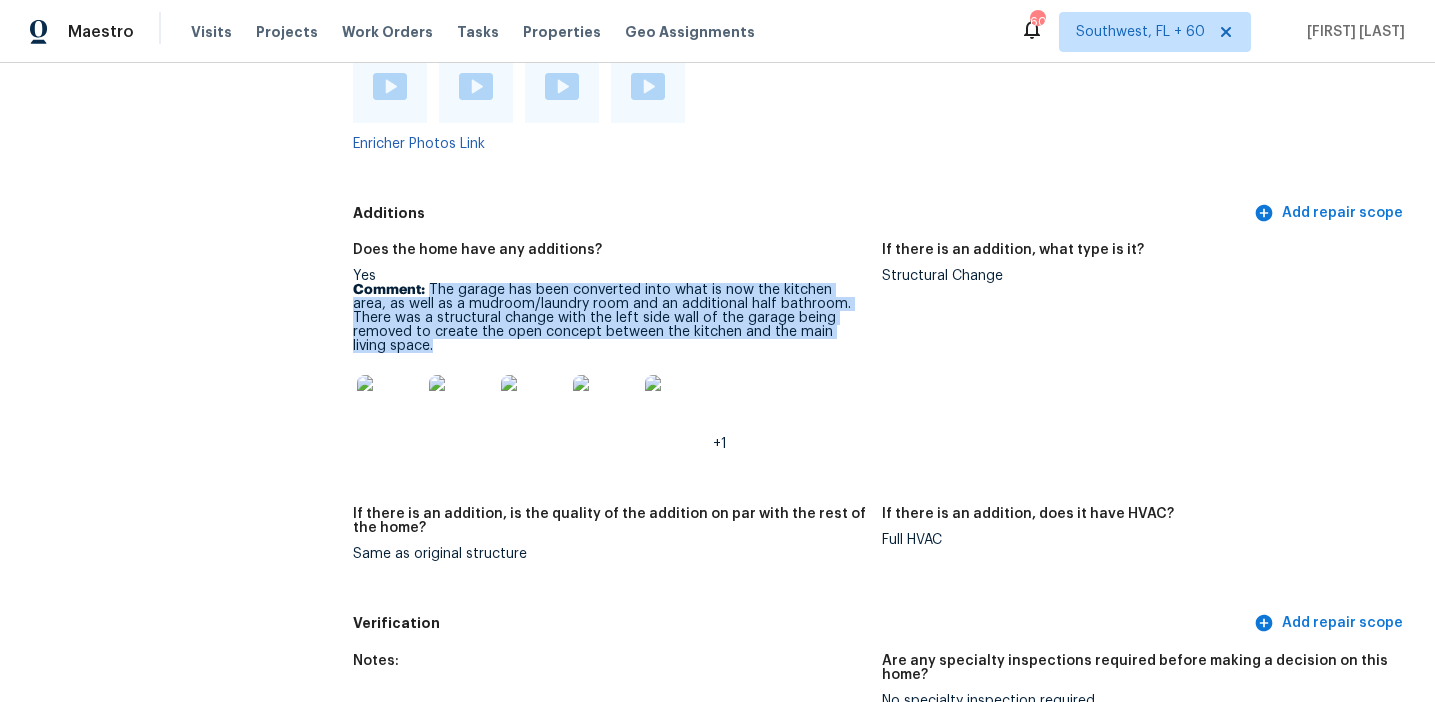 drag, startPoint x: 430, startPoint y: 275, endPoint x: 833, endPoint y: 321, distance: 405.61682 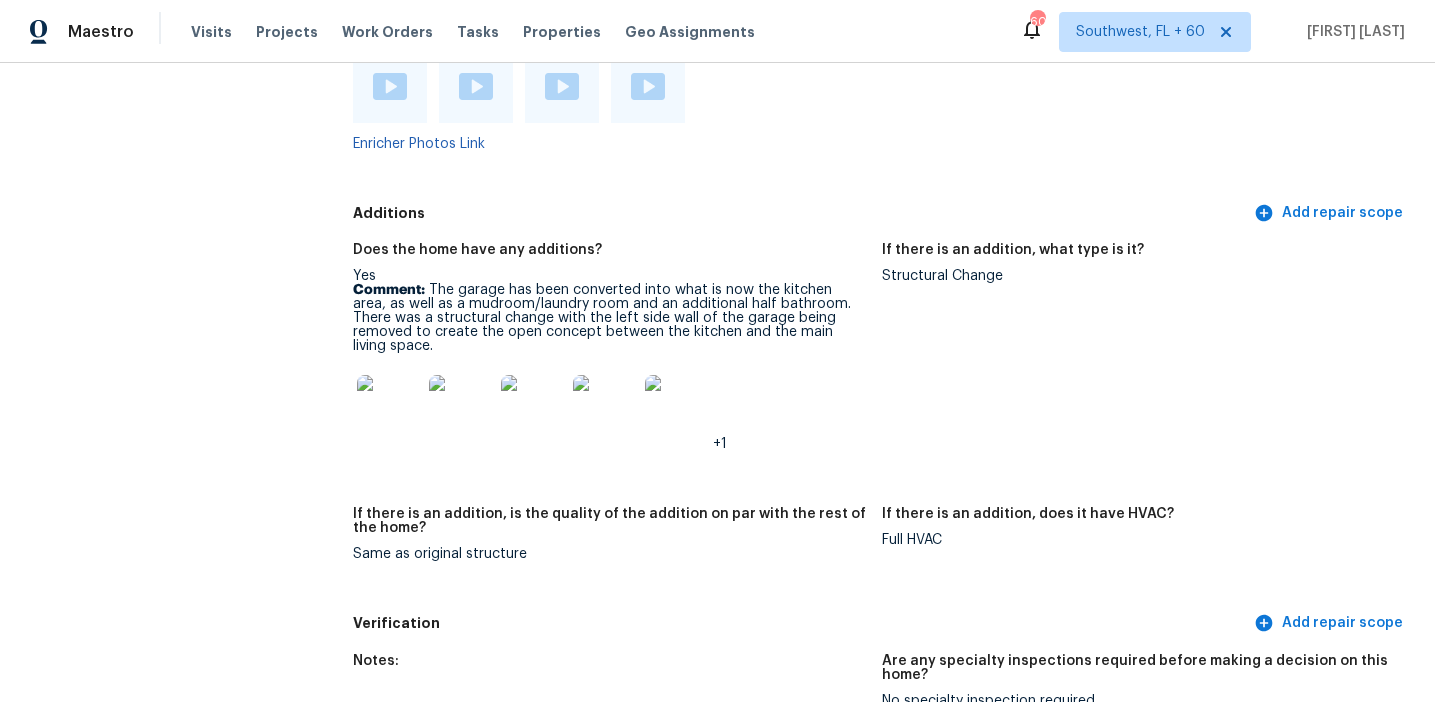 click on "If there is an addition, is the quality of the addition on par with the rest of the home?" at bounding box center [609, 527] 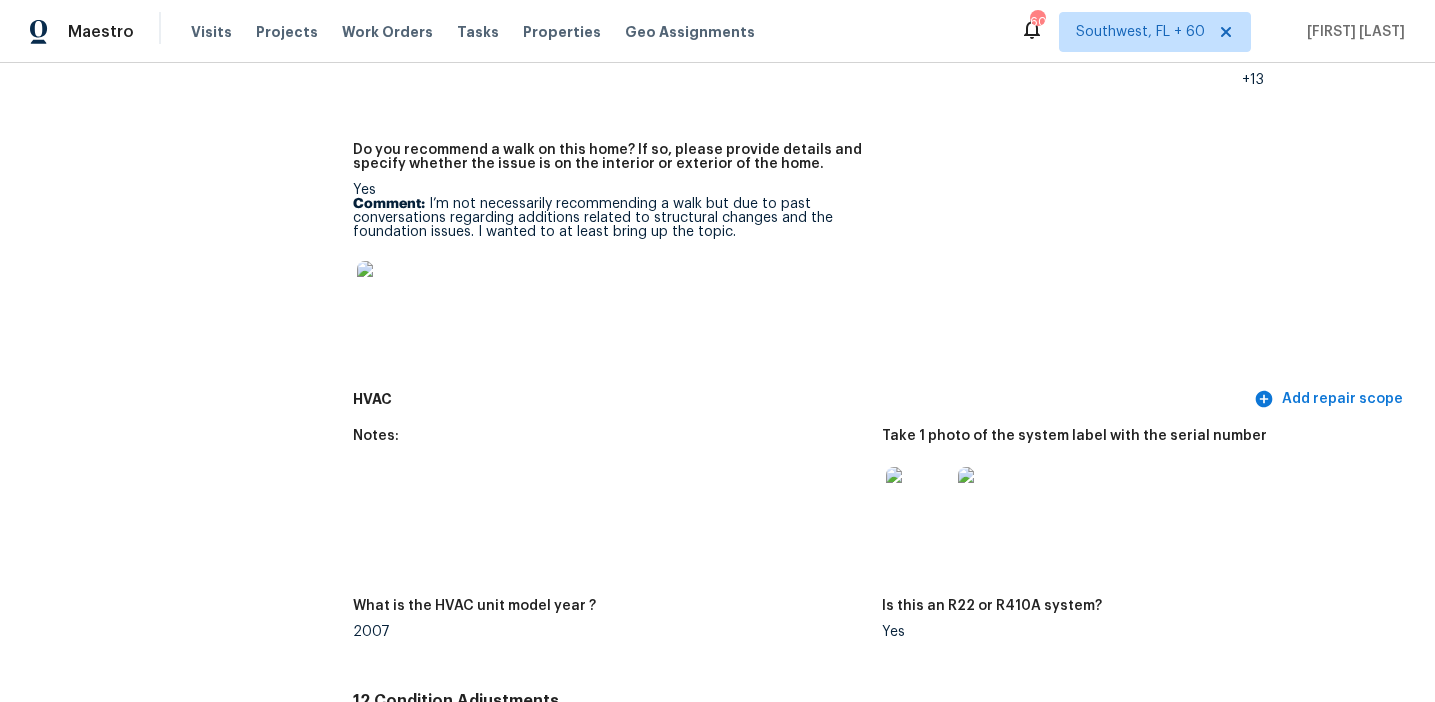 scroll, scrollTop: 5777, scrollLeft: 0, axis: vertical 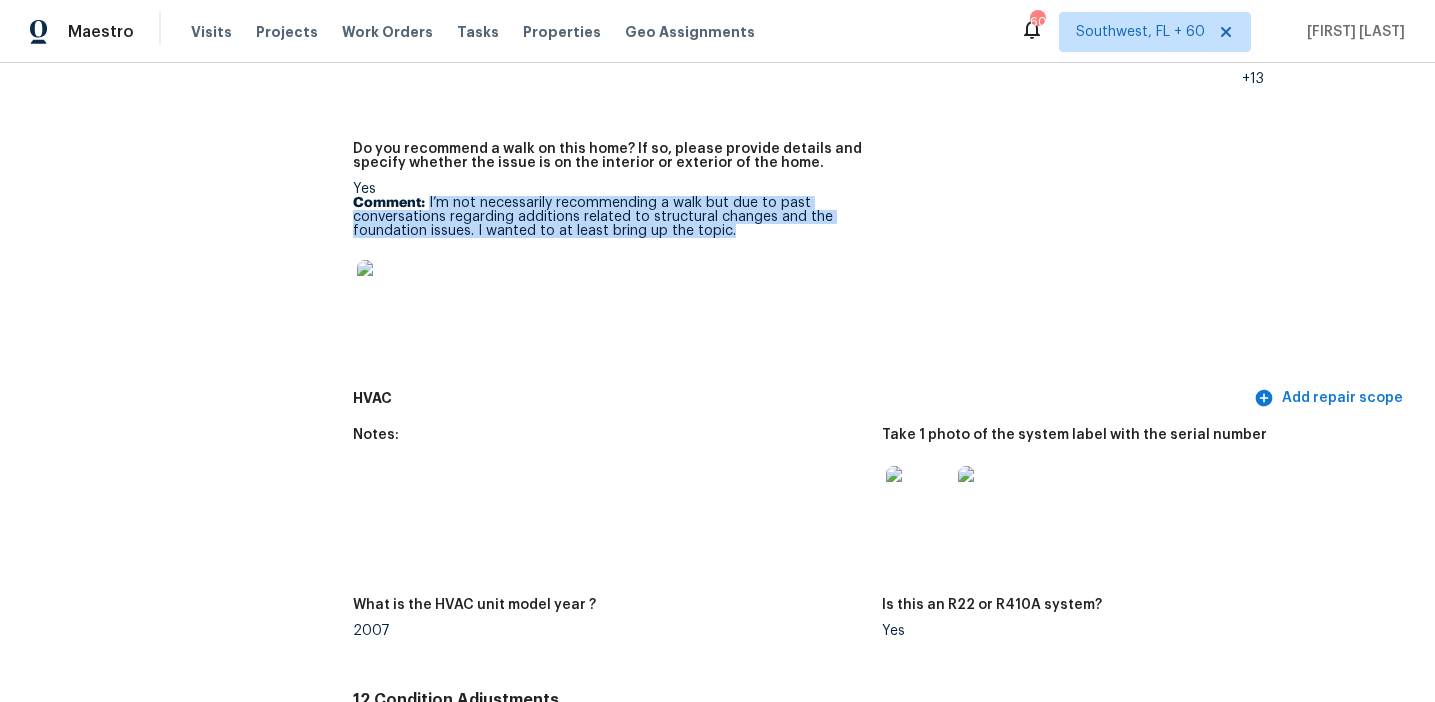 drag, startPoint x: 429, startPoint y: 172, endPoint x: 731, endPoint y: 209, distance: 304.25812 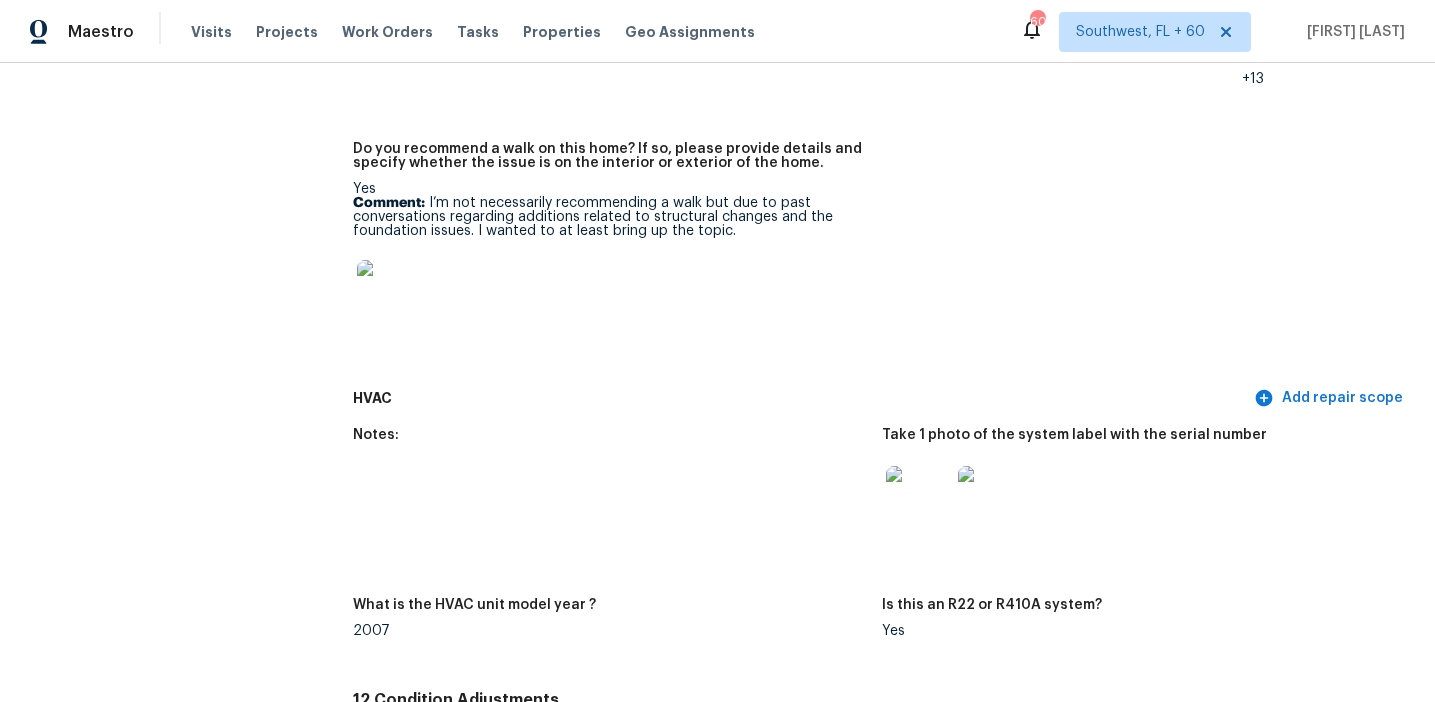 click on "HVAC Add repair scope" at bounding box center (882, 398) 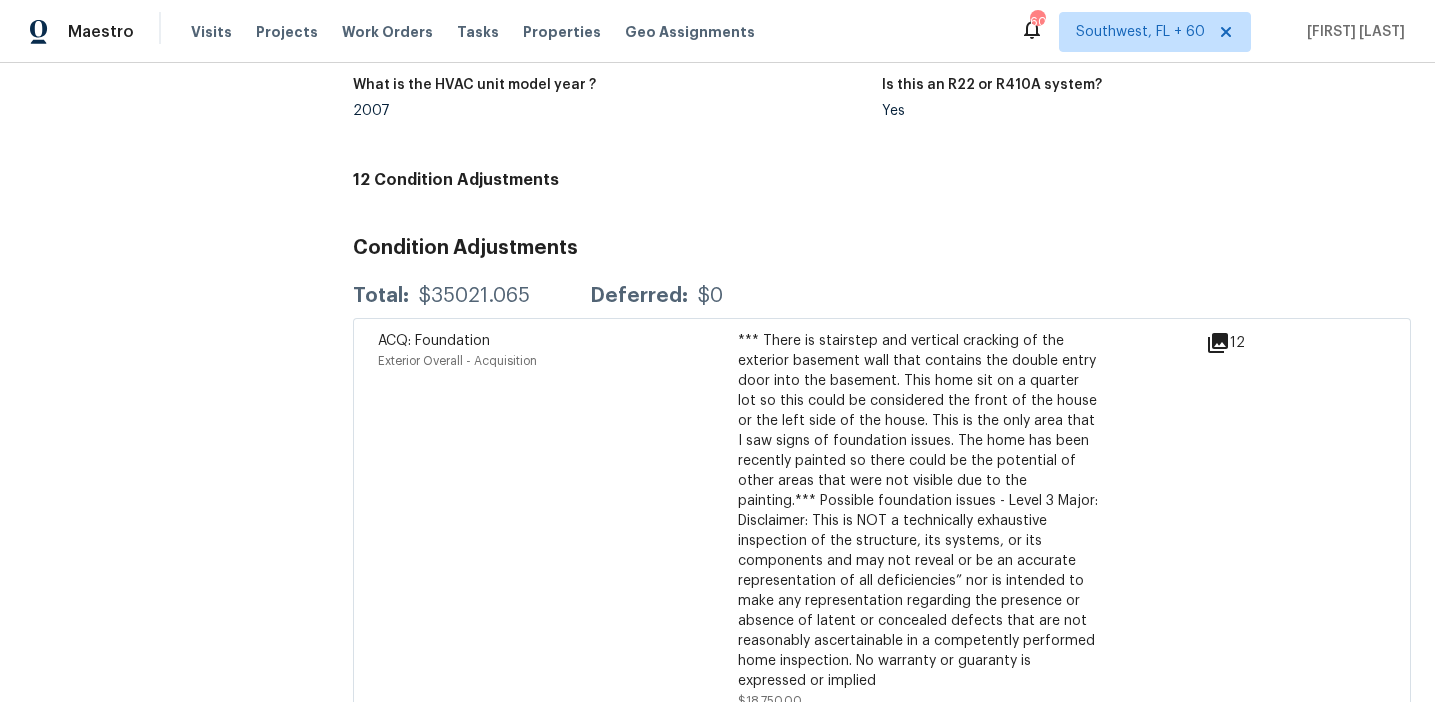 scroll, scrollTop: 6298, scrollLeft: 0, axis: vertical 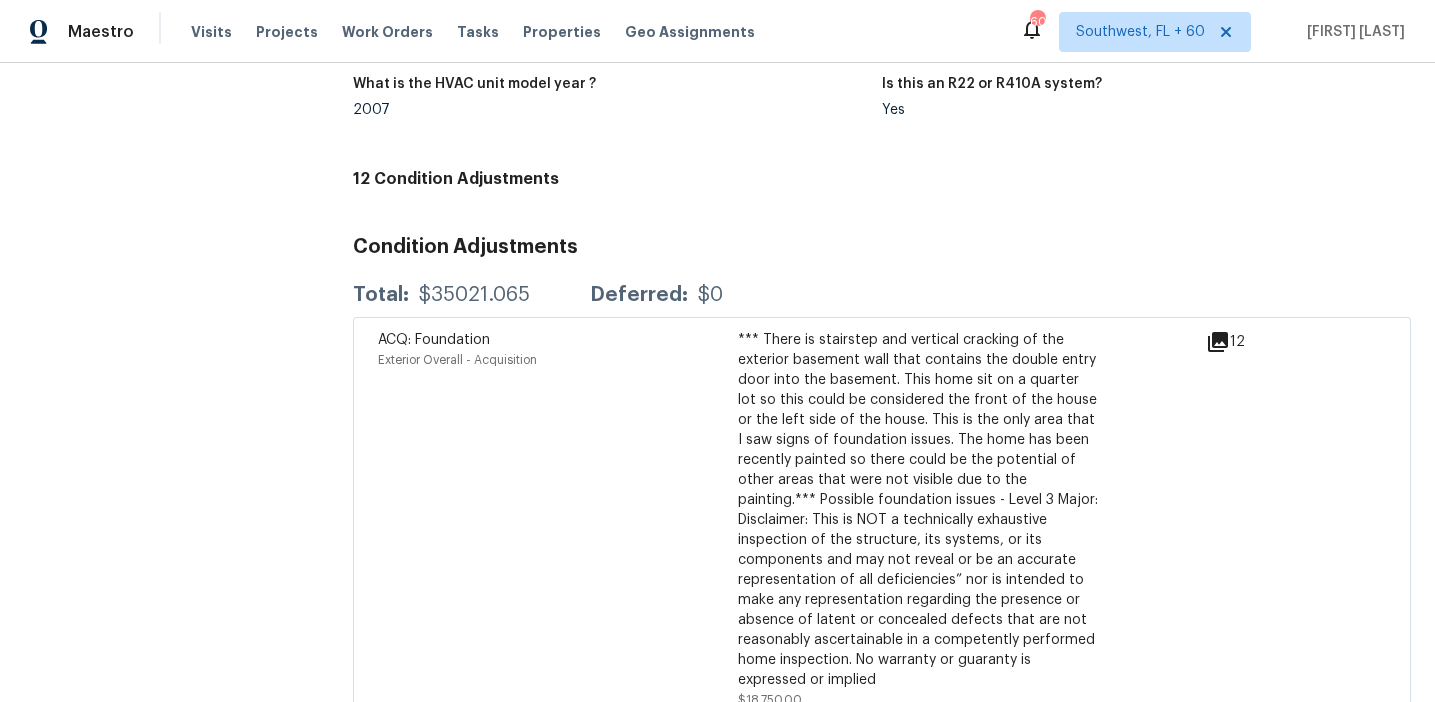 click on "ACQ: Foundation Exterior Overall - Acquisition" at bounding box center [558, 520] 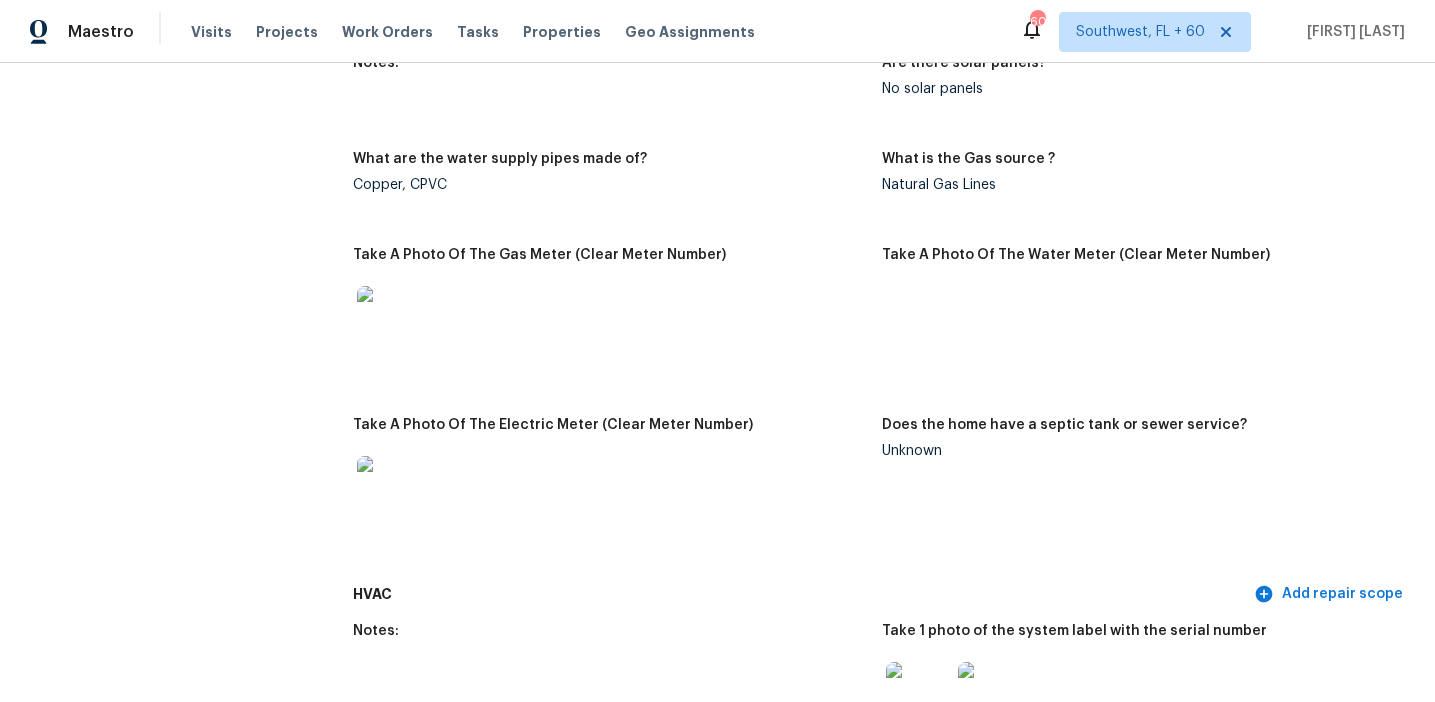 click at bounding box center (609, 488) 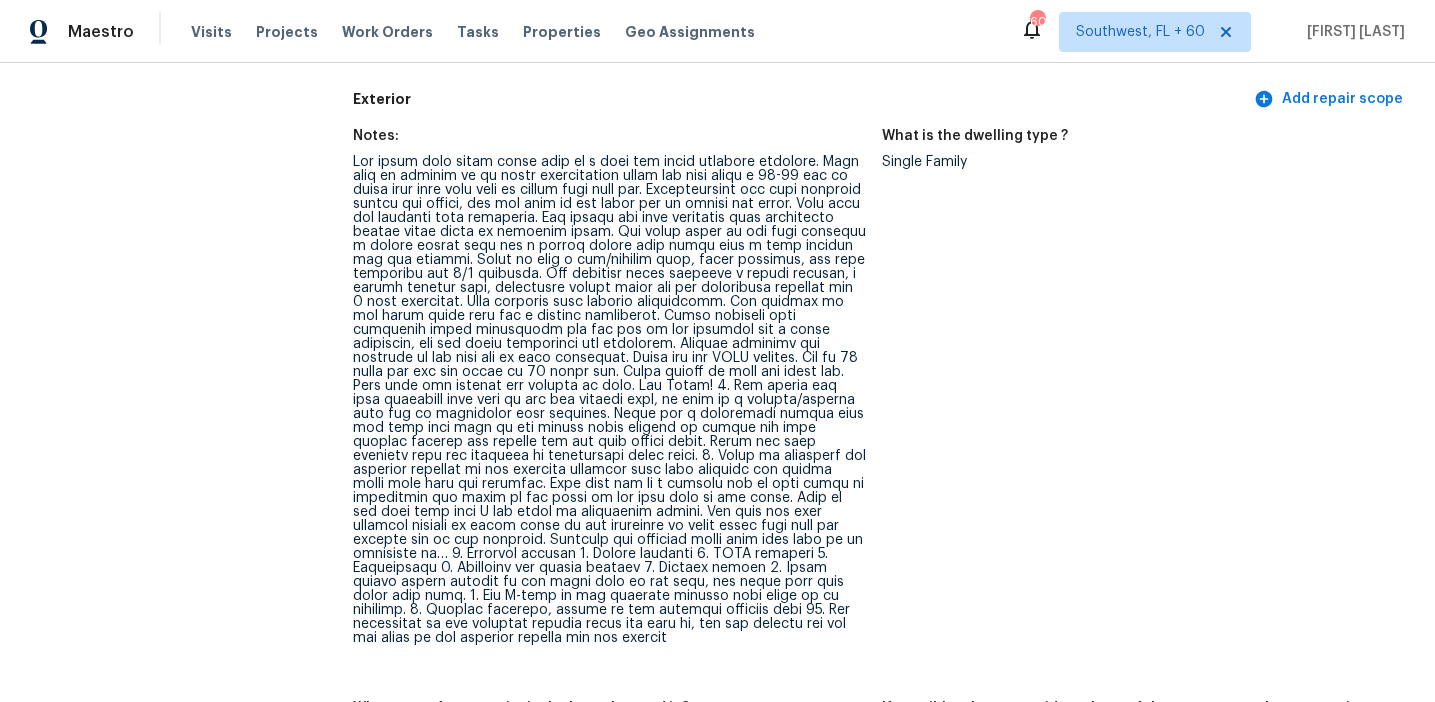 scroll, scrollTop: 787, scrollLeft: 0, axis: vertical 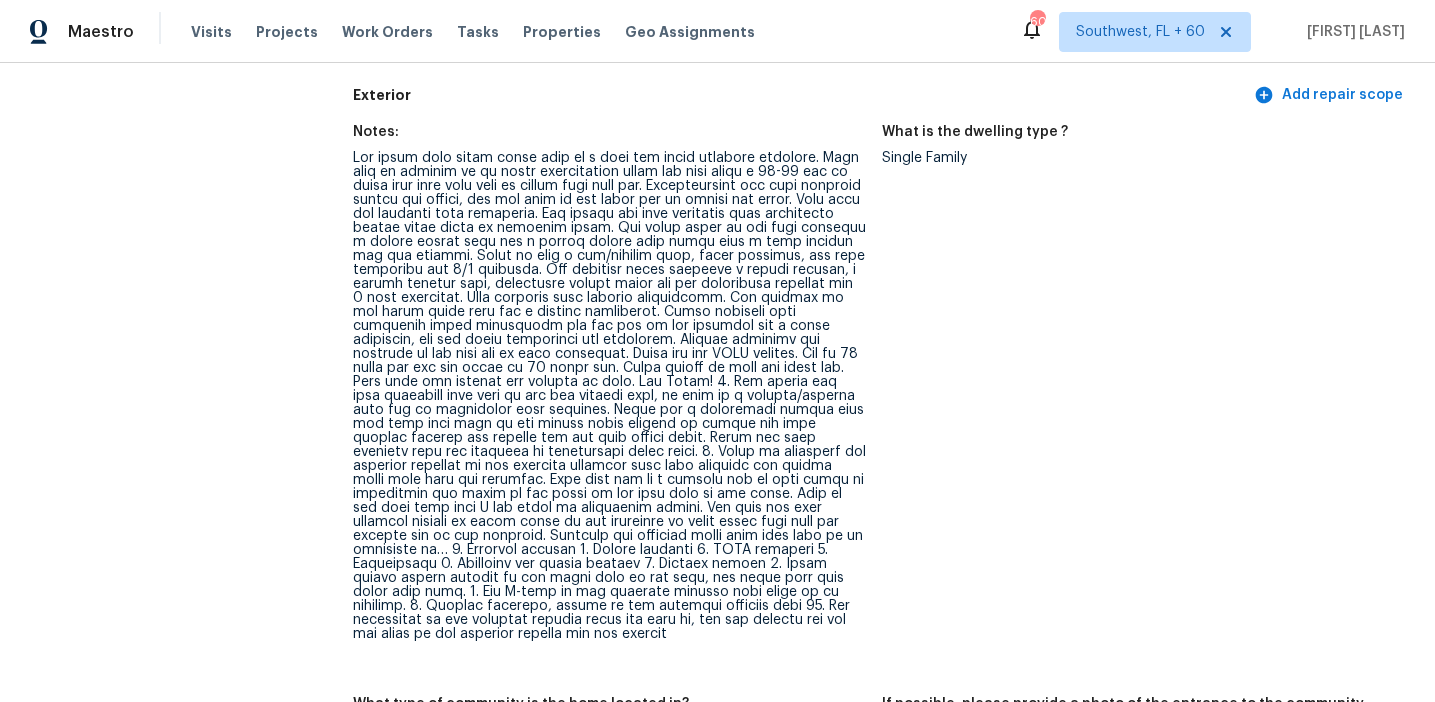click at bounding box center [609, 396] 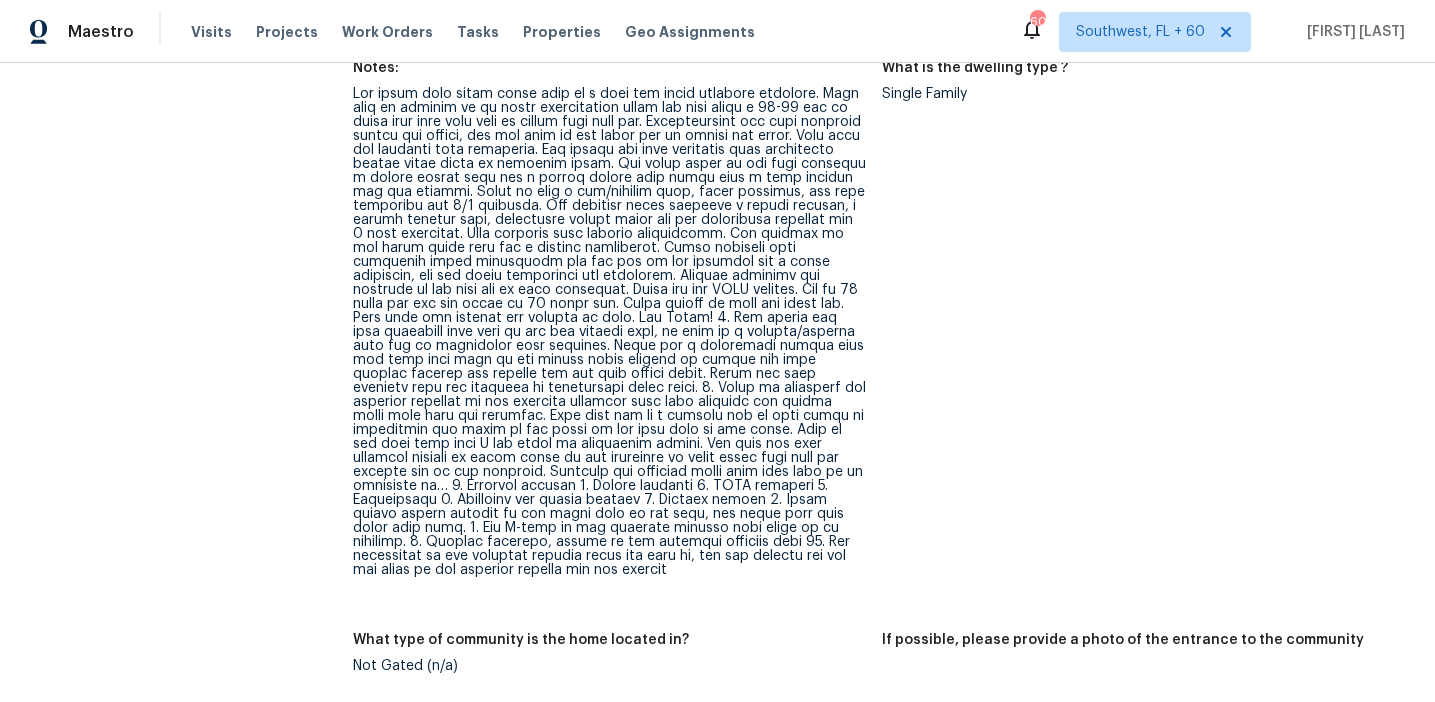 scroll, scrollTop: 861, scrollLeft: 0, axis: vertical 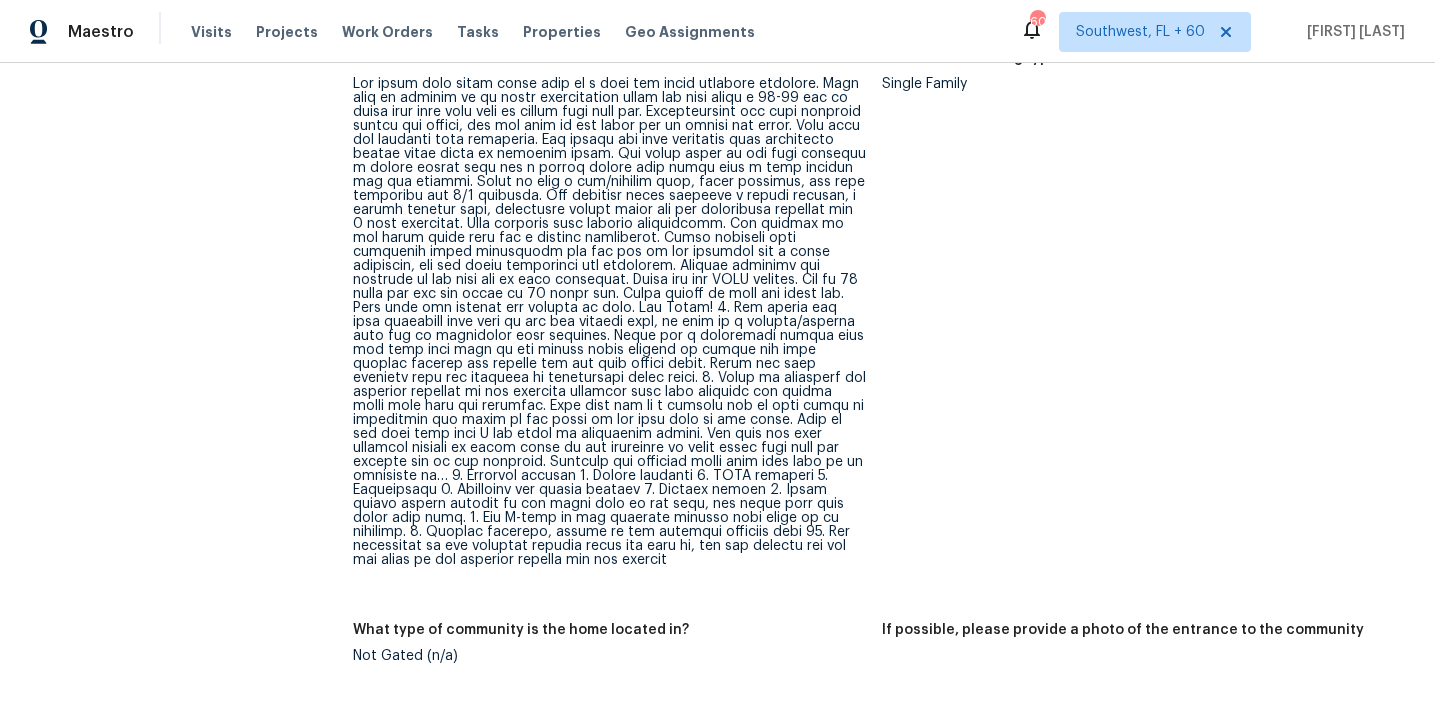 click at bounding box center [609, 322] 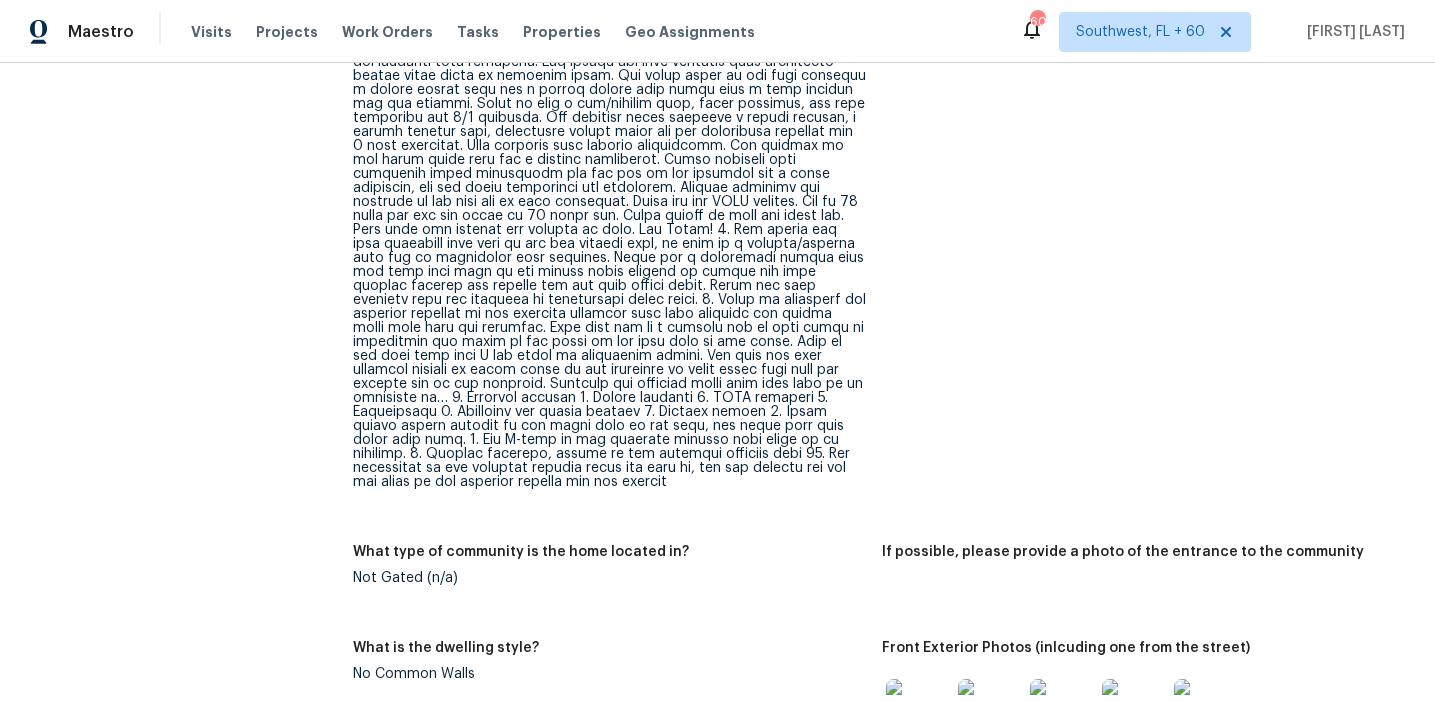 scroll, scrollTop: 984, scrollLeft: 0, axis: vertical 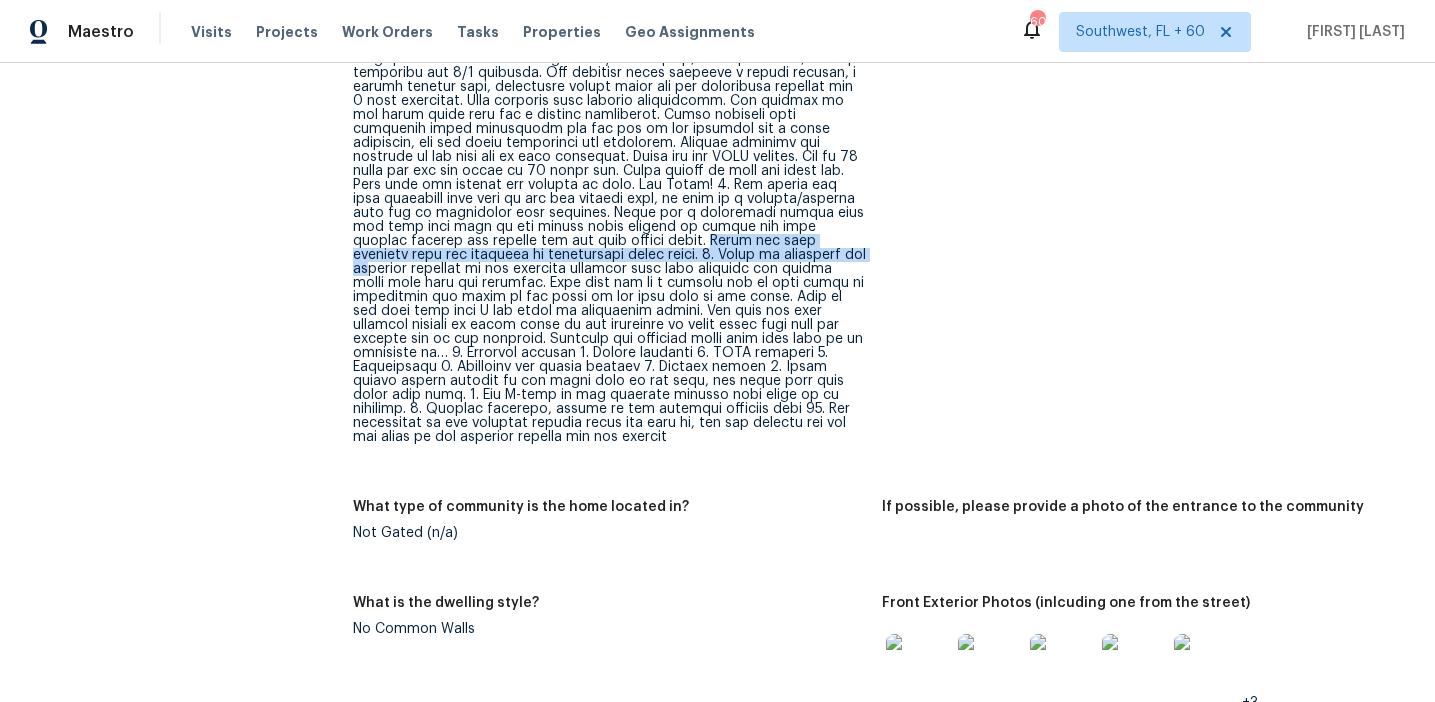 drag, startPoint x: 351, startPoint y: 255, endPoint x: 509, endPoint y: 265, distance: 158.31615 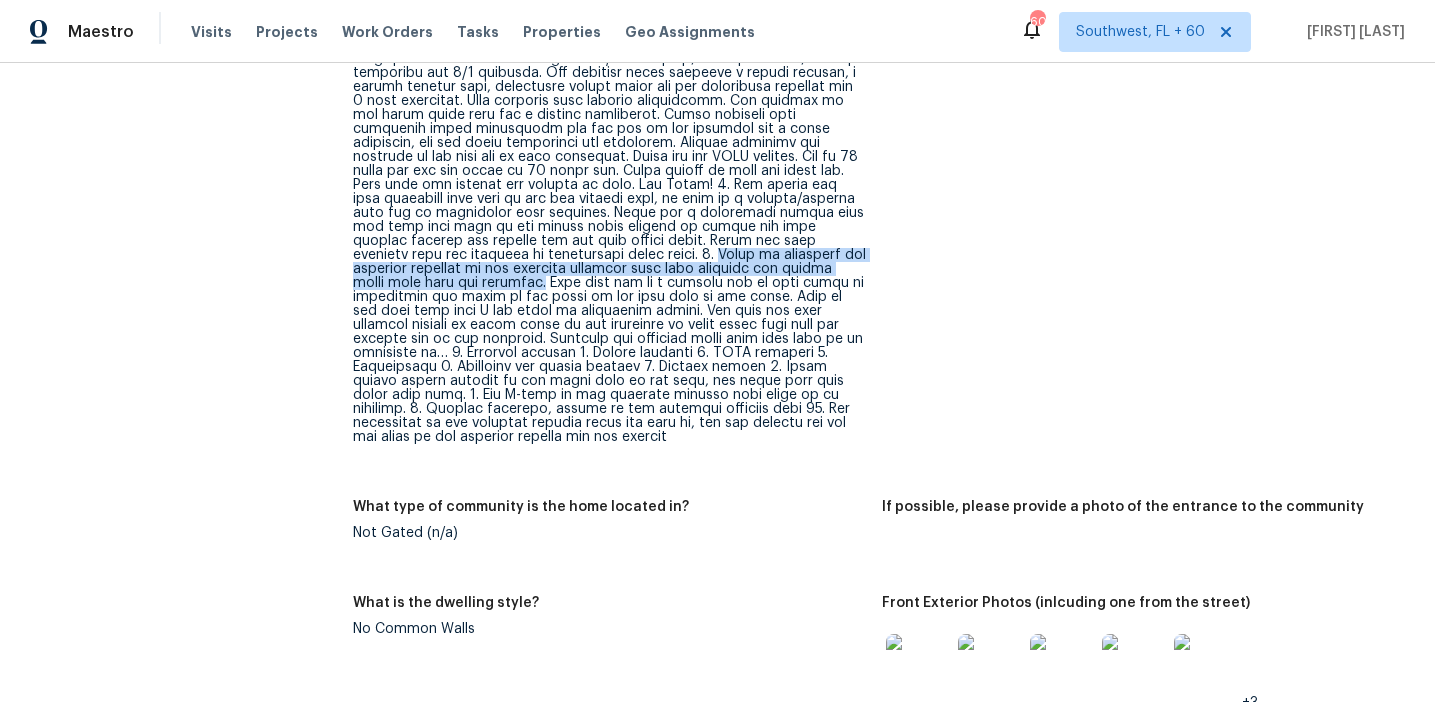 drag, startPoint x: 356, startPoint y: 267, endPoint x: 682, endPoint y: 280, distance: 326.2591 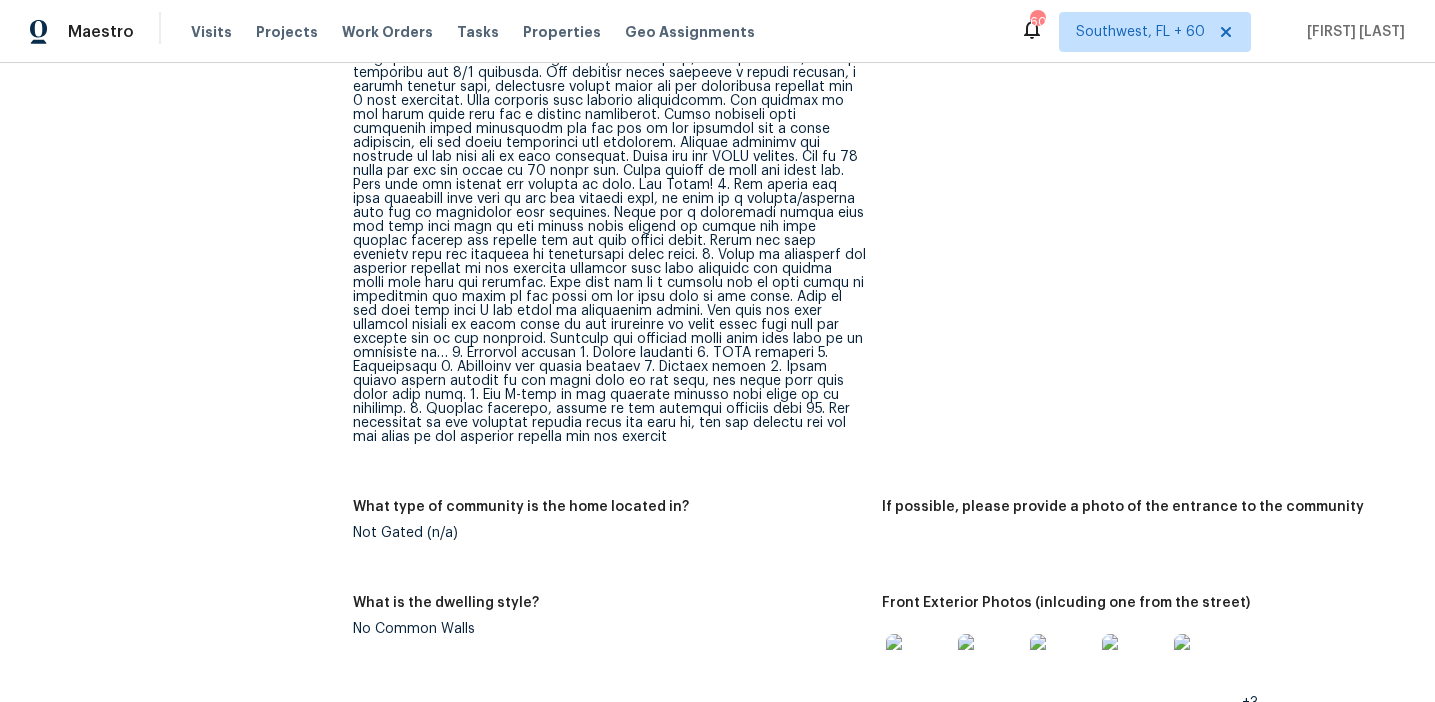 click at bounding box center [609, 199] 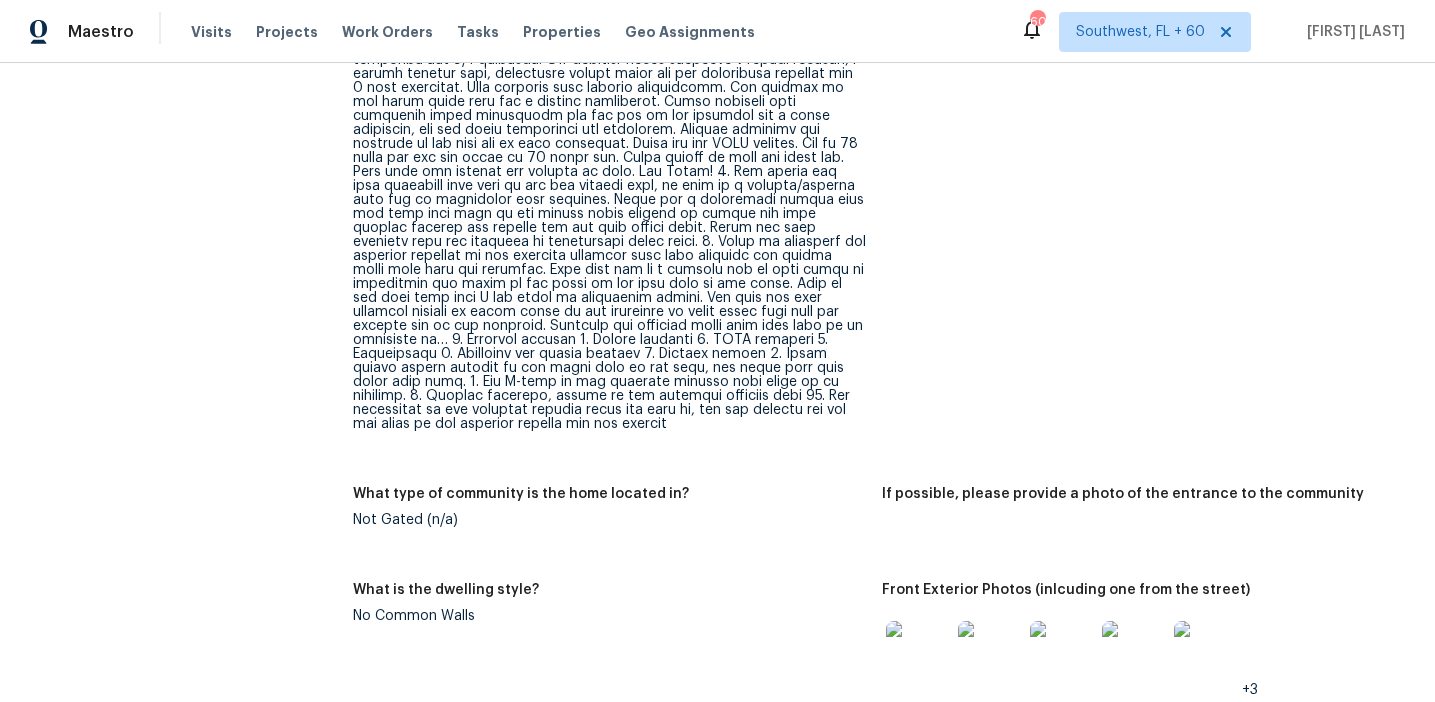 scroll, scrollTop: 6840, scrollLeft: 0, axis: vertical 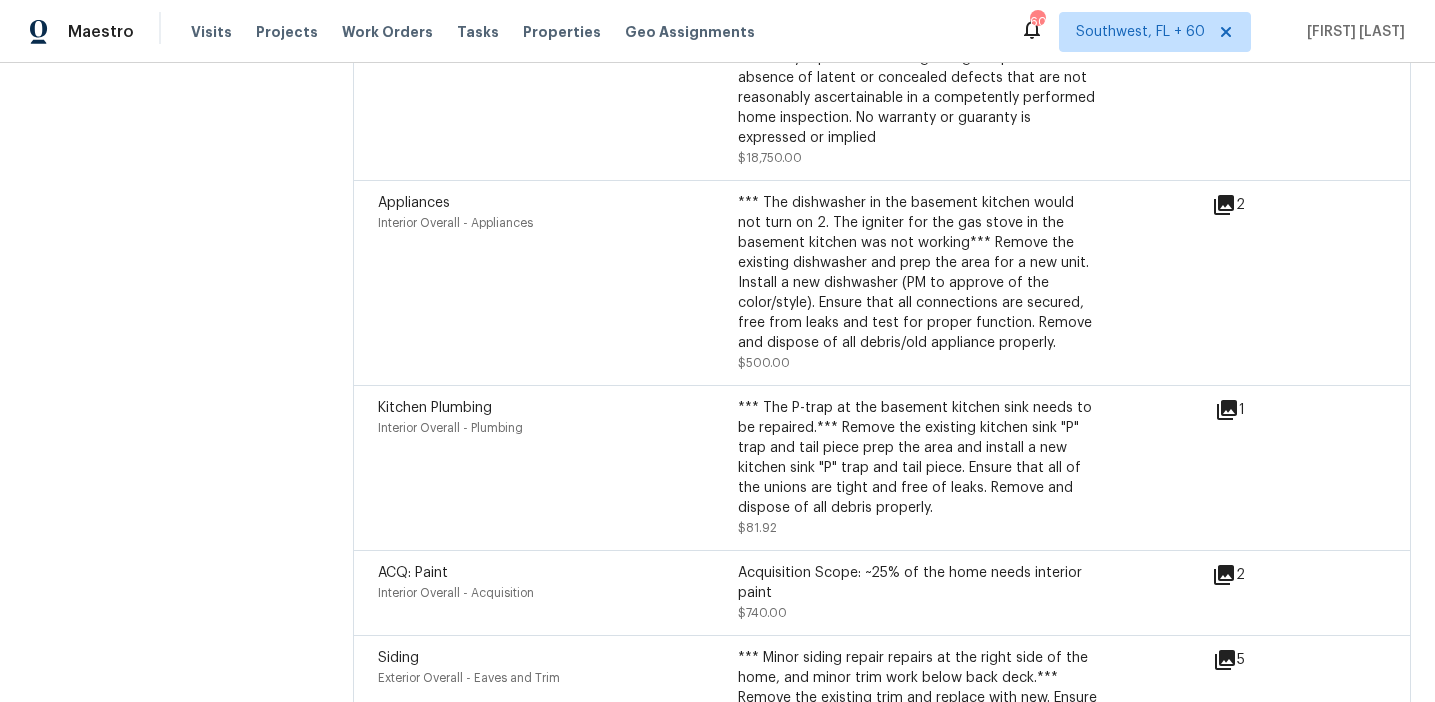 click on "*** The dishwasher in the basement kitchen would not turn on
2. The igniter for the gas stove in the basement kitchen was not working***
Remove the existing dishwasher and prep the area for a new unit. Install a new dishwasher (PM to approve of the color/style). Ensure that all connections are secured, free from leaks and test for proper function. Remove and dispose of all debris/old appliance properly." at bounding box center (918, 273) 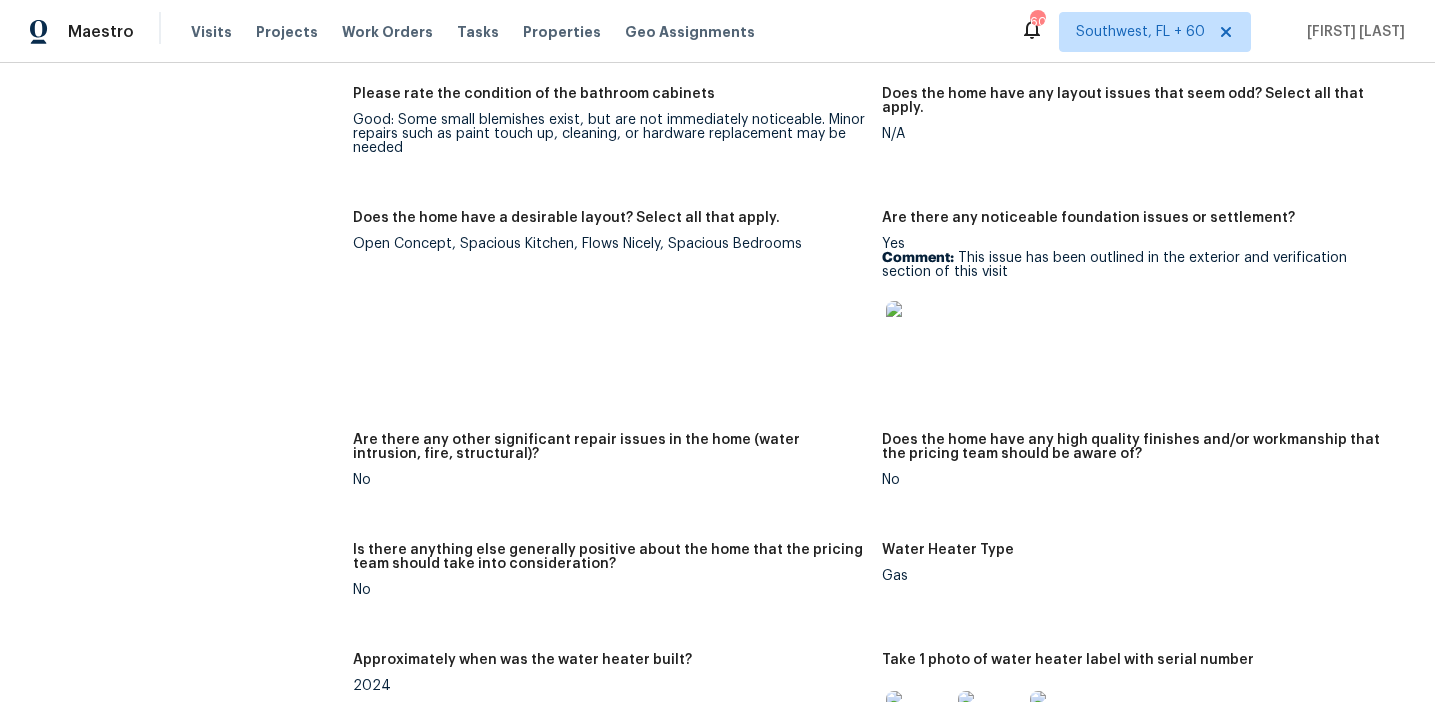 scroll, scrollTop: 3725, scrollLeft: 0, axis: vertical 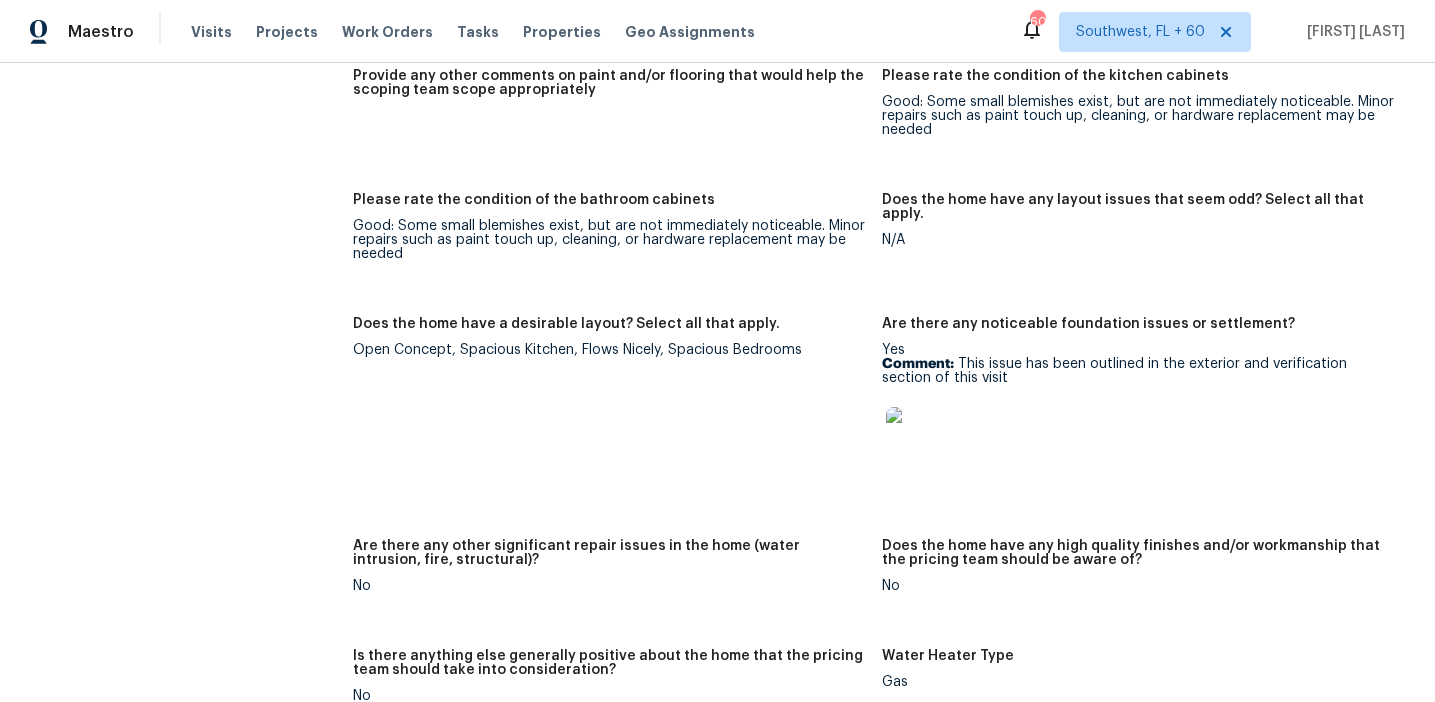 click on "Good: Some small blemishes exist, but are not immediately noticeable. Minor repairs such as paint touch up, cleaning, or hardware replacement may be needed" at bounding box center (609, 240) 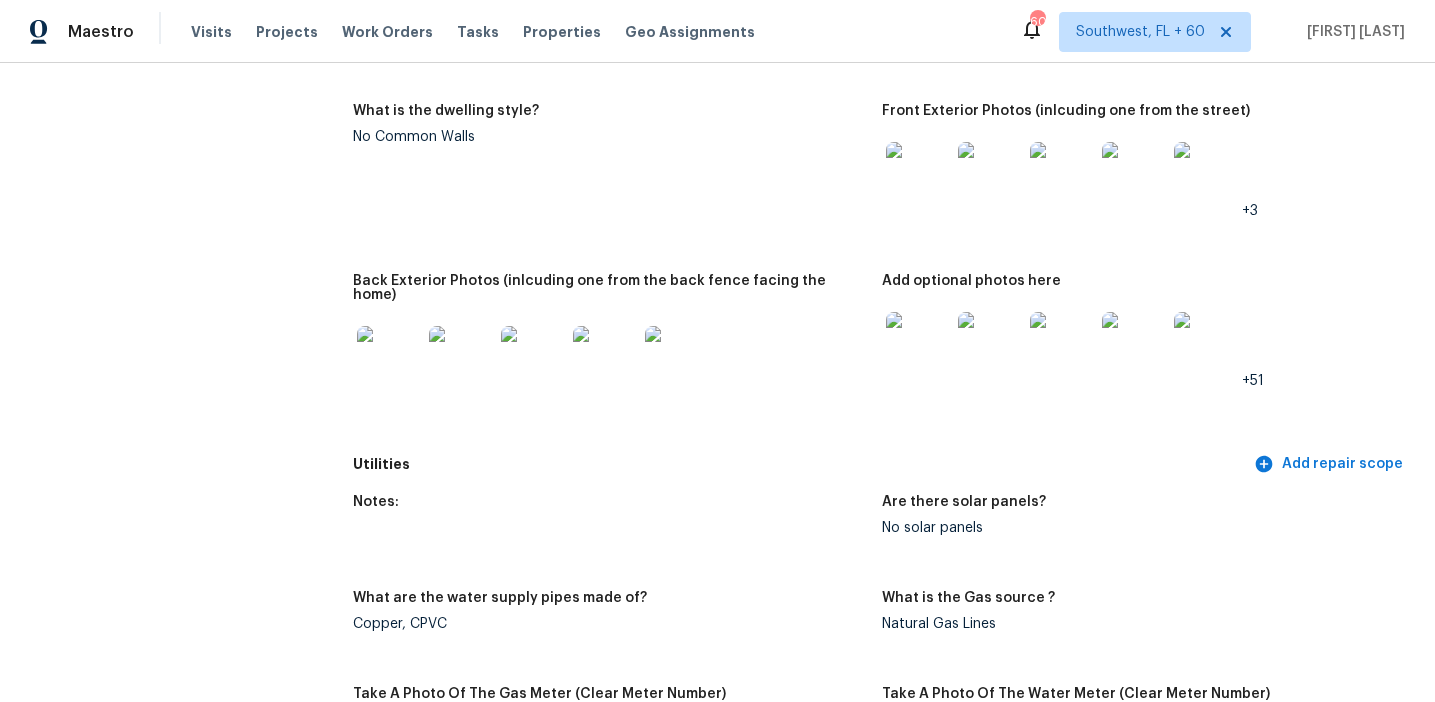 scroll, scrollTop: 1512, scrollLeft: 0, axis: vertical 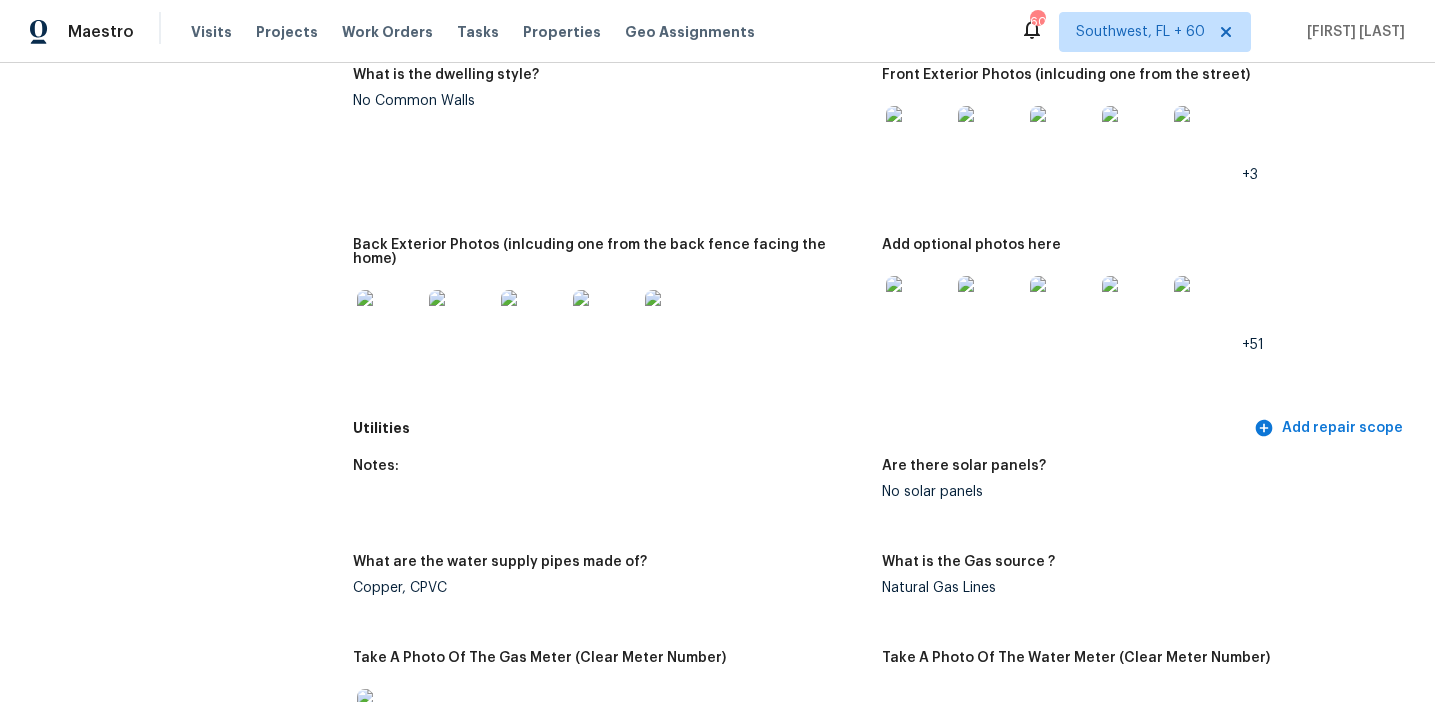 click at bounding box center [918, 138] 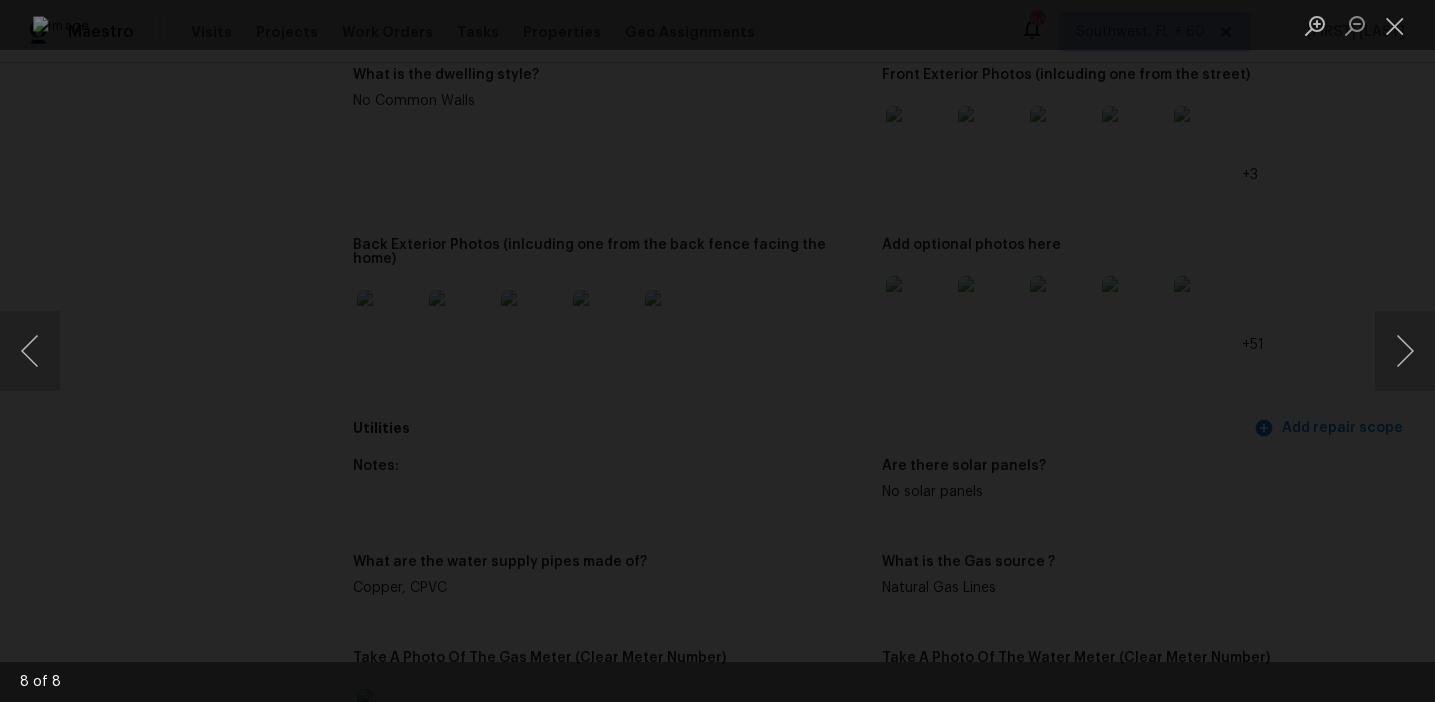 click at bounding box center [717, 351] 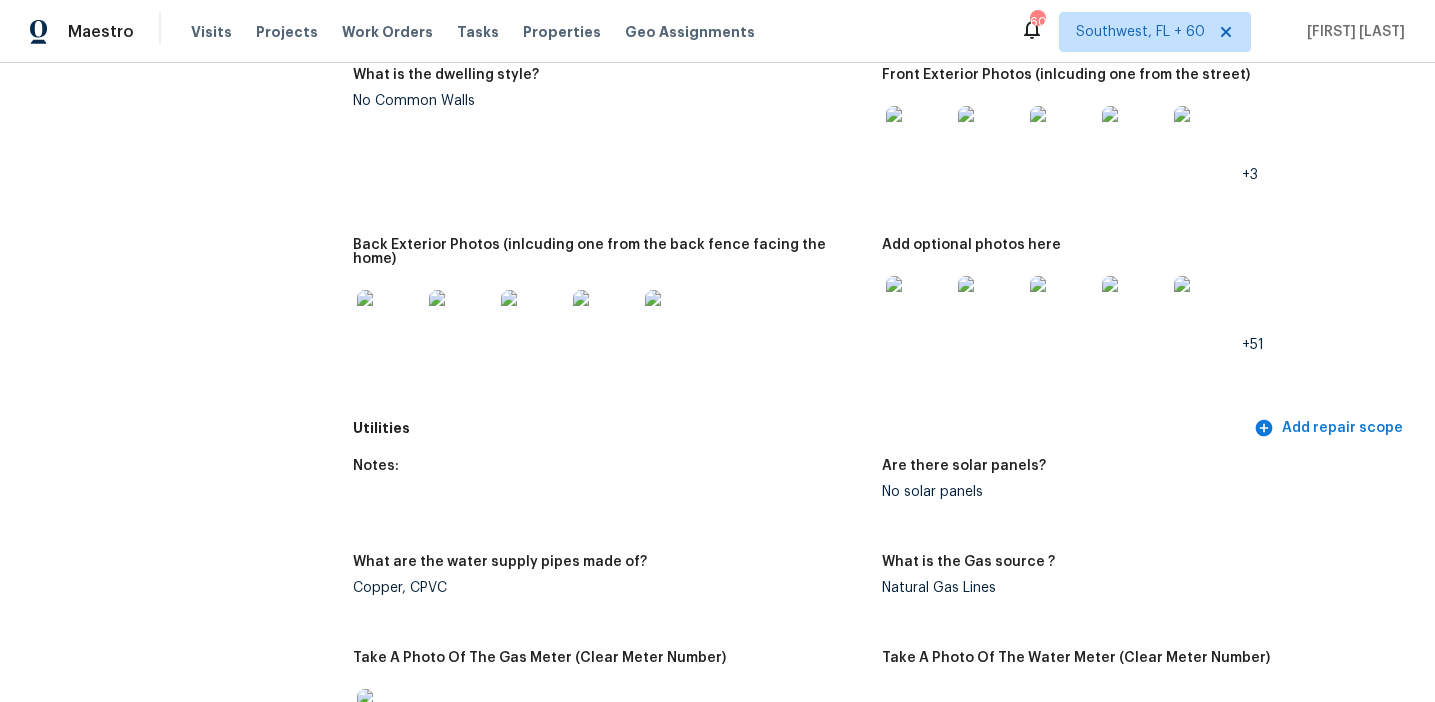 click at bounding box center [389, 322] 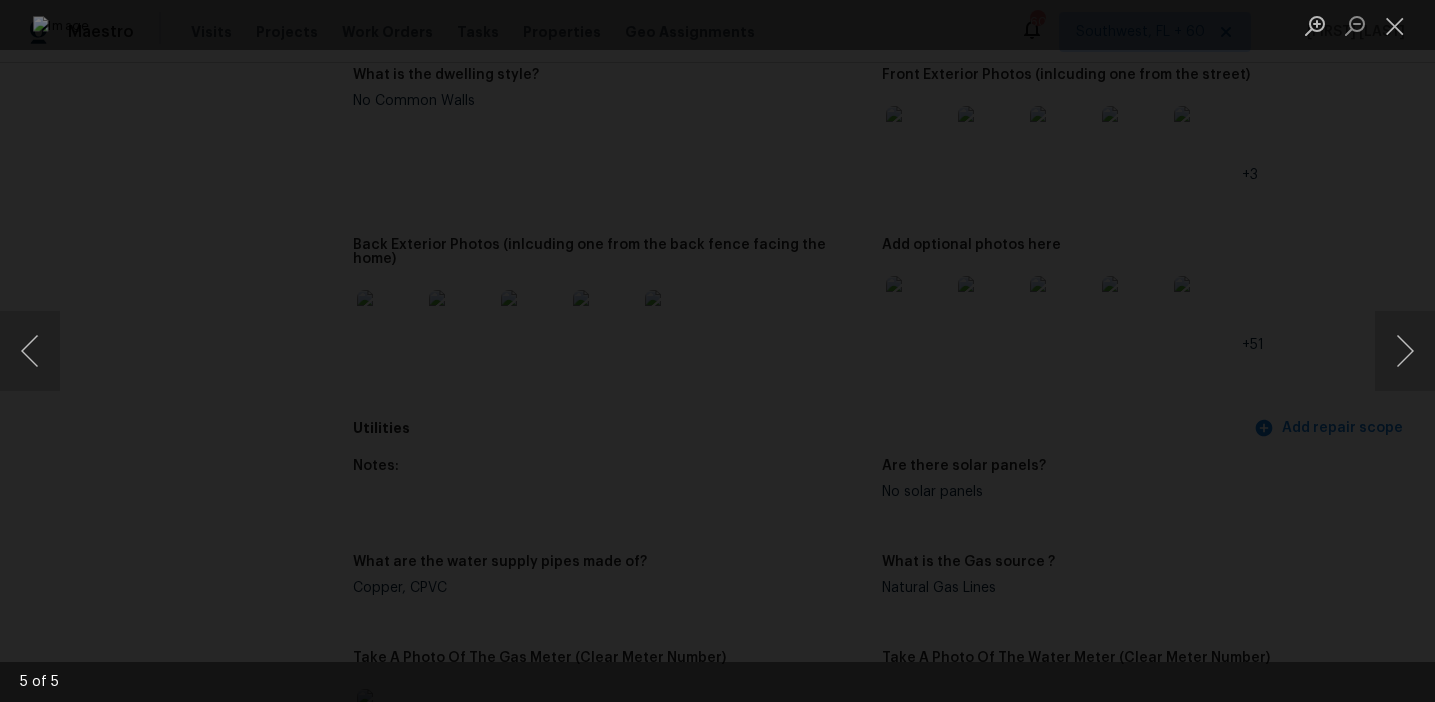 click at bounding box center [717, 351] 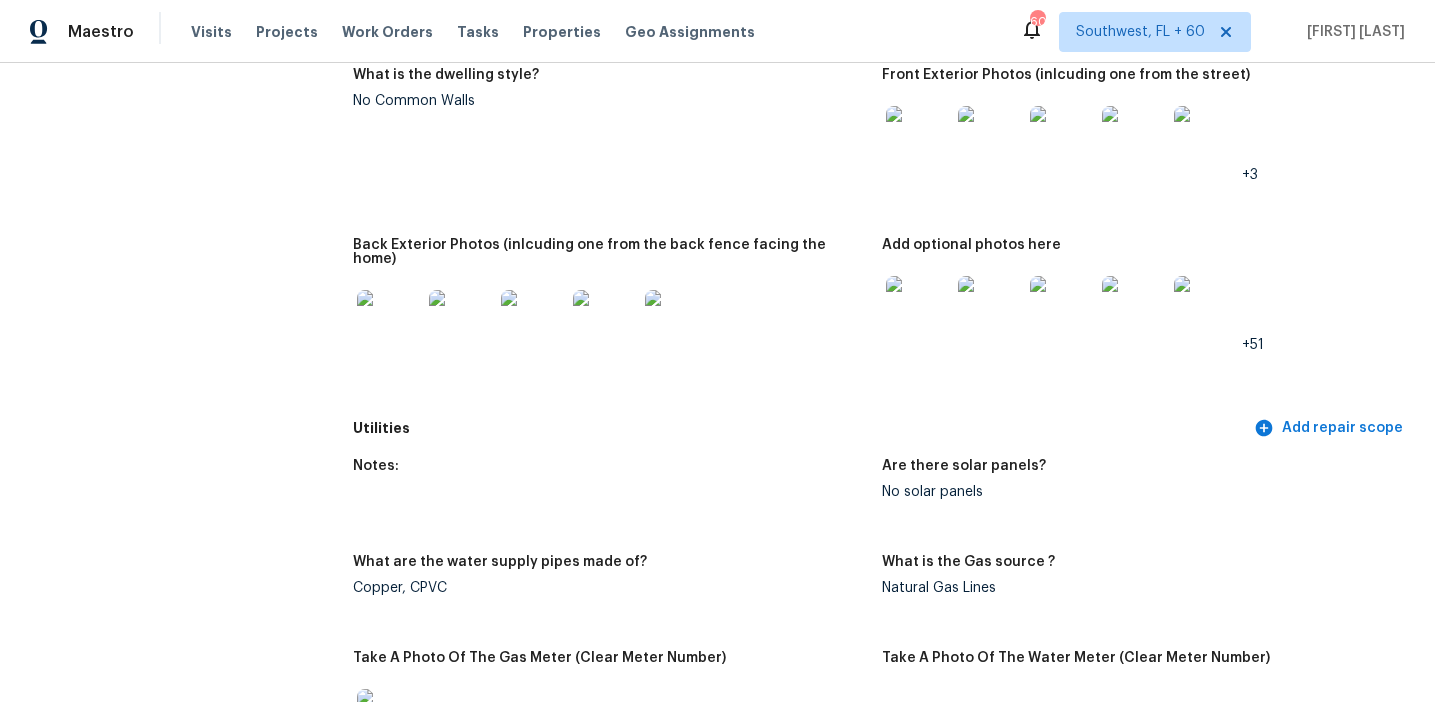 click at bounding box center (918, 308) 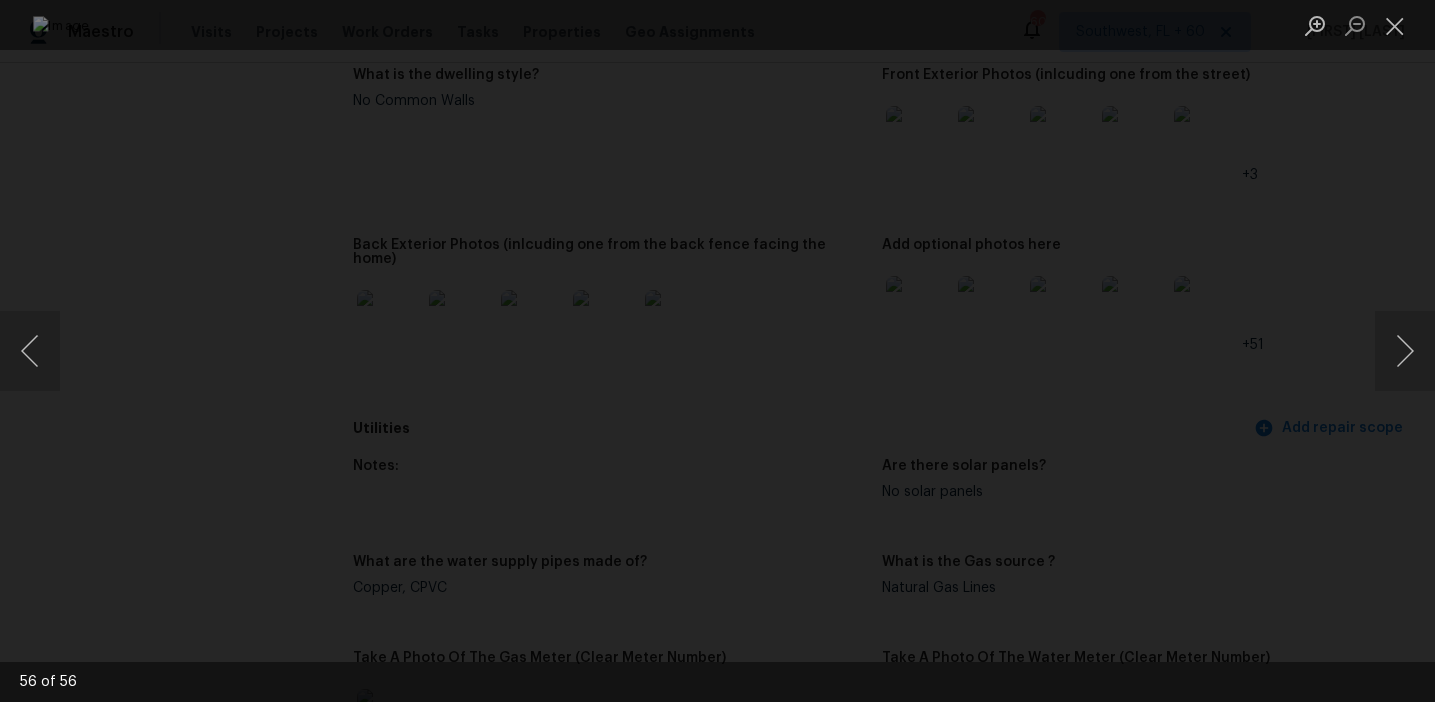 click at bounding box center (717, 351) 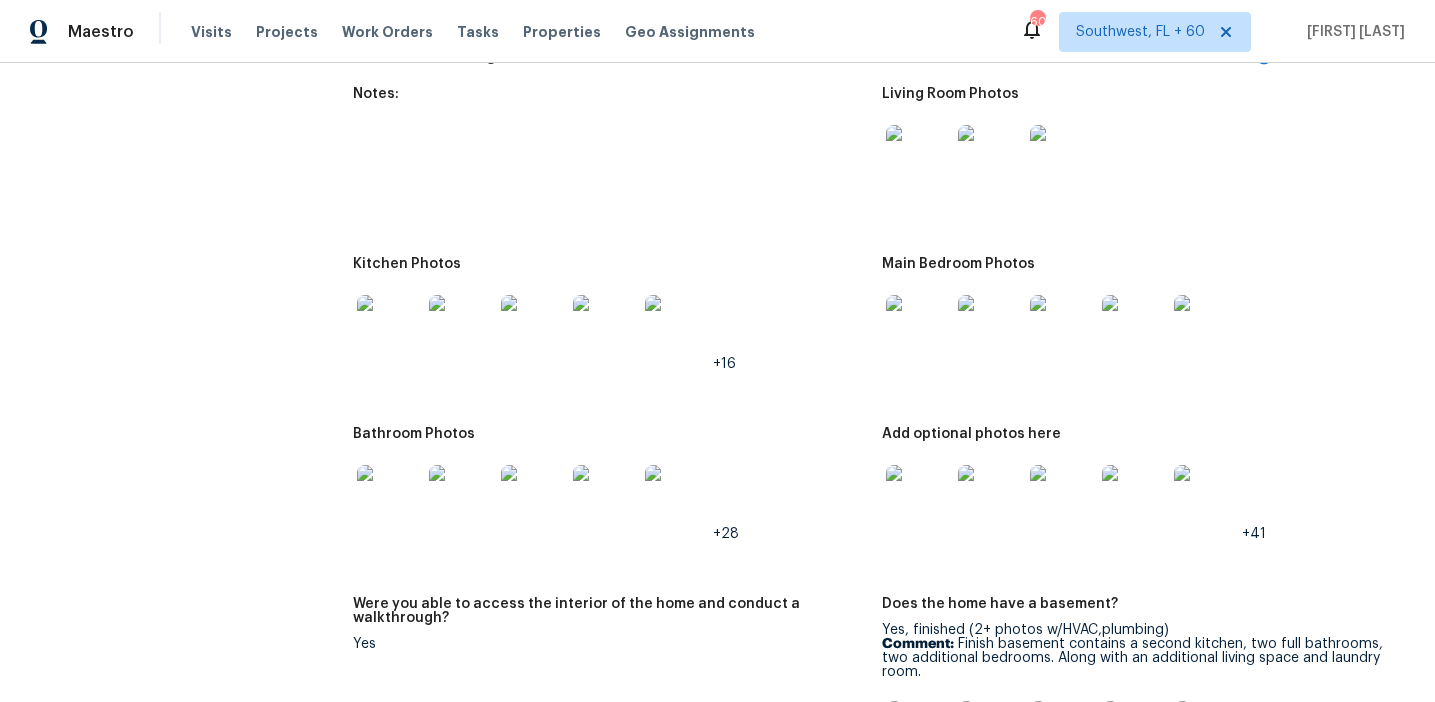 scroll, scrollTop: 2765, scrollLeft: 0, axis: vertical 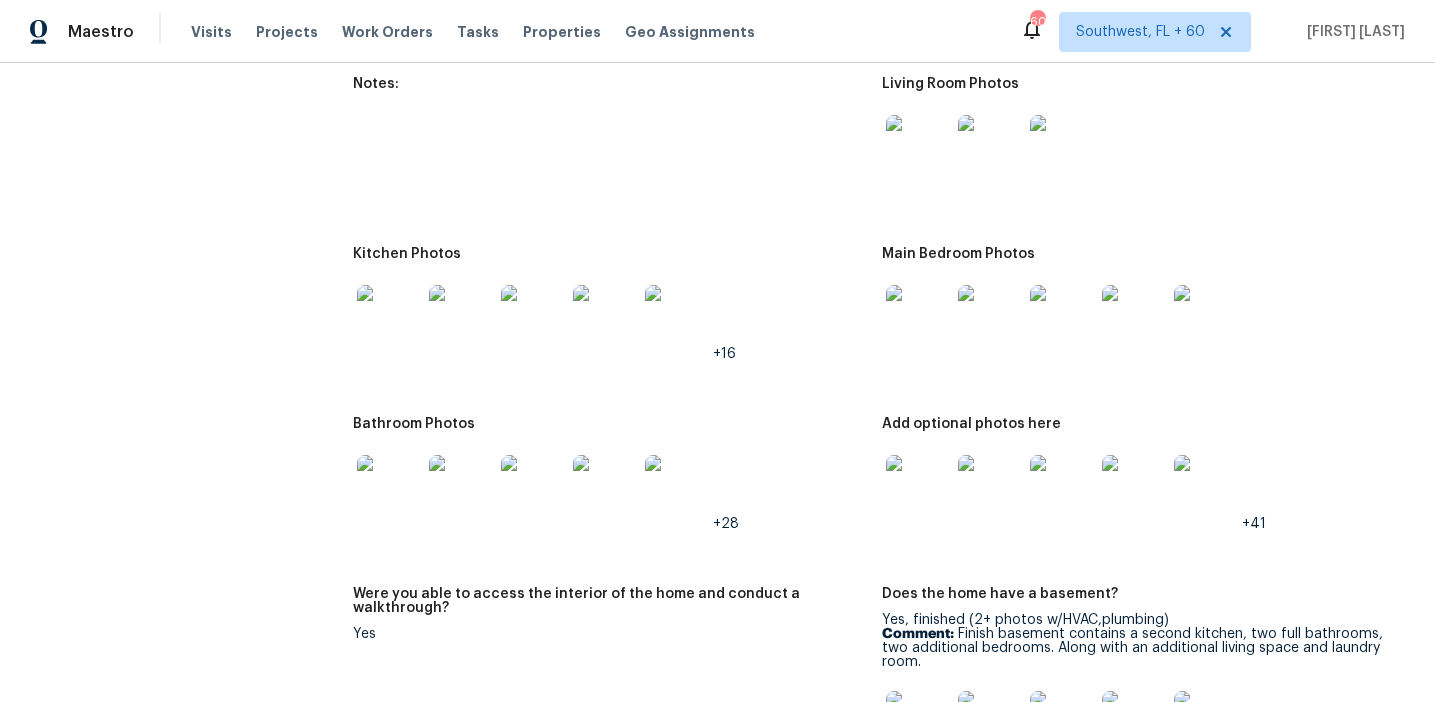click at bounding box center [918, 147] 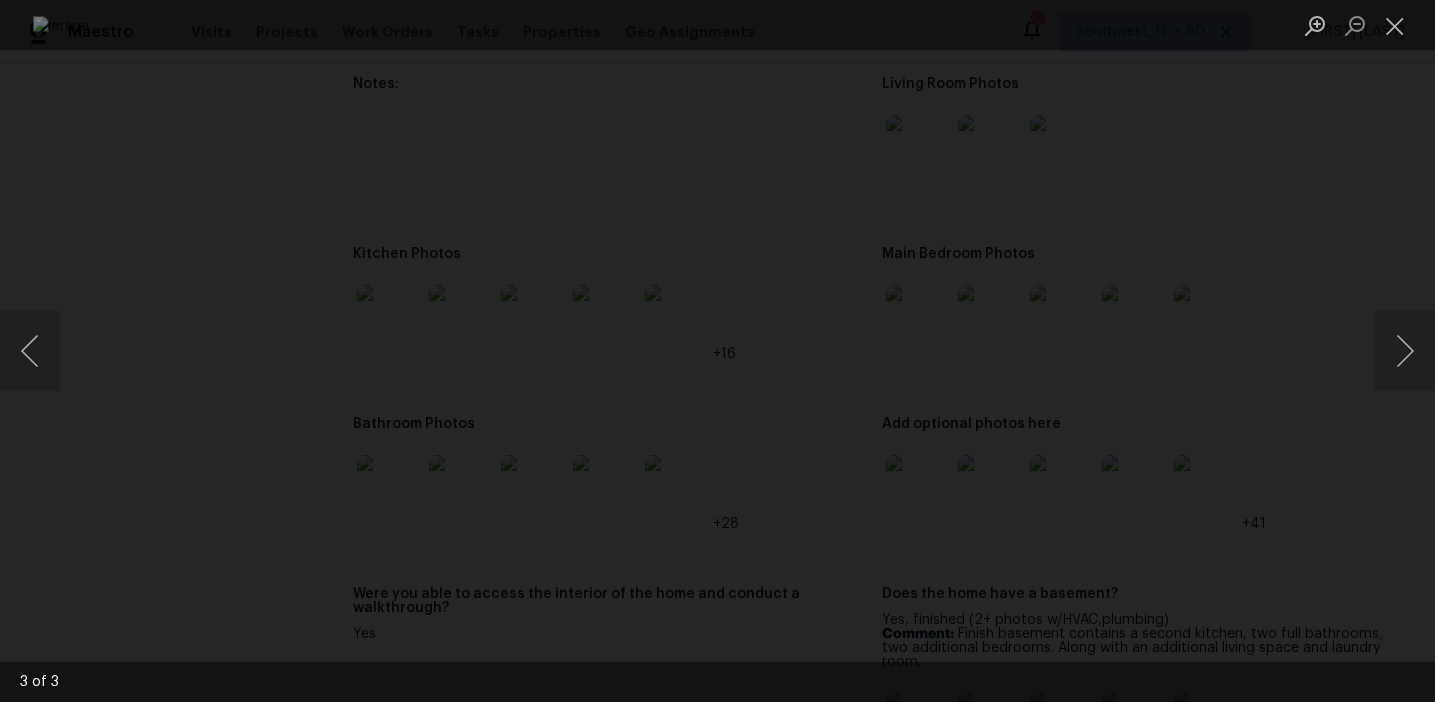click at bounding box center [717, 351] 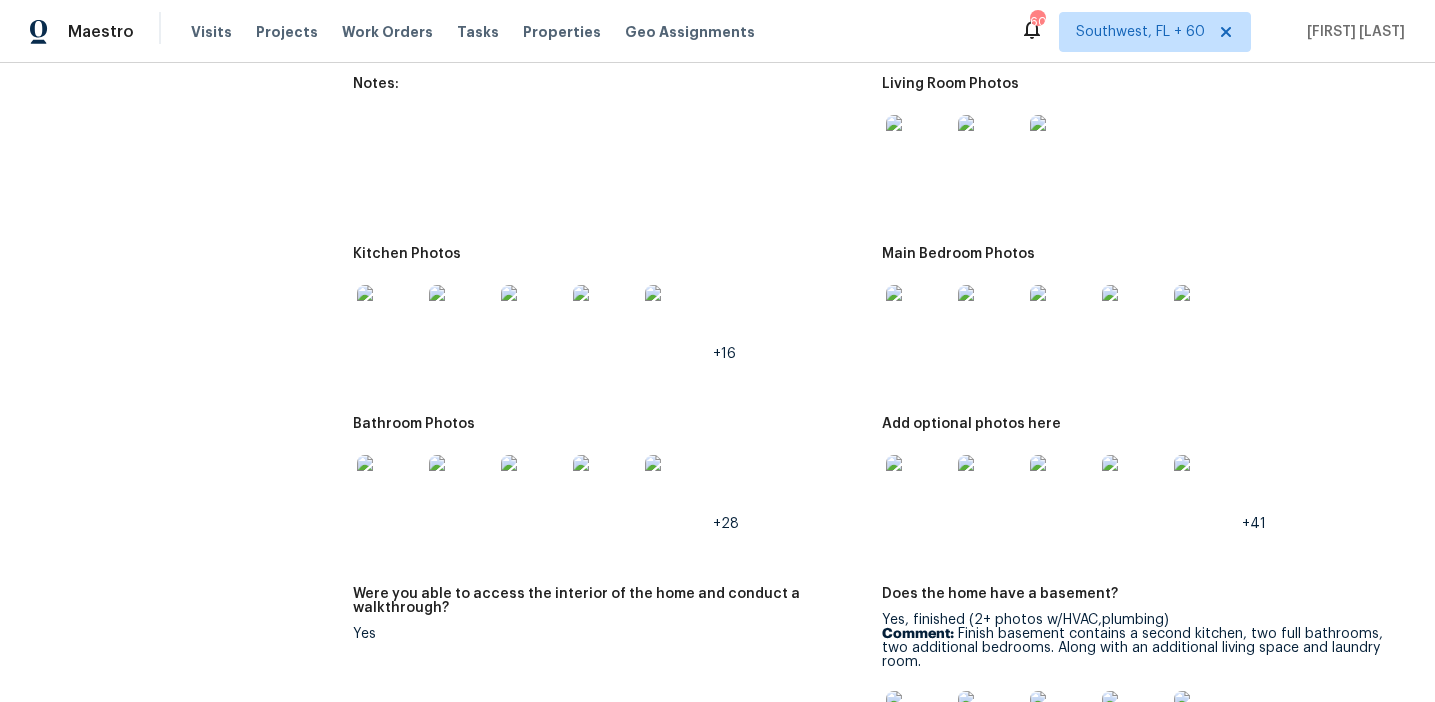 click at bounding box center [389, 317] 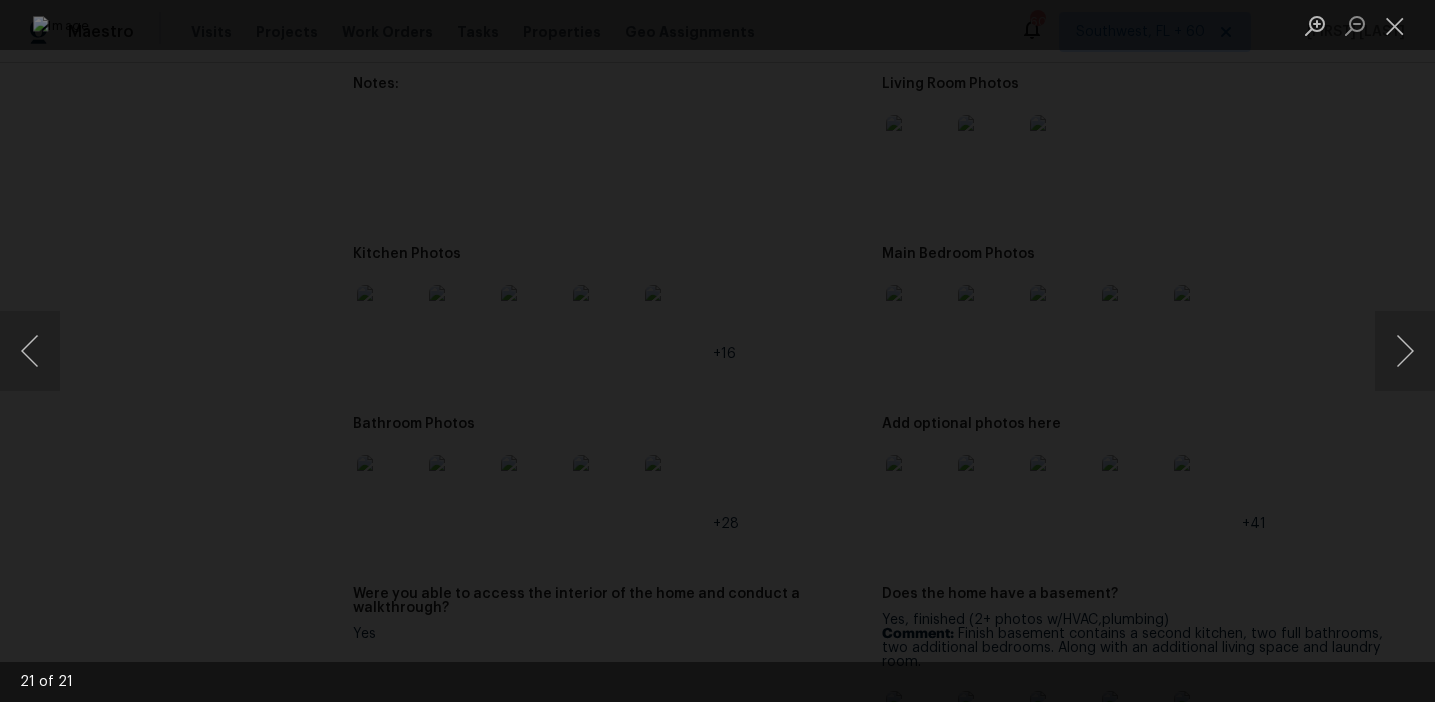 click at bounding box center (717, 351) 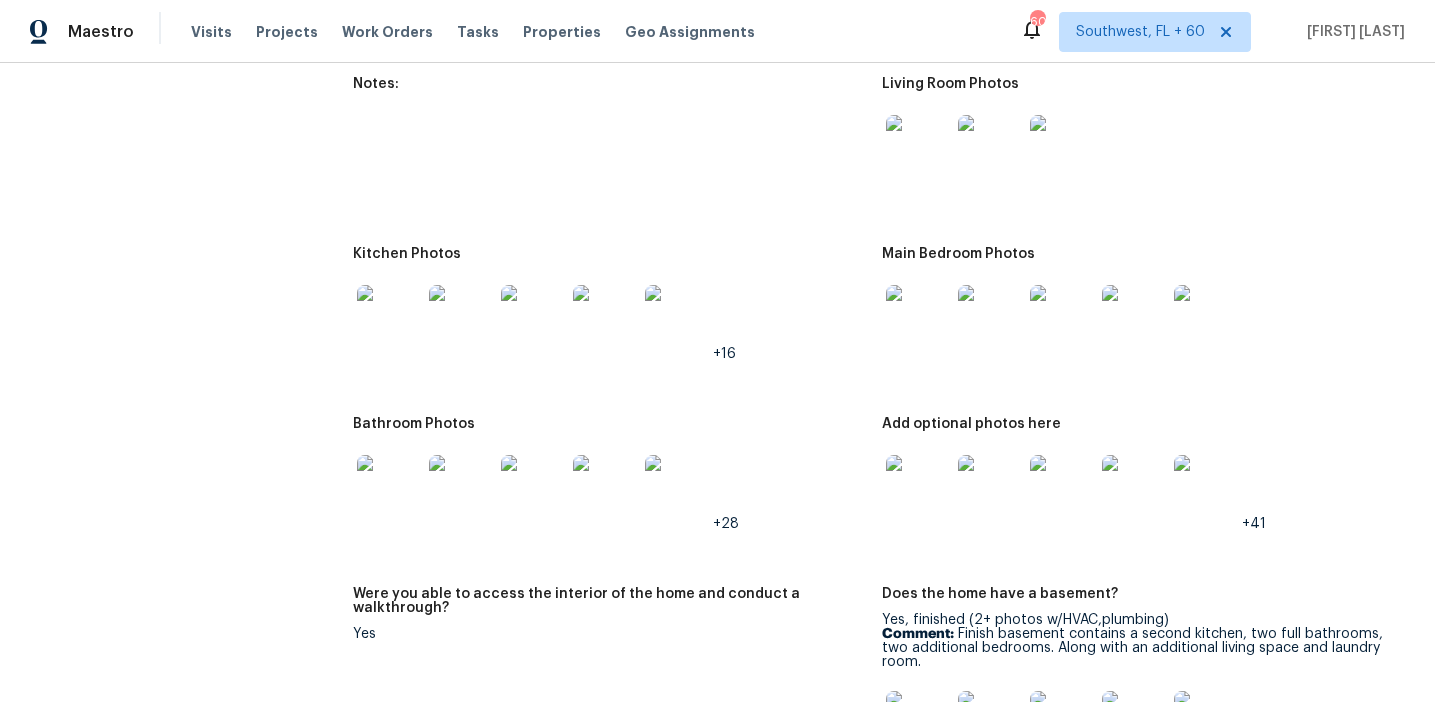 click at bounding box center (918, 317) 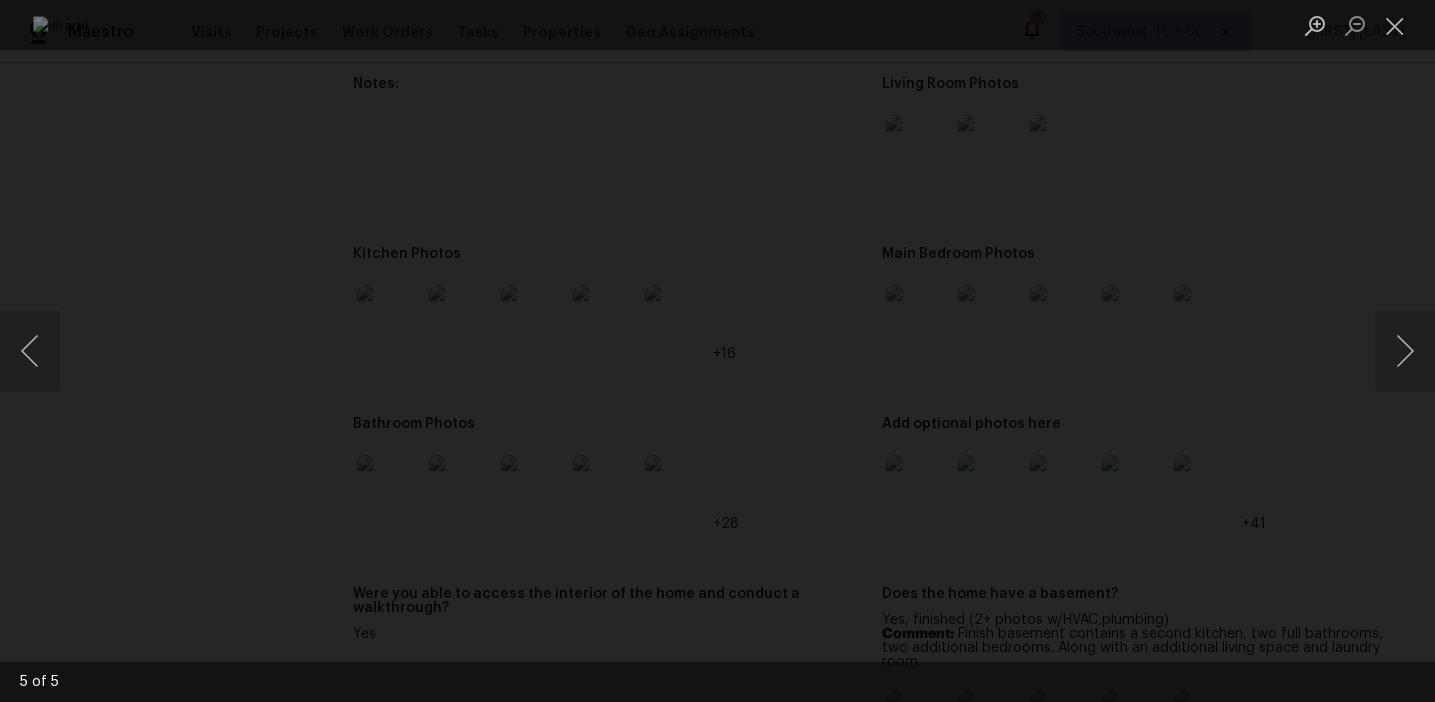 click at bounding box center [717, 351] 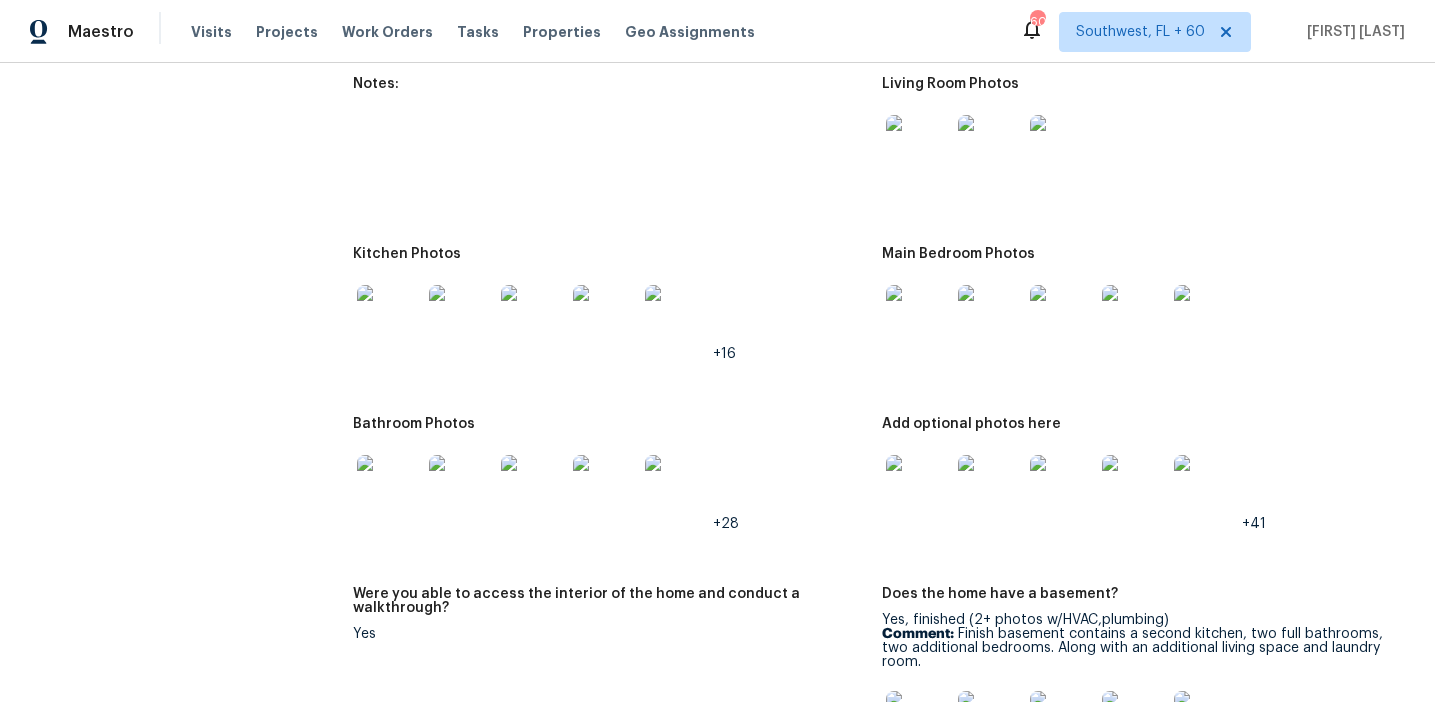 click at bounding box center [389, 487] 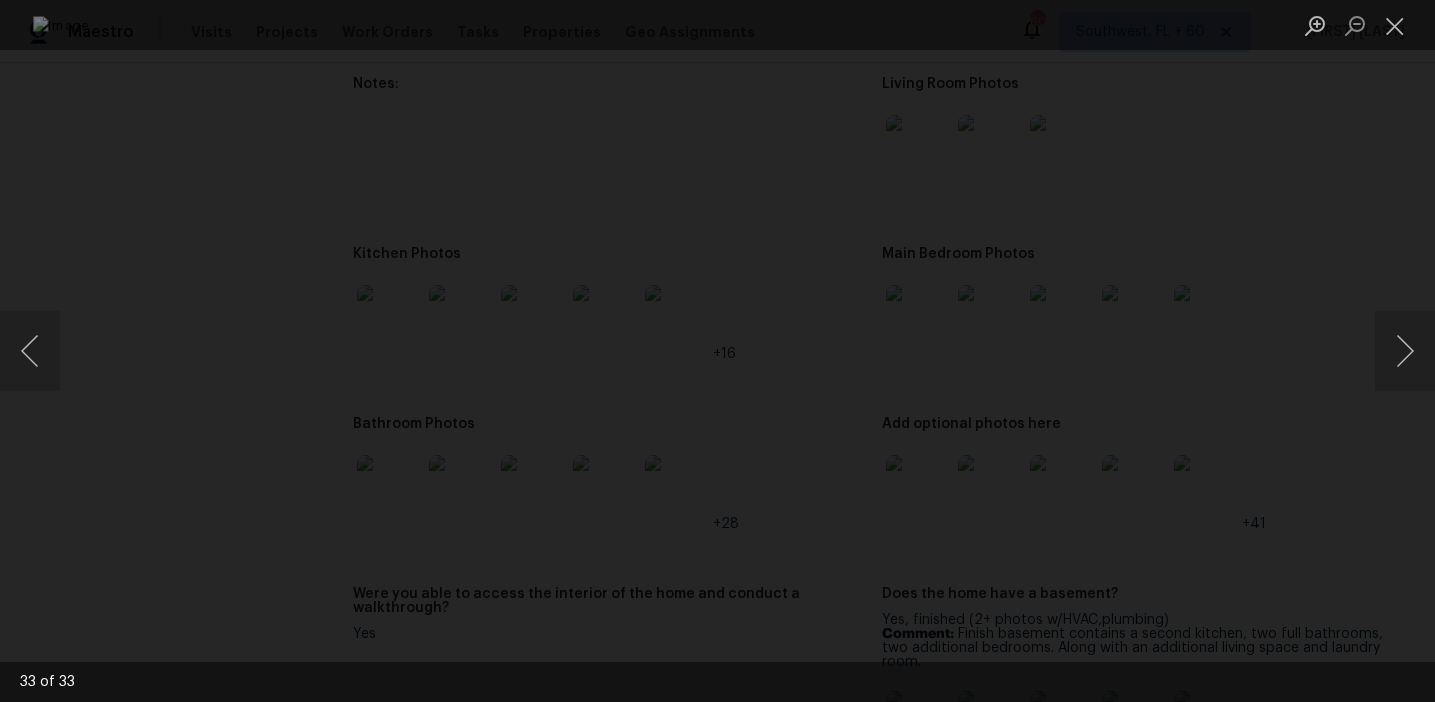 click at bounding box center [717, 351] 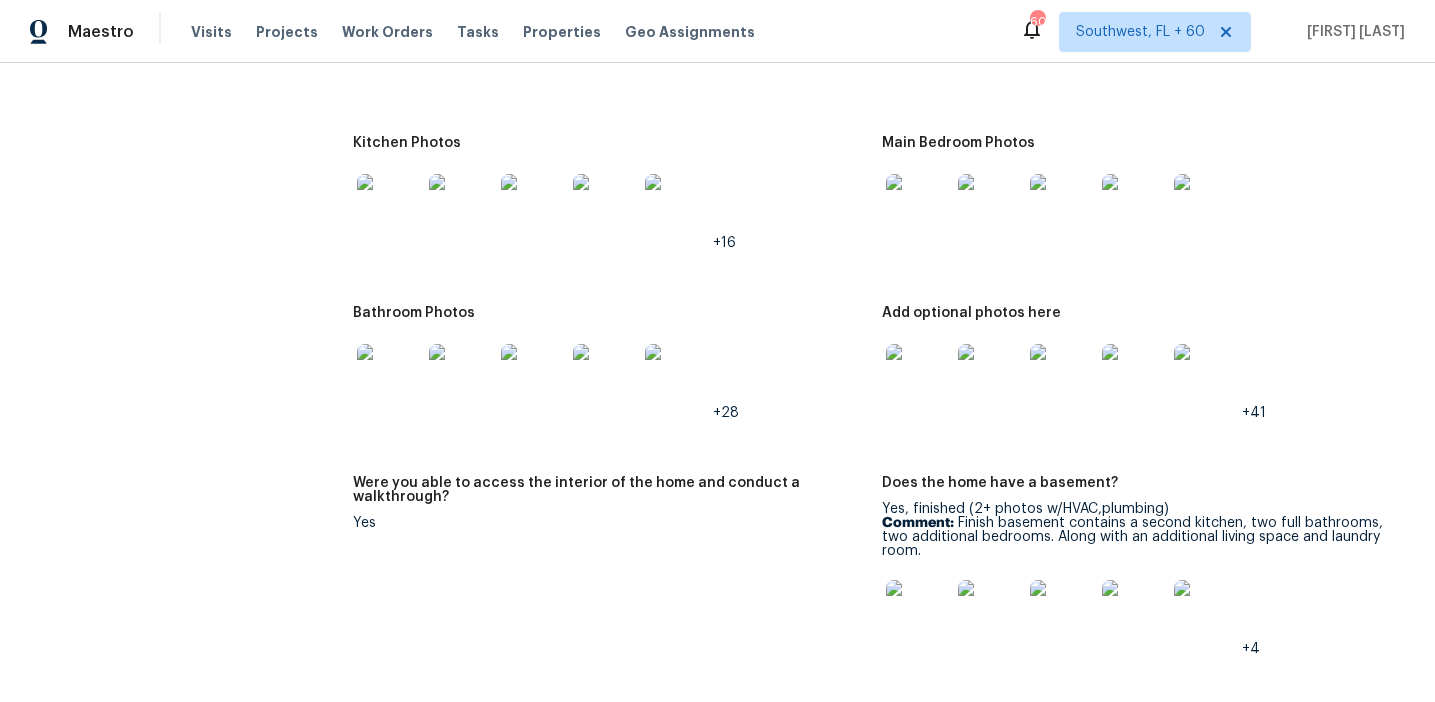 scroll, scrollTop: 3002, scrollLeft: 0, axis: vertical 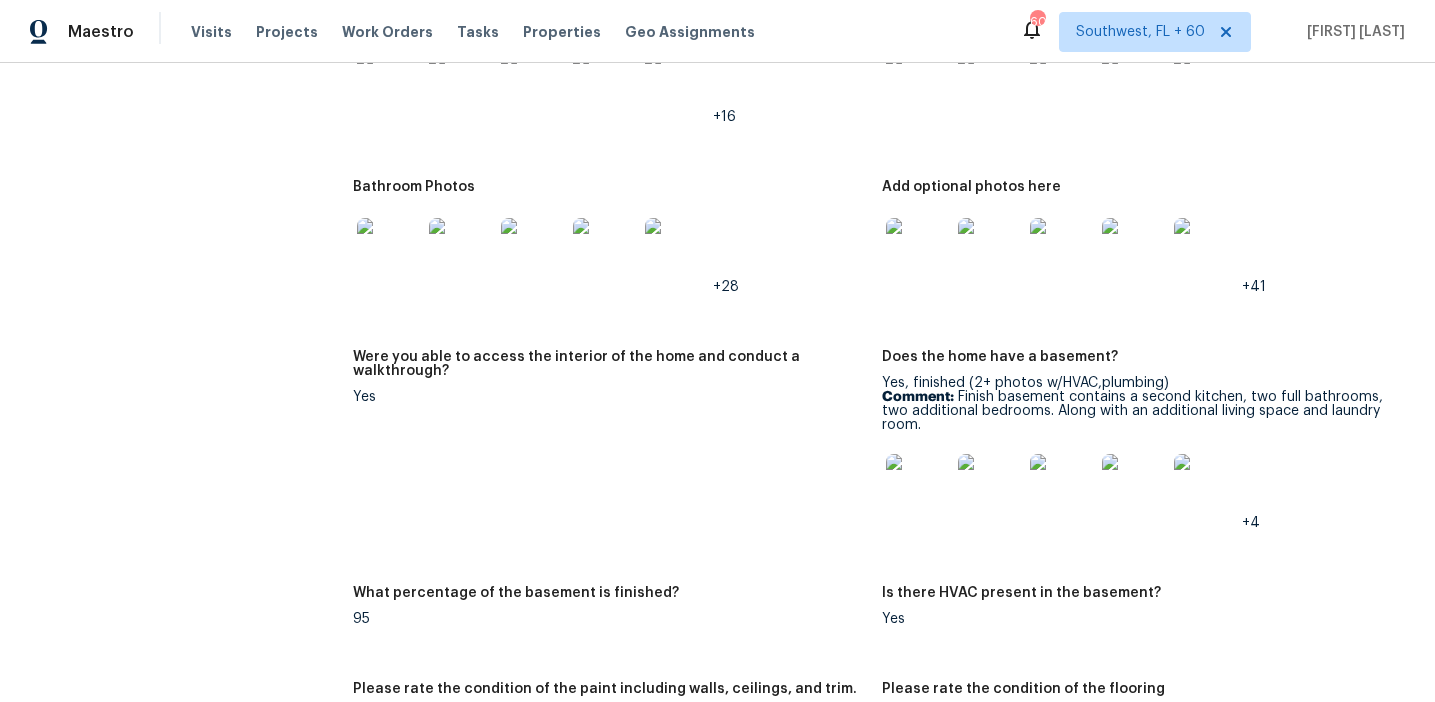 click at bounding box center (918, 250) 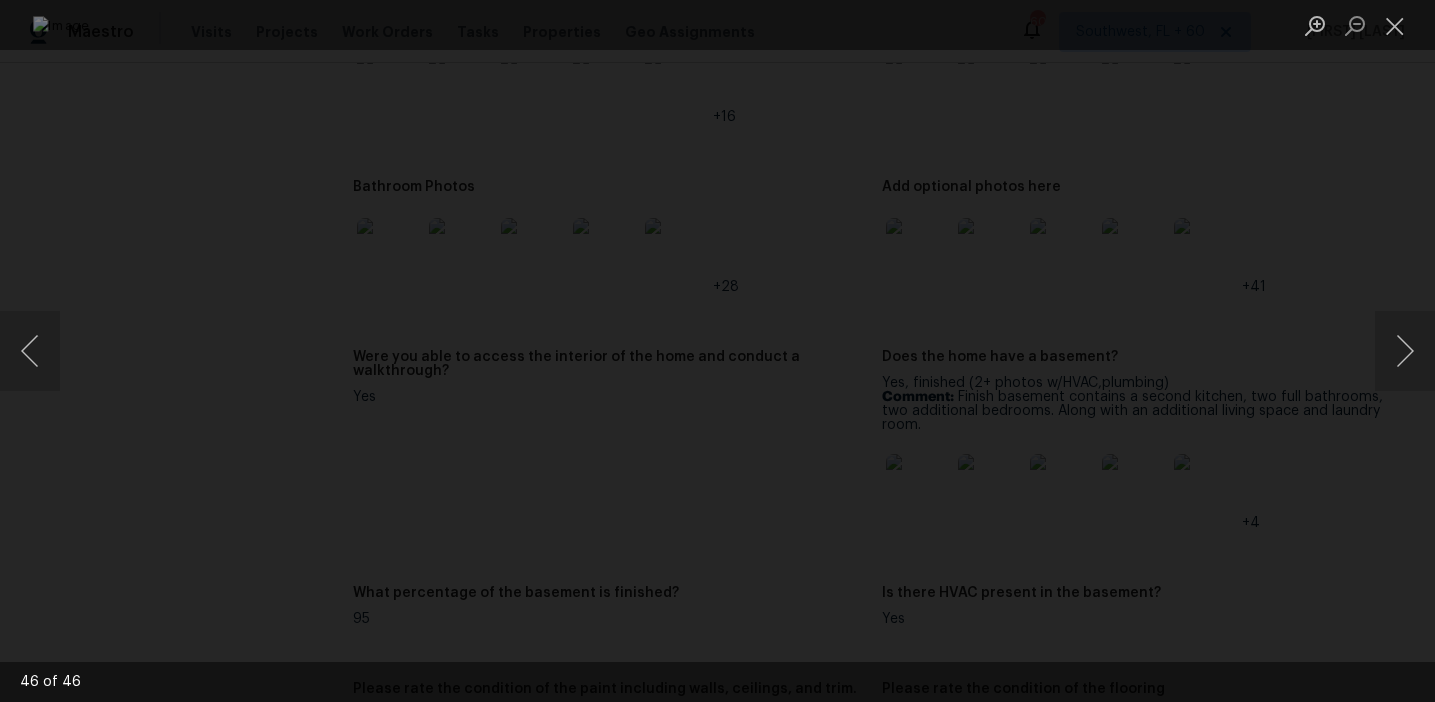 click at bounding box center (717, 351) 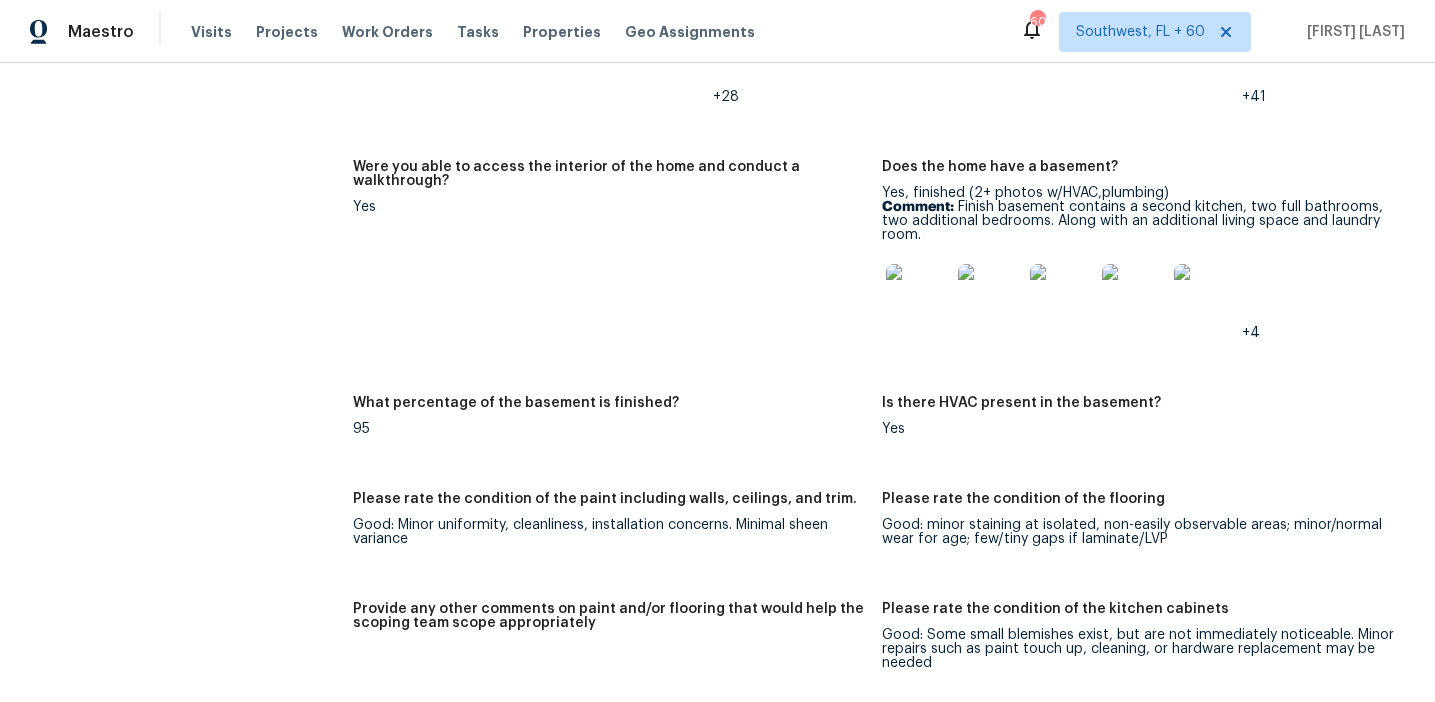 scroll, scrollTop: 3213, scrollLeft: 0, axis: vertical 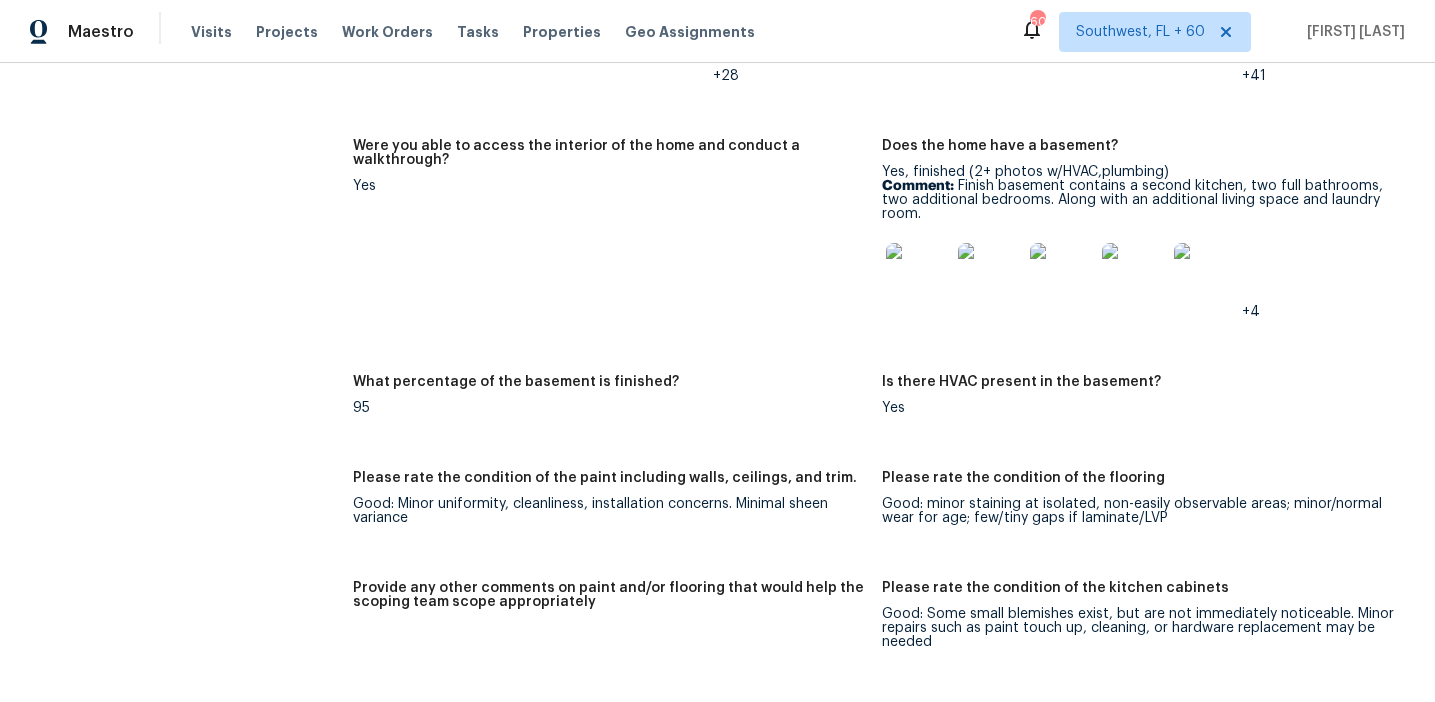 click at bounding box center [918, 275] 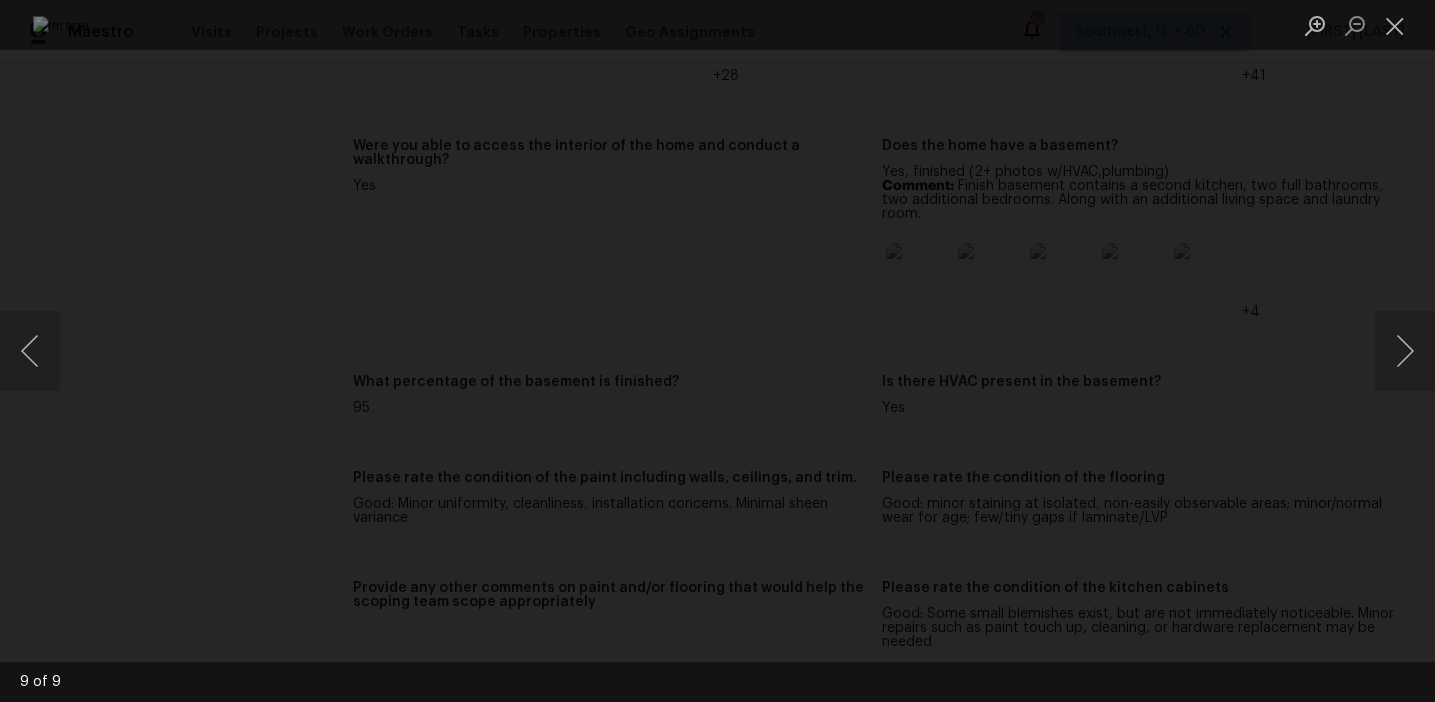 click at bounding box center (717, 351) 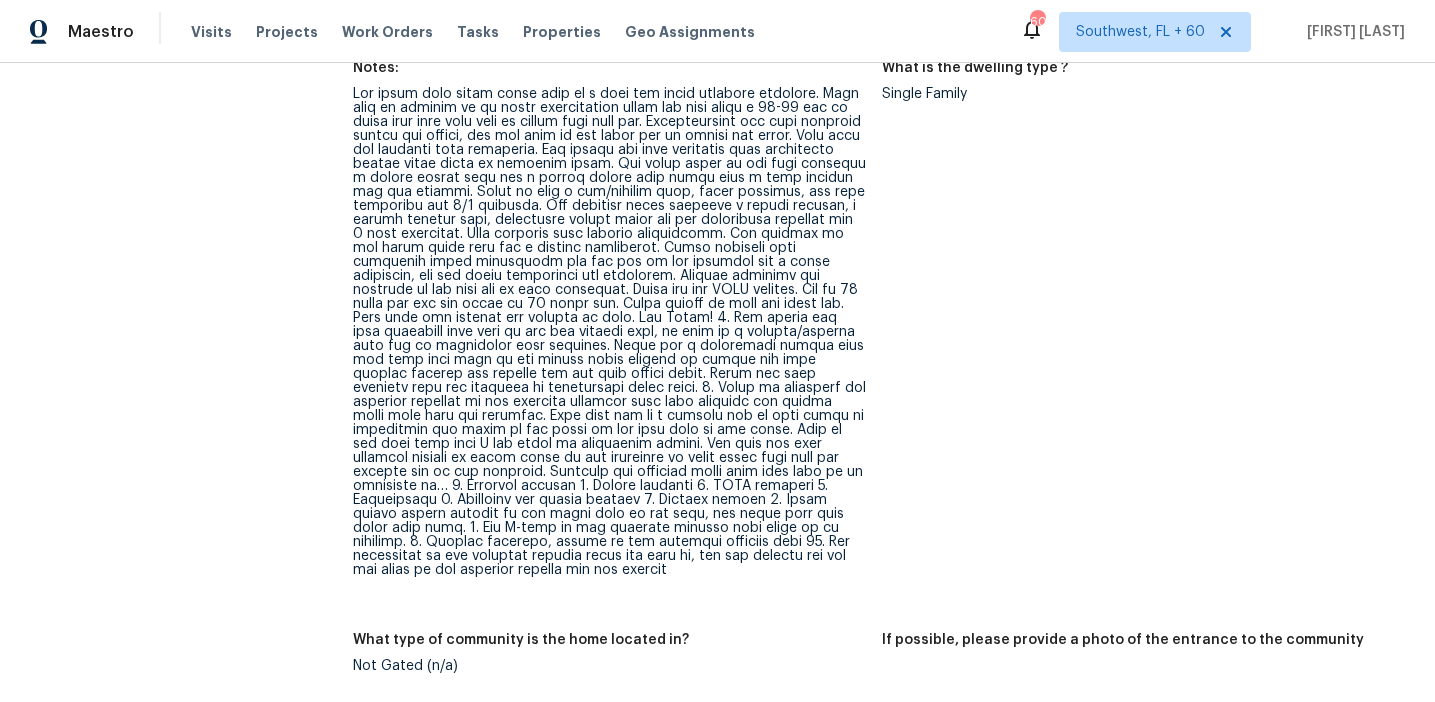 scroll, scrollTop: 829, scrollLeft: 0, axis: vertical 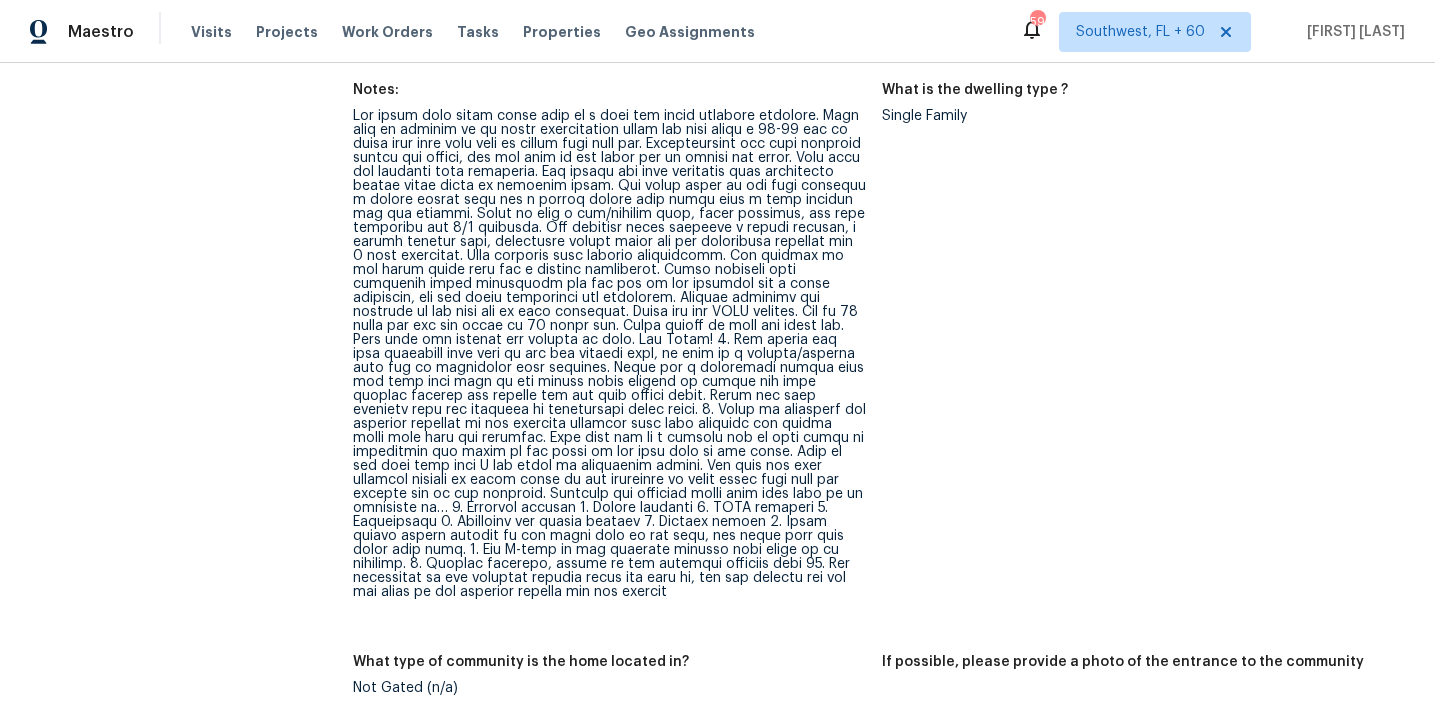 click at bounding box center (609, 354) 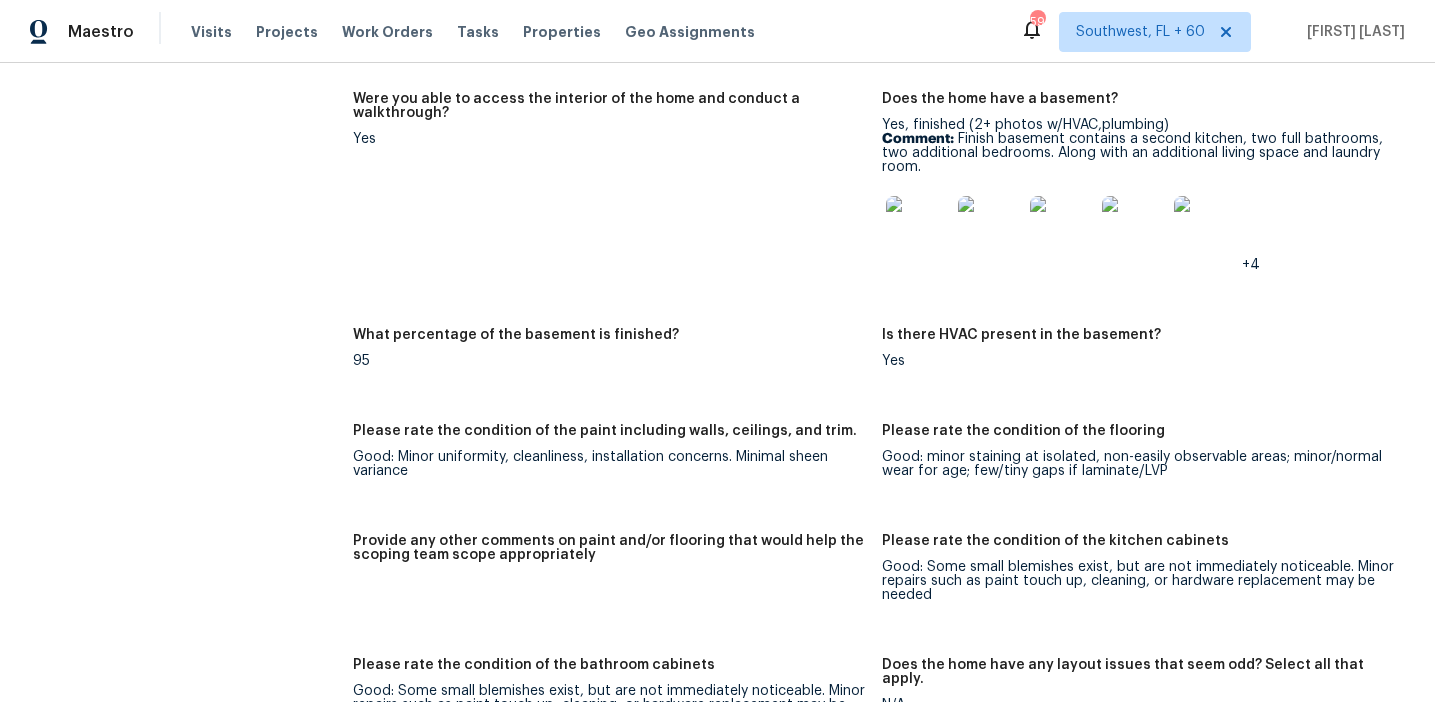 scroll, scrollTop: 3250, scrollLeft: 0, axis: vertical 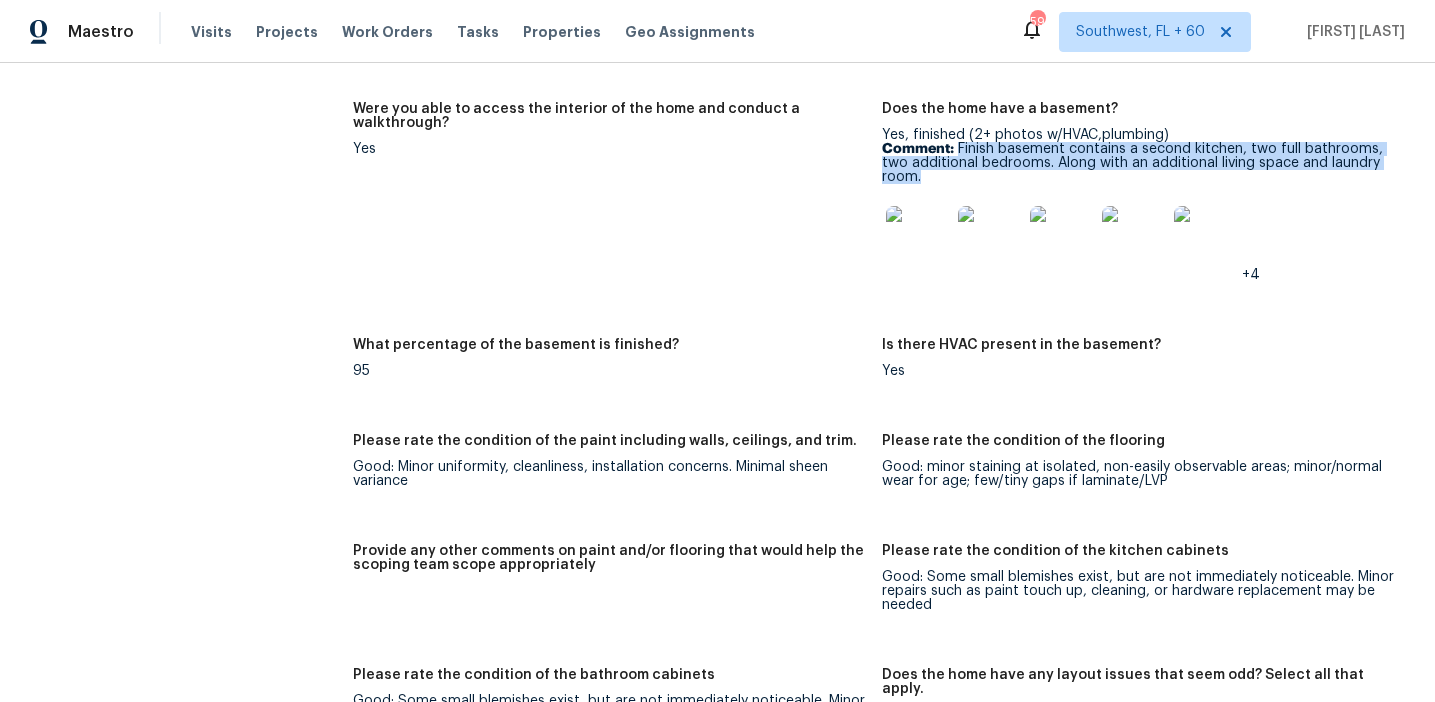 drag, startPoint x: 959, startPoint y: 136, endPoint x: 989, endPoint y: 158, distance: 37.202152 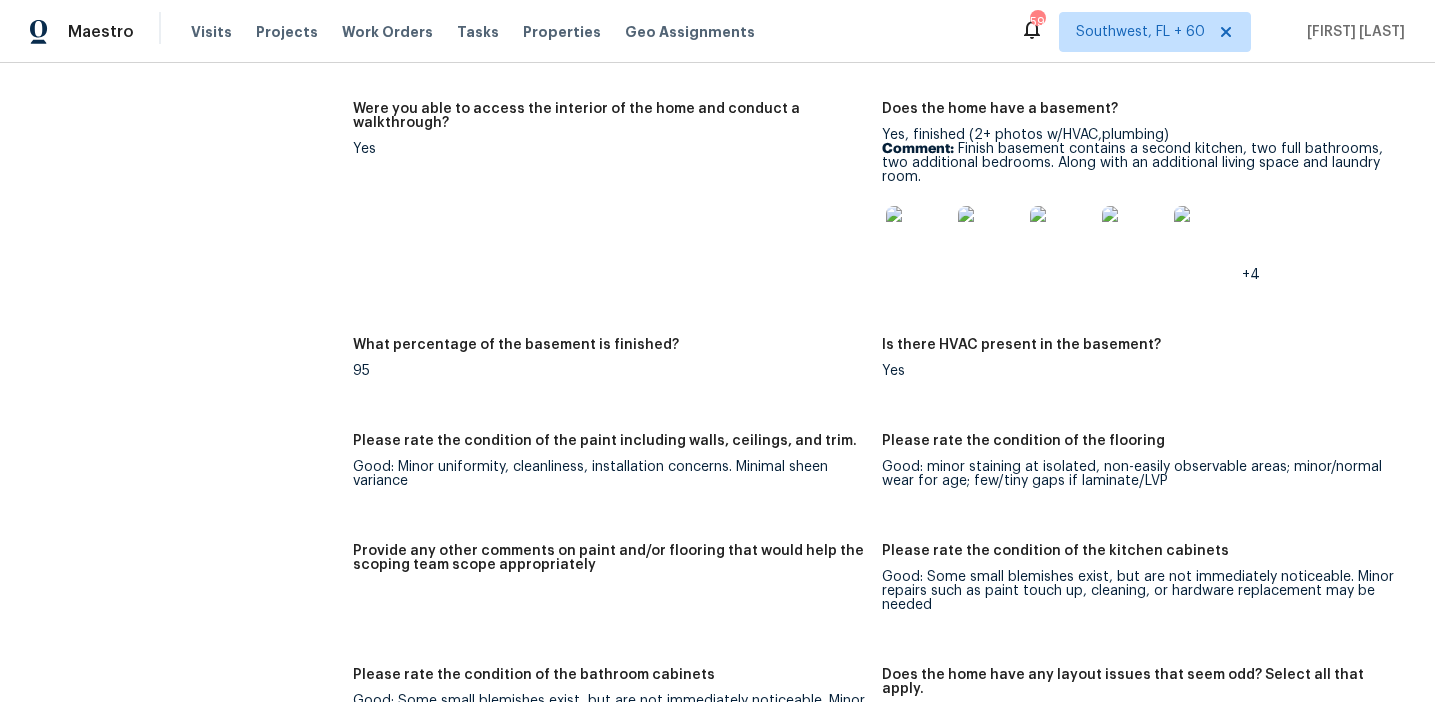 click on "Were you able to access the interior of the home and conduct a walkthrough? Yes" at bounding box center (617, 208) 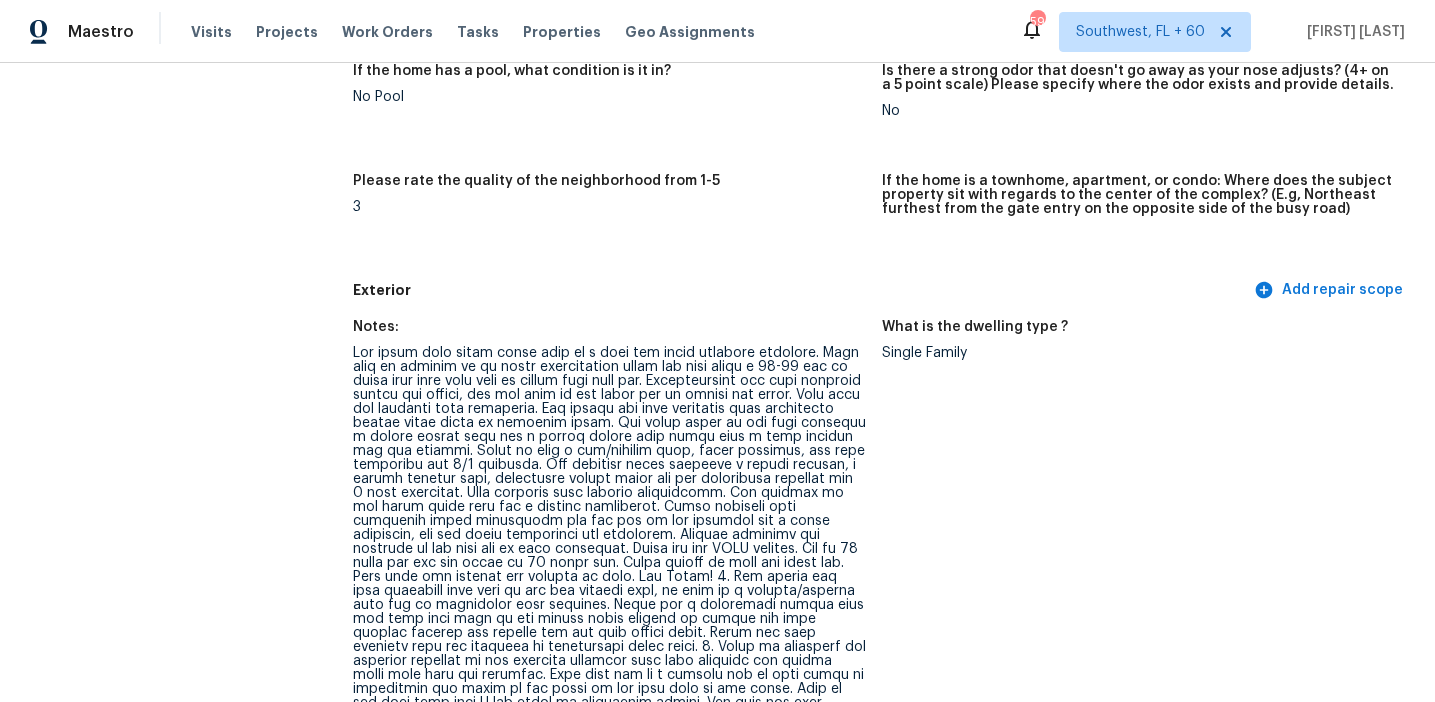 scroll, scrollTop: 0, scrollLeft: 0, axis: both 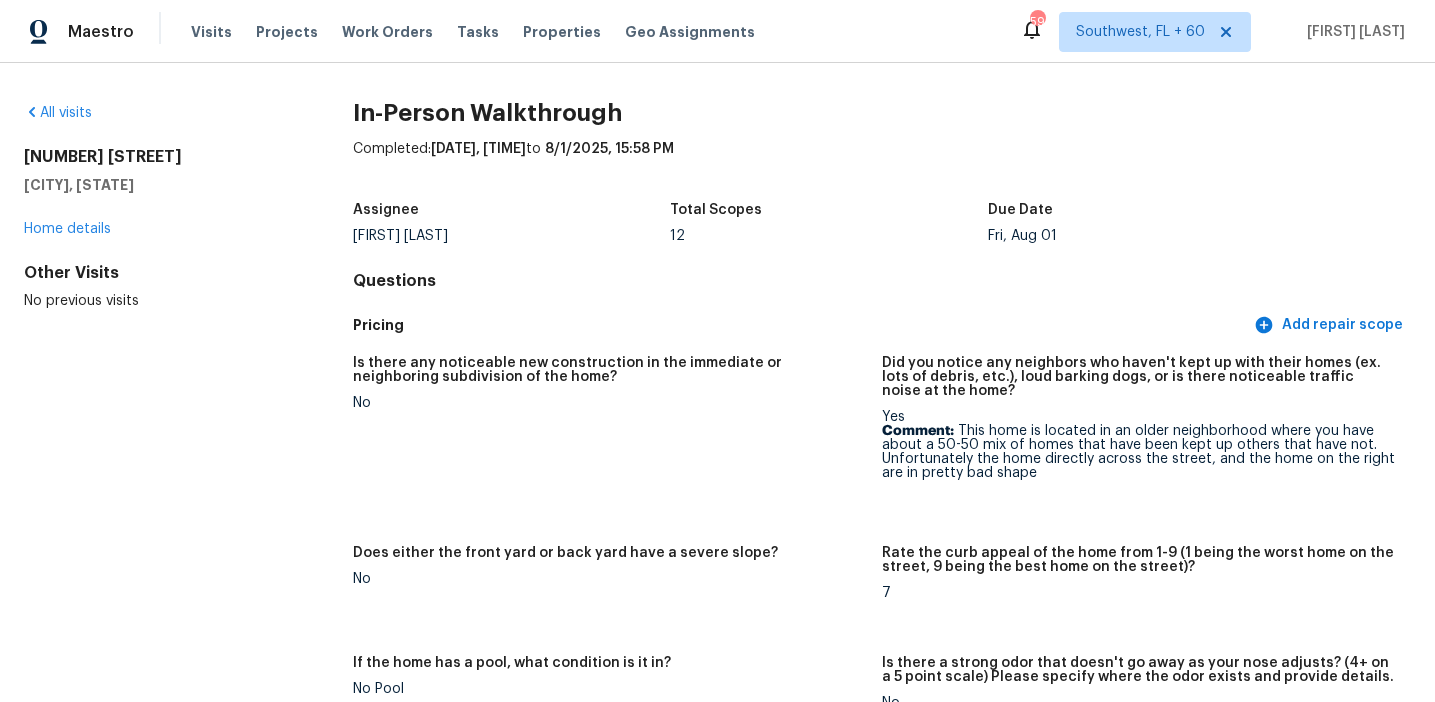 click on "All visits" at bounding box center (156, 113) 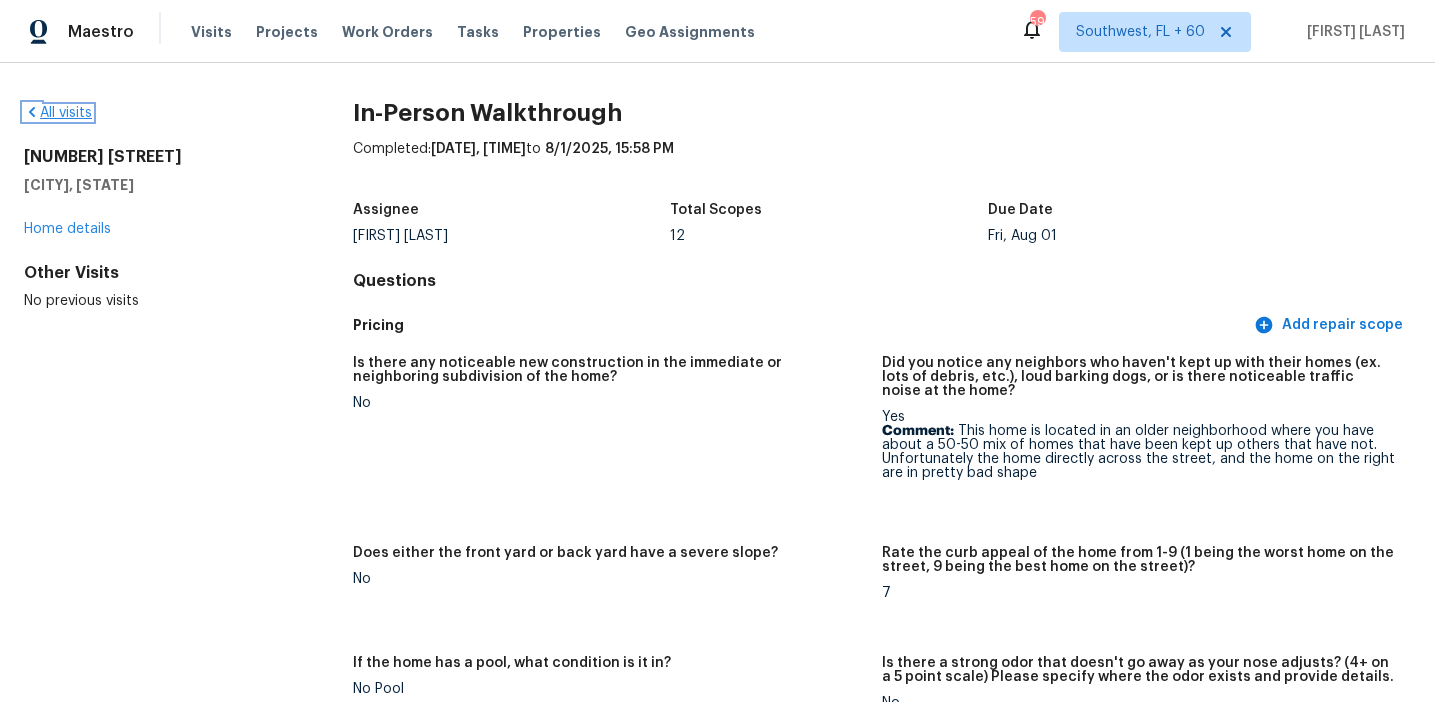 click on "All visits" at bounding box center [58, 113] 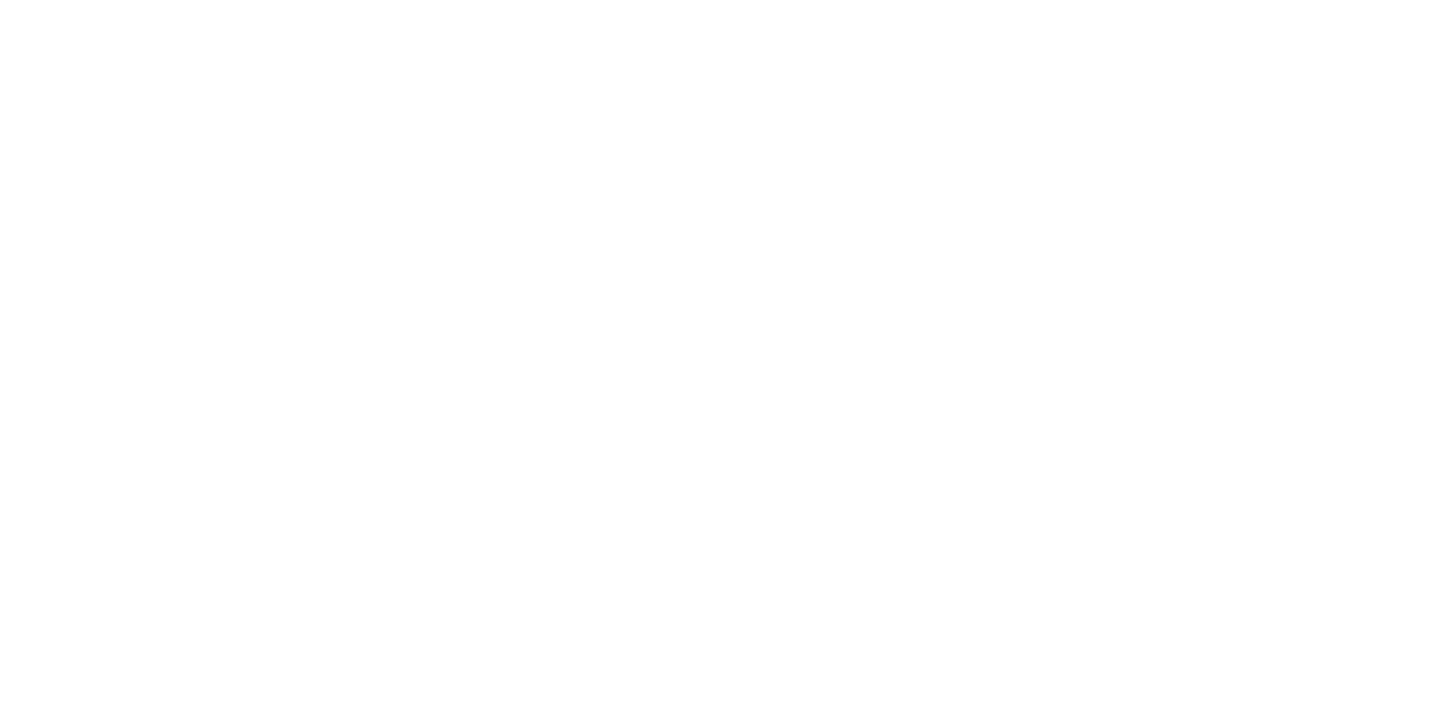 scroll, scrollTop: 0, scrollLeft: 0, axis: both 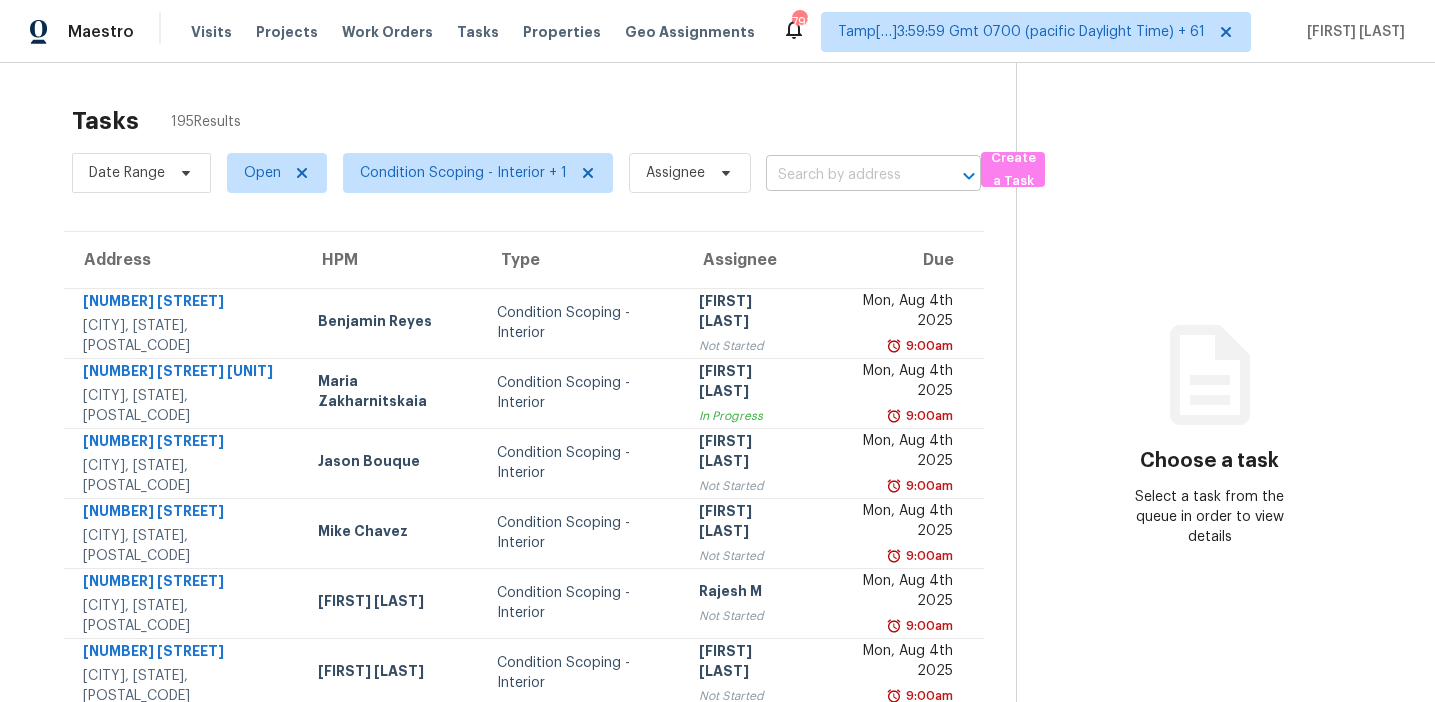 click at bounding box center [845, 175] 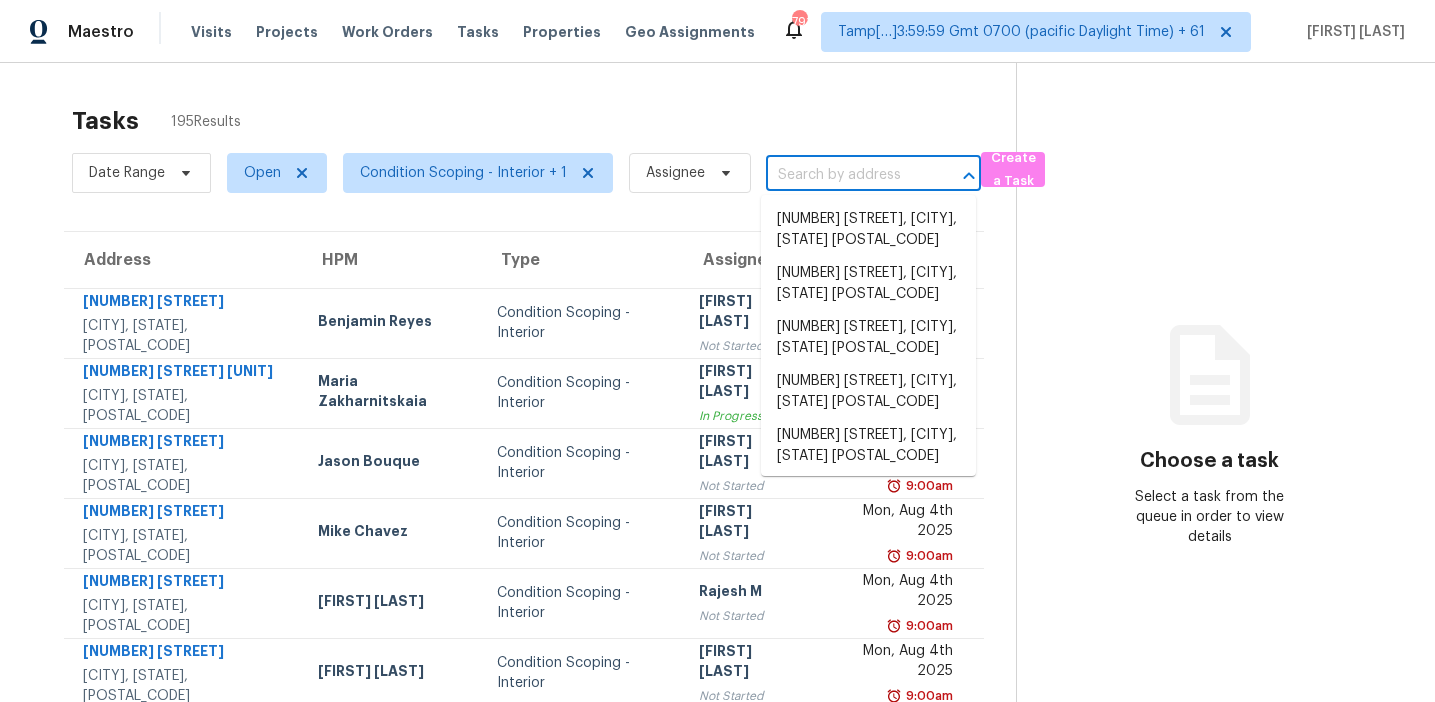 paste on "[NUMBER] [STREET], [CITY], [STATE], [POSTAL_CODE]" 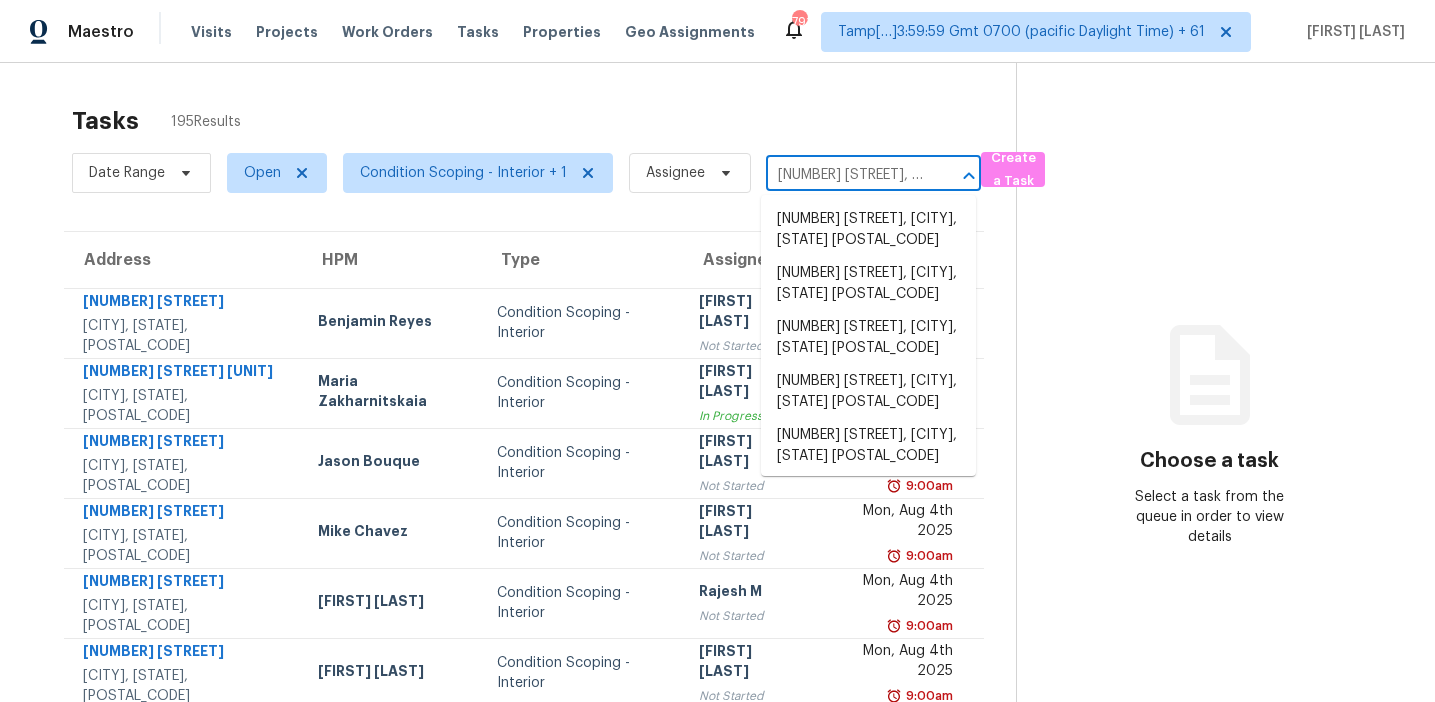 scroll, scrollTop: 0, scrollLeft: 134, axis: horizontal 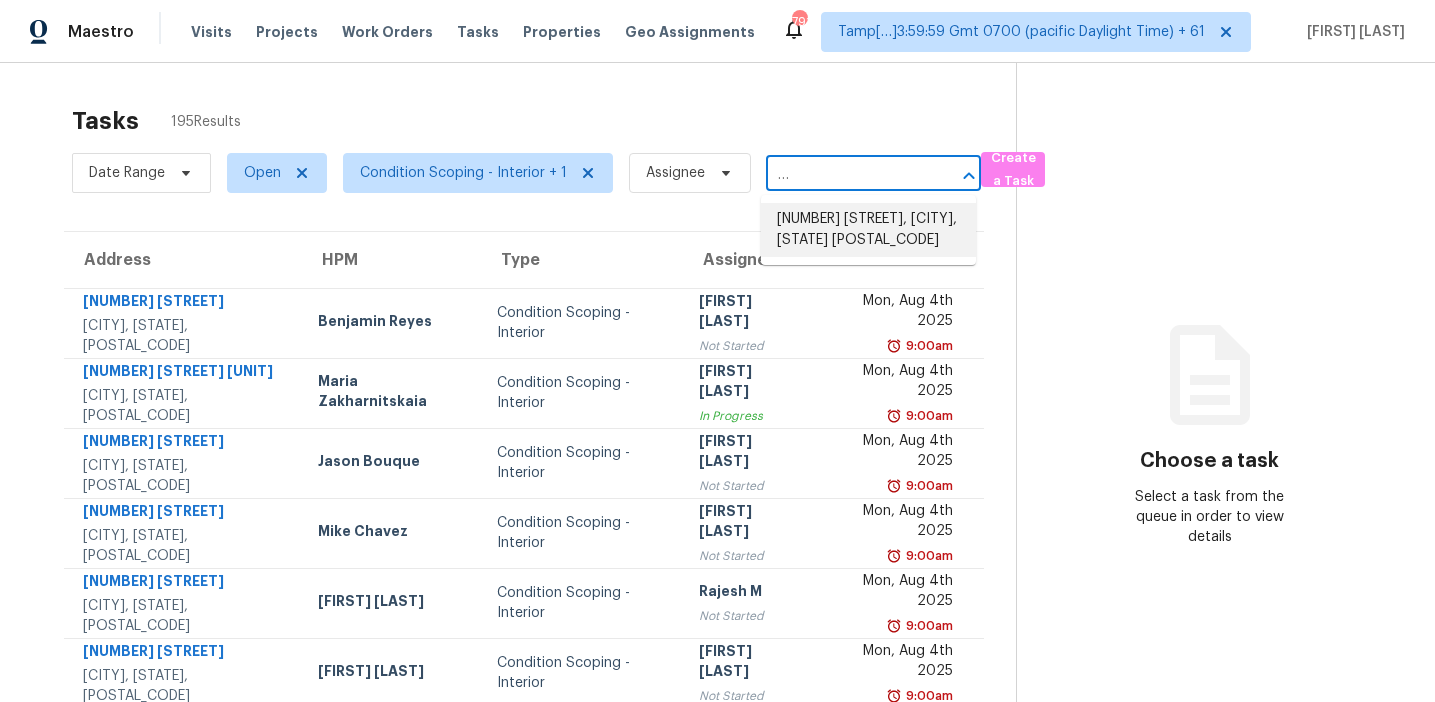 click on "9361 Sweetbriar Cir, Jonesboro, GA 30236" at bounding box center [868, 230] 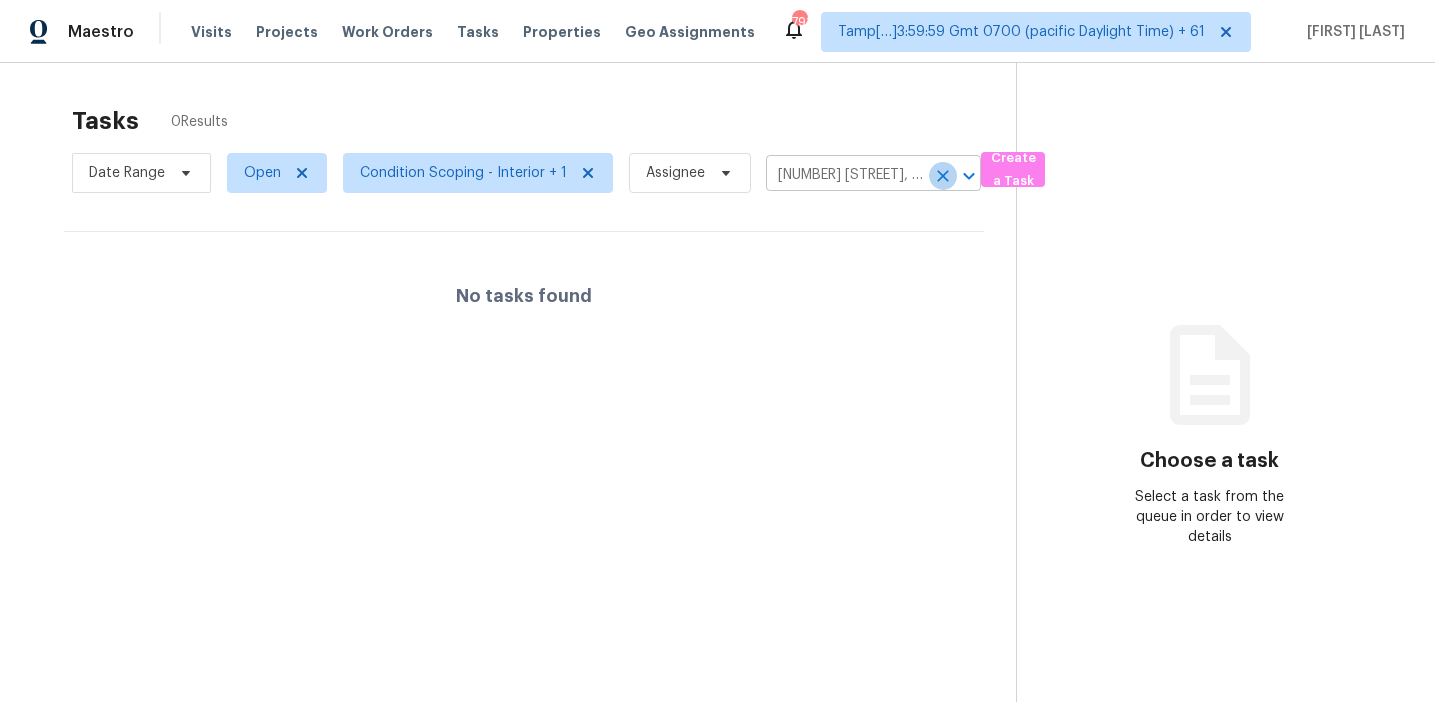 click 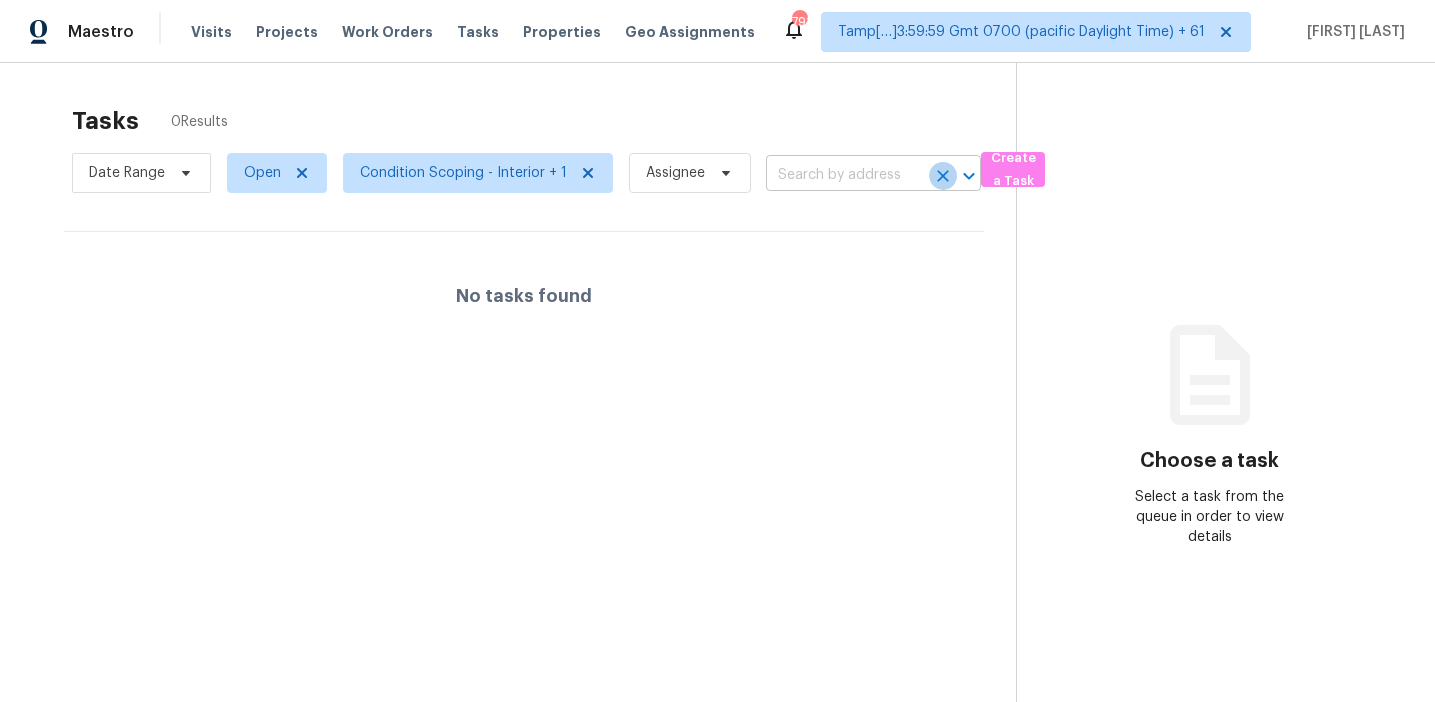 scroll, scrollTop: 0, scrollLeft: 0, axis: both 